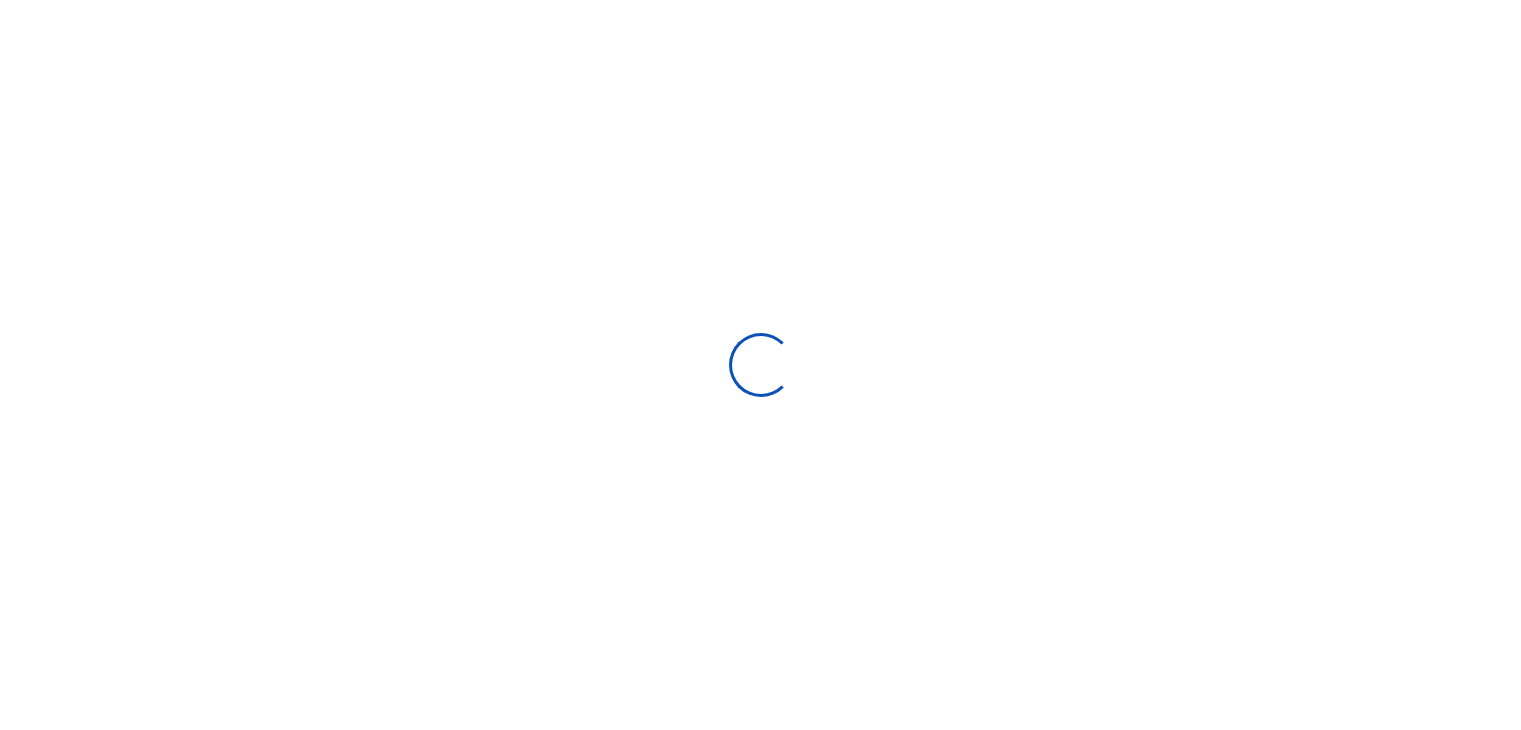 scroll, scrollTop: 0, scrollLeft: 0, axis: both 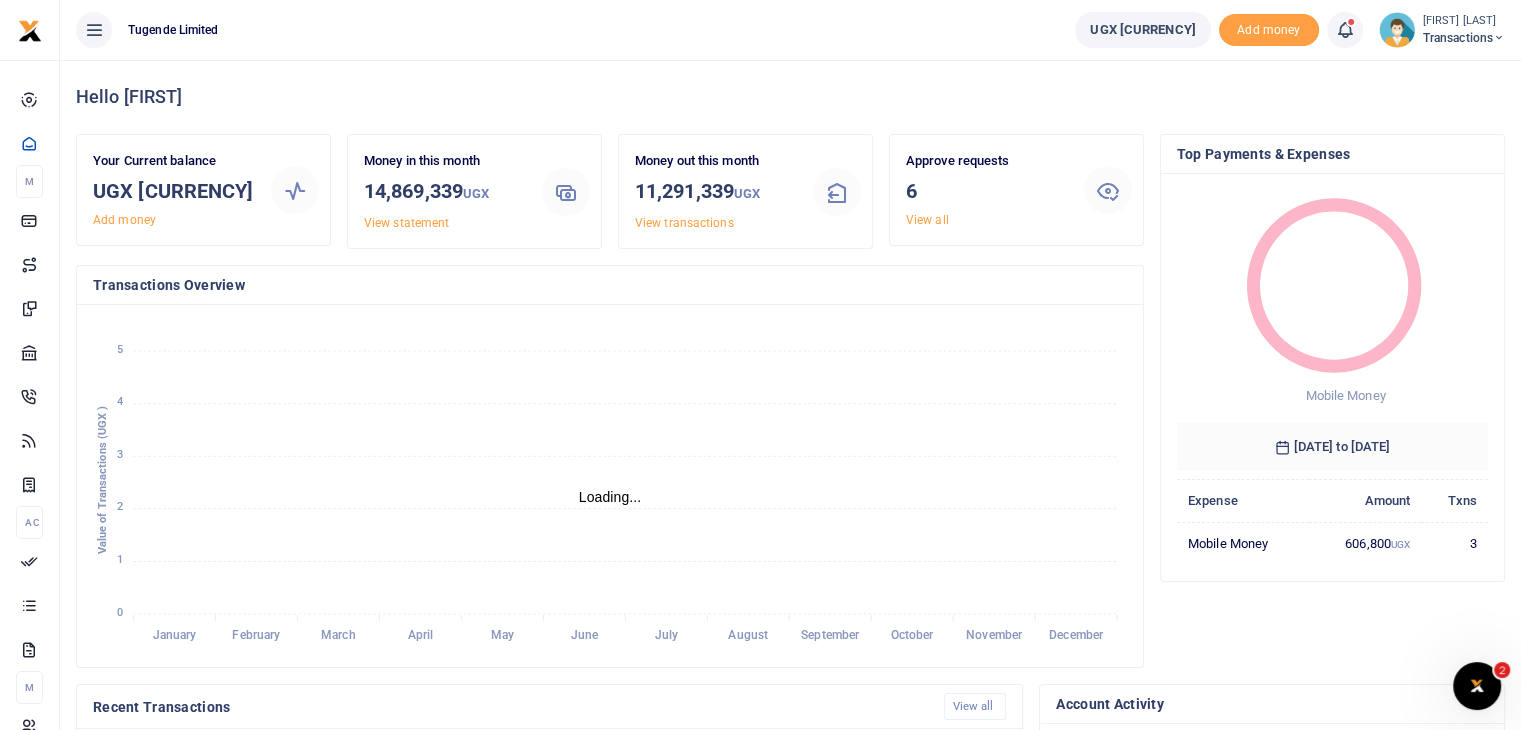 click on "View all" at bounding box center (927, 220) 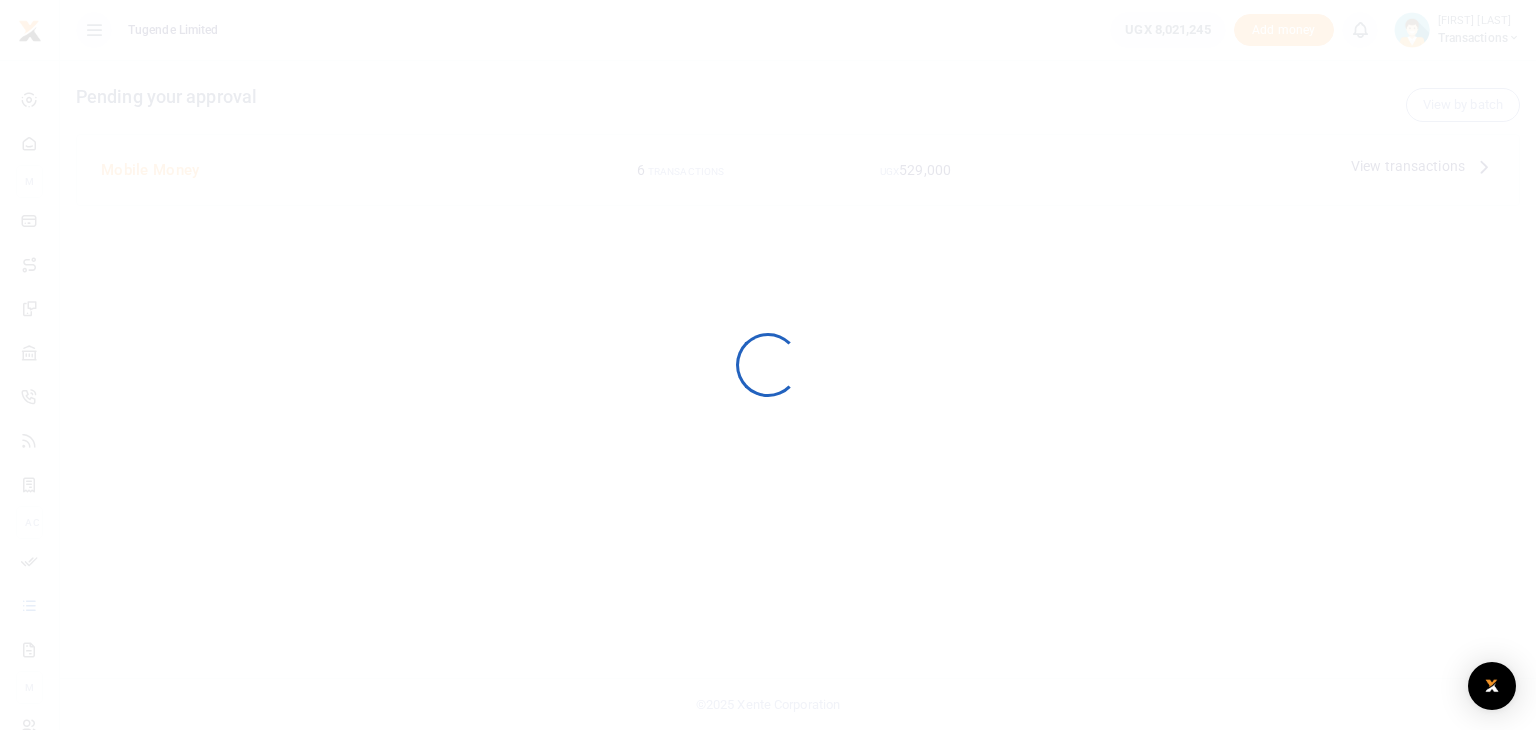 scroll, scrollTop: 0, scrollLeft: 0, axis: both 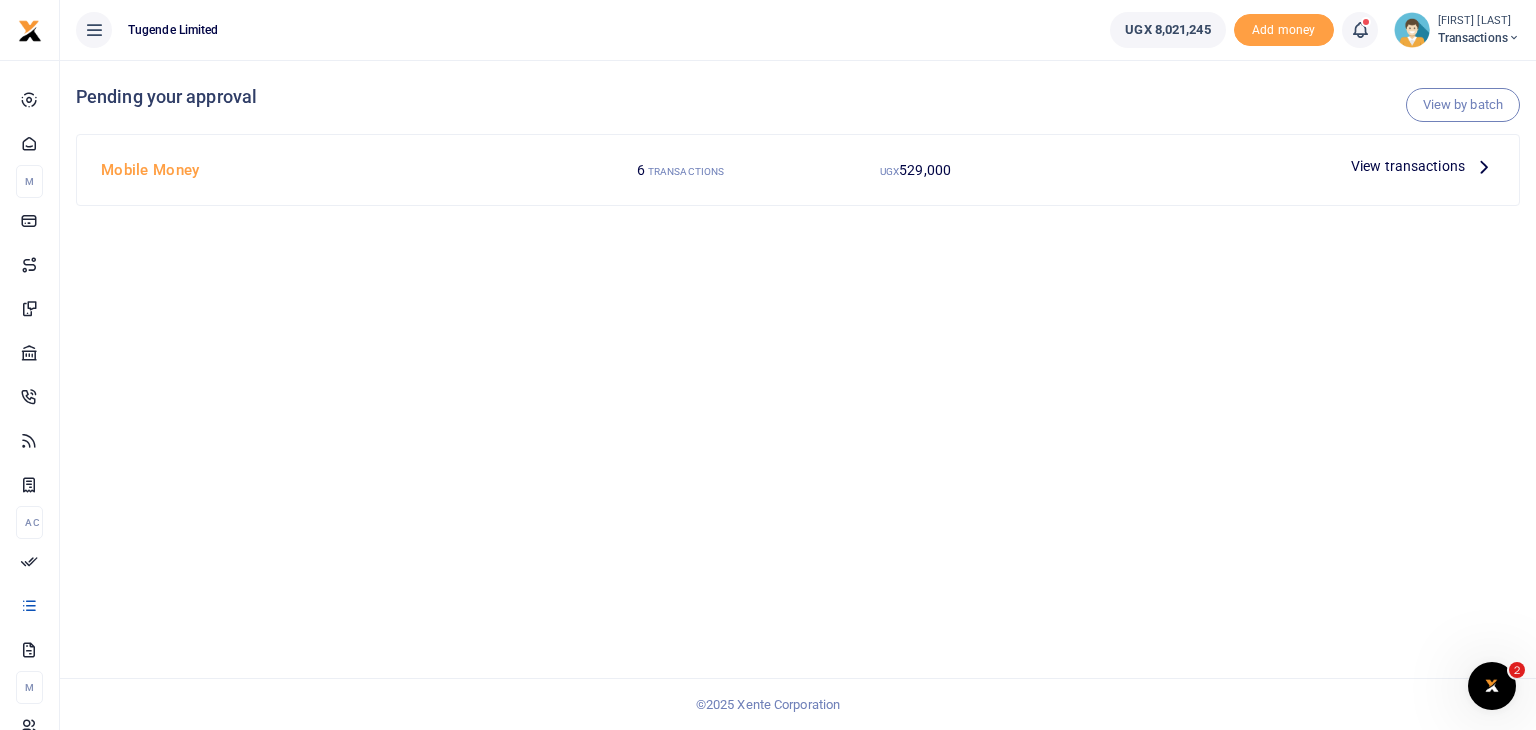 click on "View transactions" at bounding box center (1408, 166) 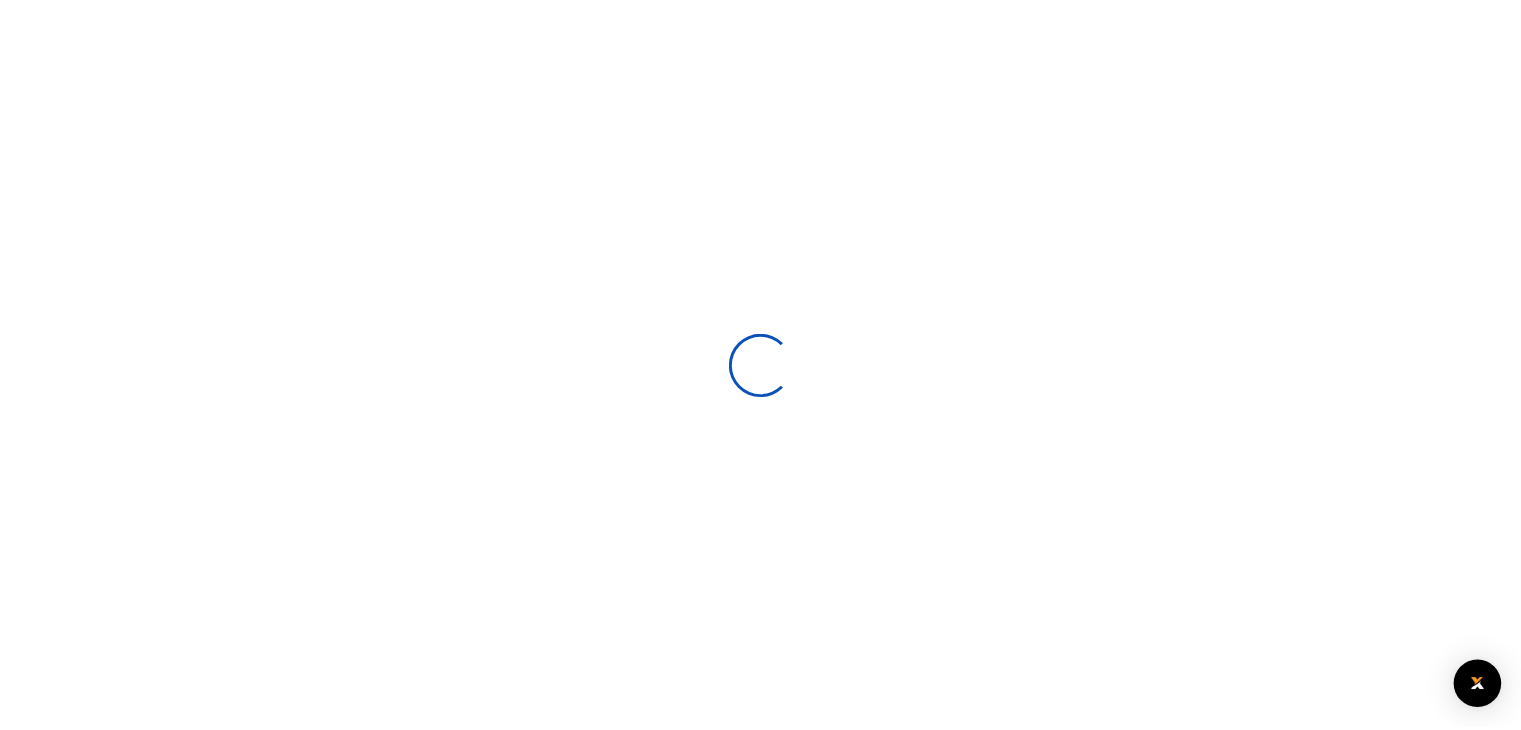 scroll, scrollTop: 0, scrollLeft: 0, axis: both 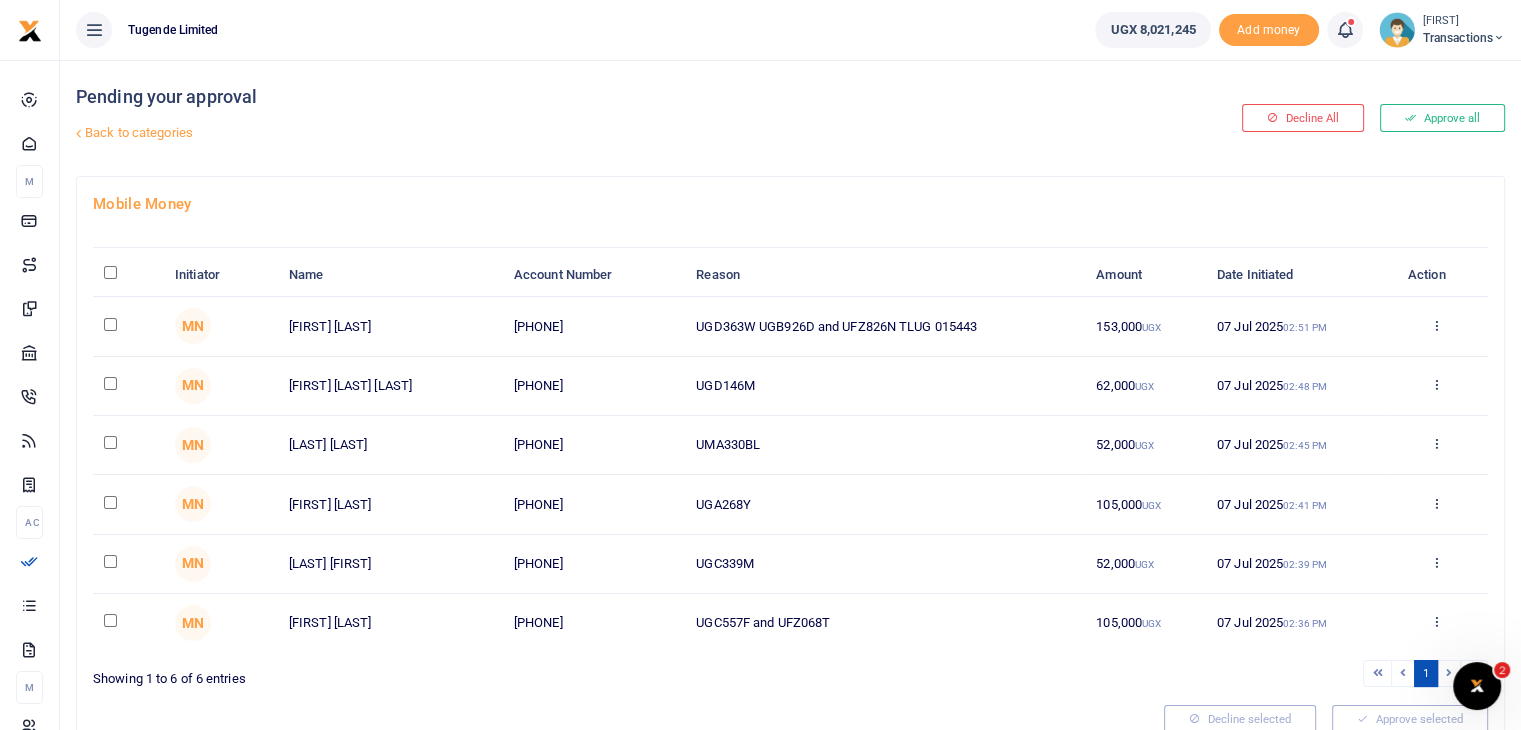 drag, startPoint x: 700, startPoint y: 325, endPoint x: 833, endPoint y: 311, distance: 133.73482 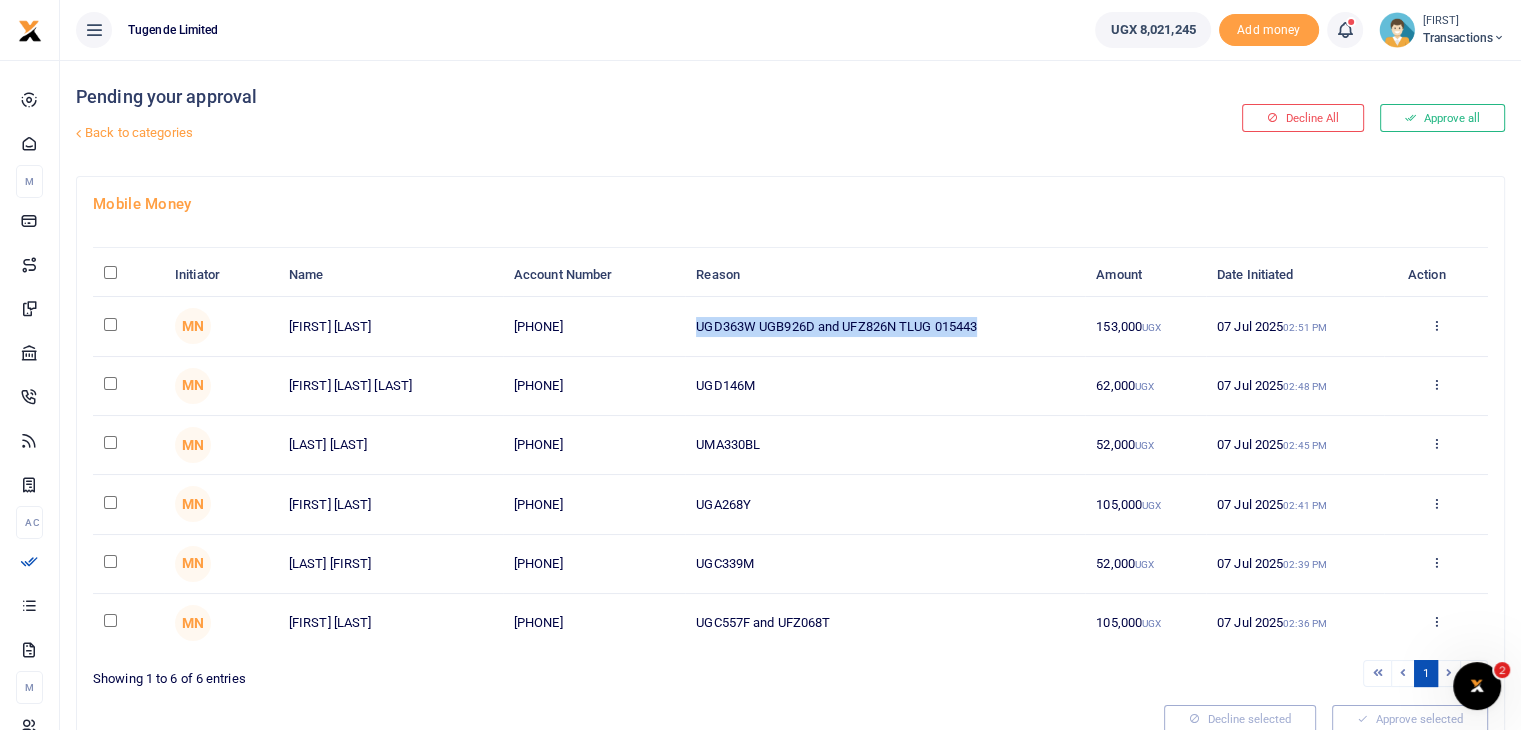 drag, startPoint x: 696, startPoint y: 324, endPoint x: 987, endPoint y: 313, distance: 291.20782 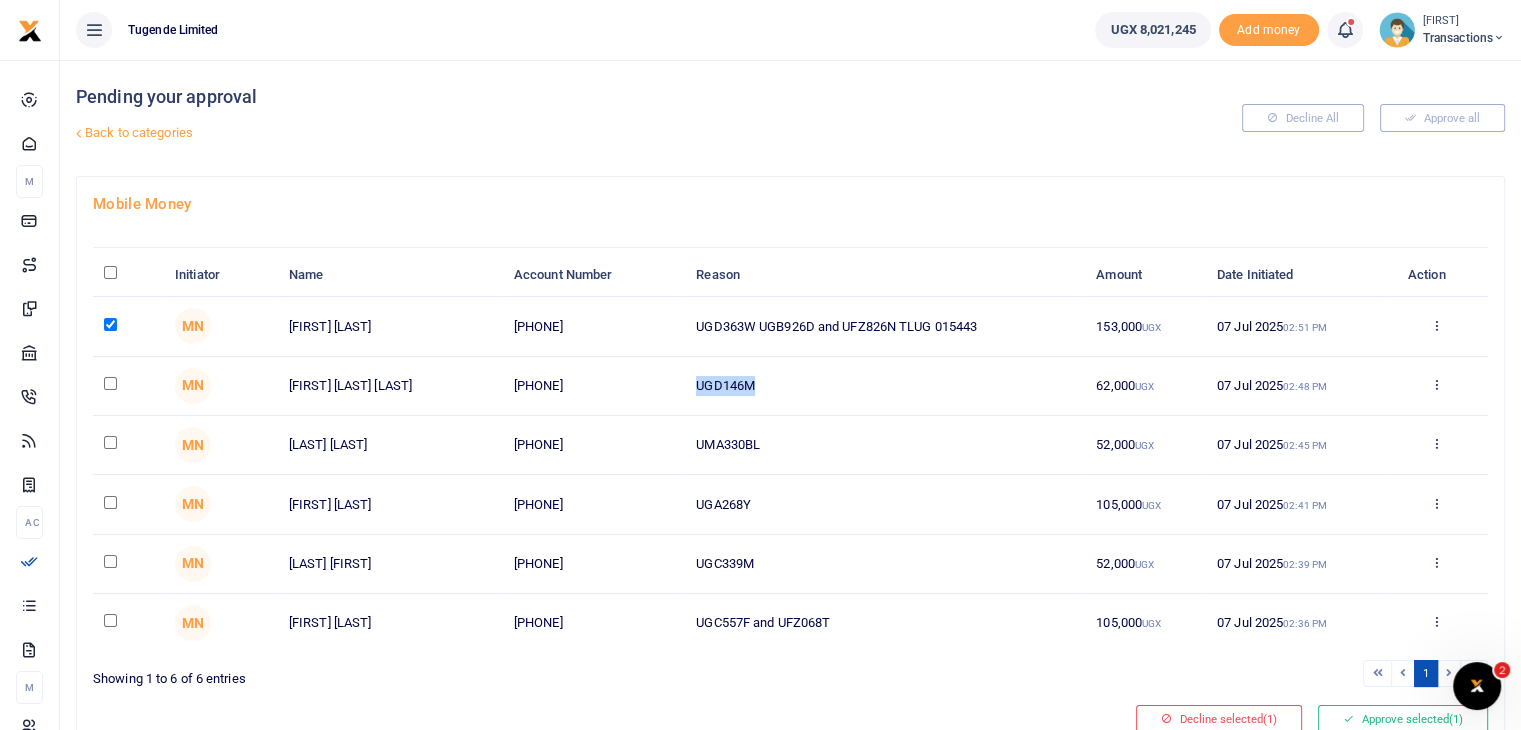 drag, startPoint x: 697, startPoint y: 387, endPoint x: 783, endPoint y: 377, distance: 86.579445 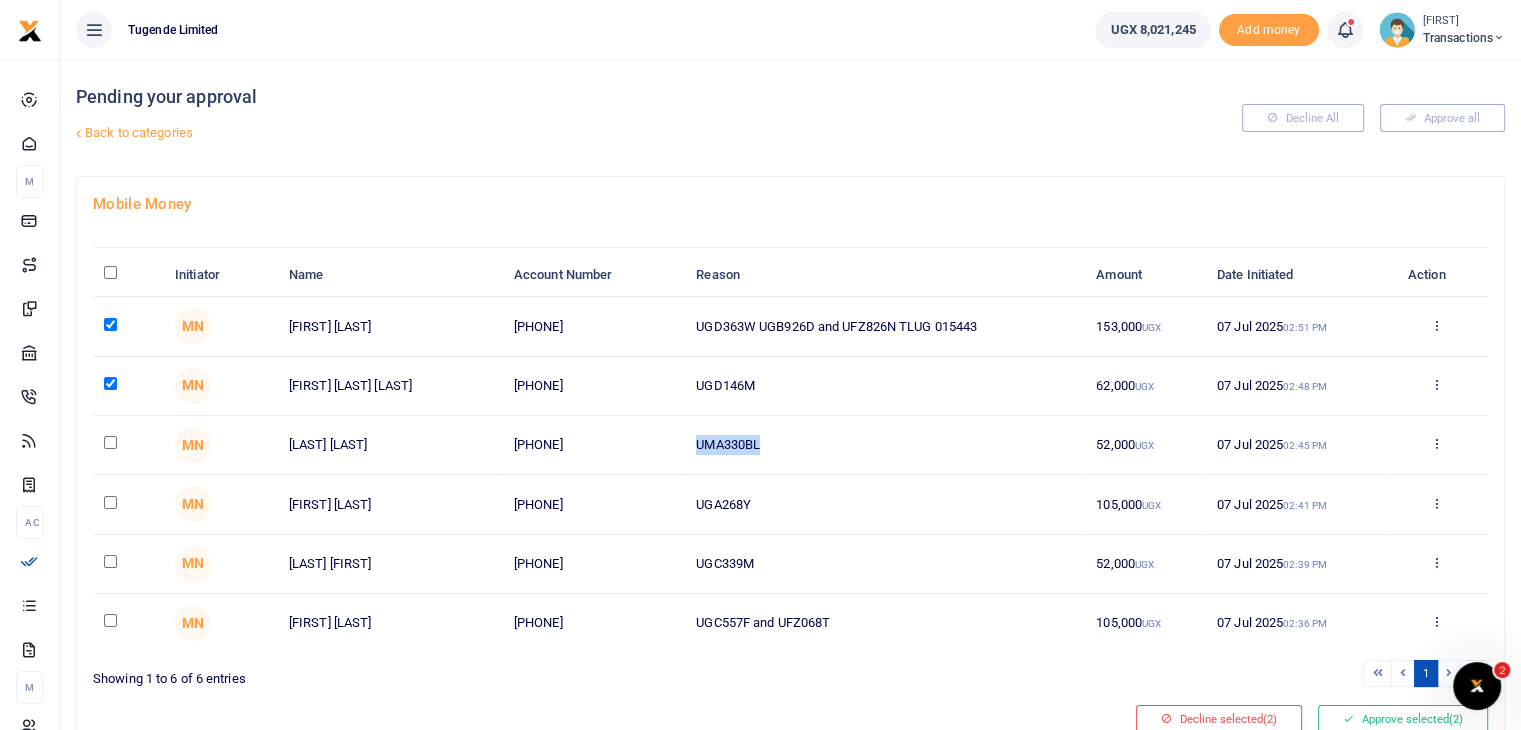drag, startPoint x: 692, startPoint y: 437, endPoint x: 816, endPoint y: 461, distance: 126.30122 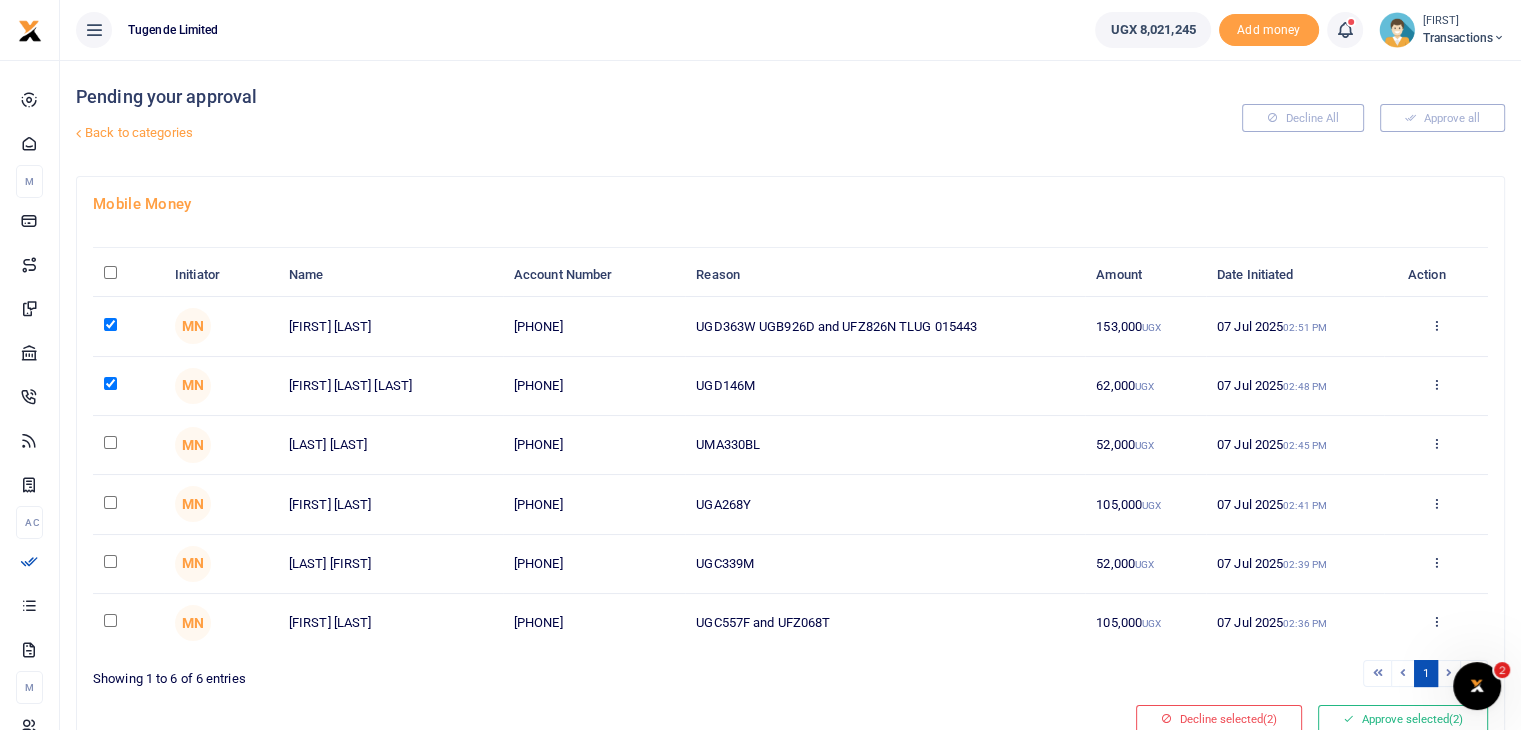 click at bounding box center (128, 326) 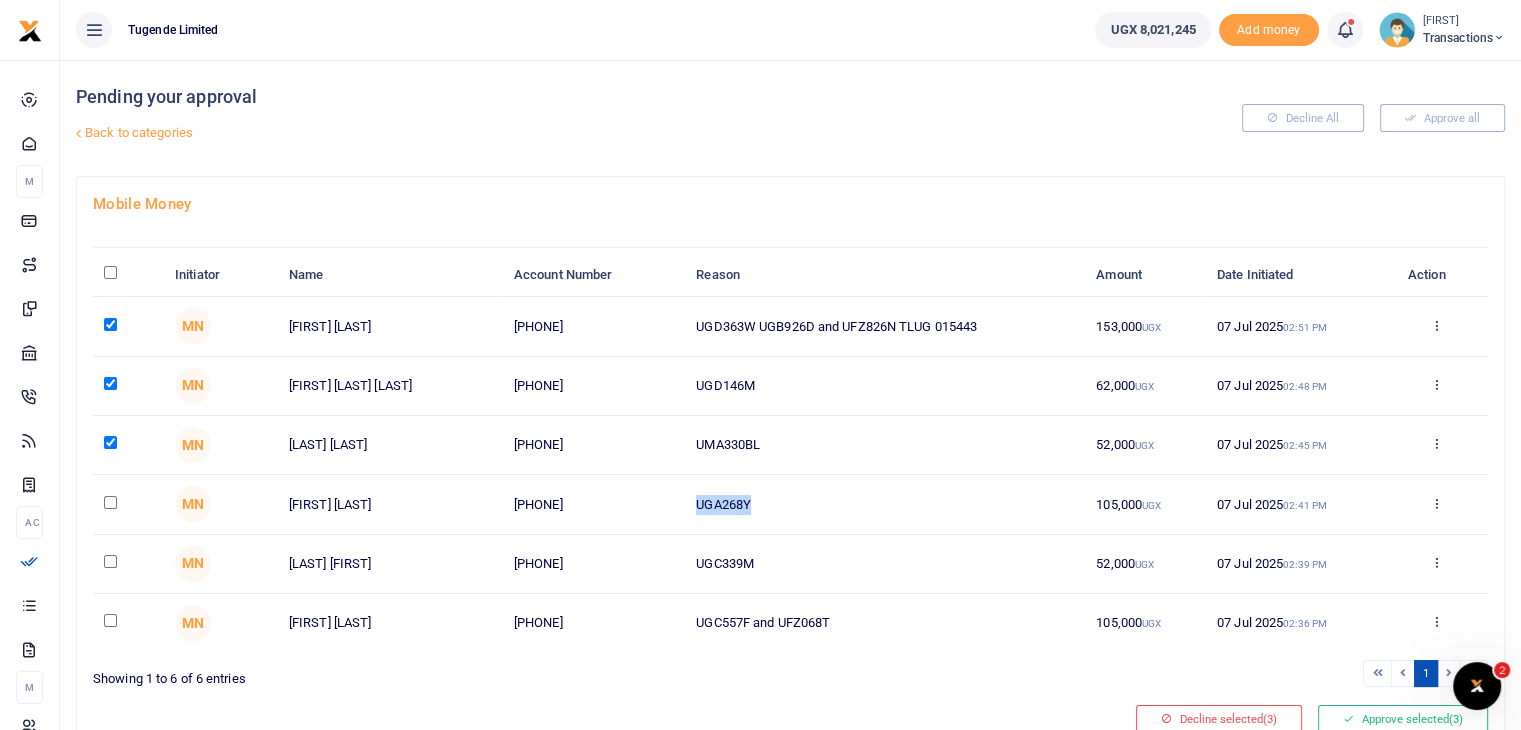 drag, startPoint x: 697, startPoint y: 509, endPoint x: 837, endPoint y: 508, distance: 140.00357 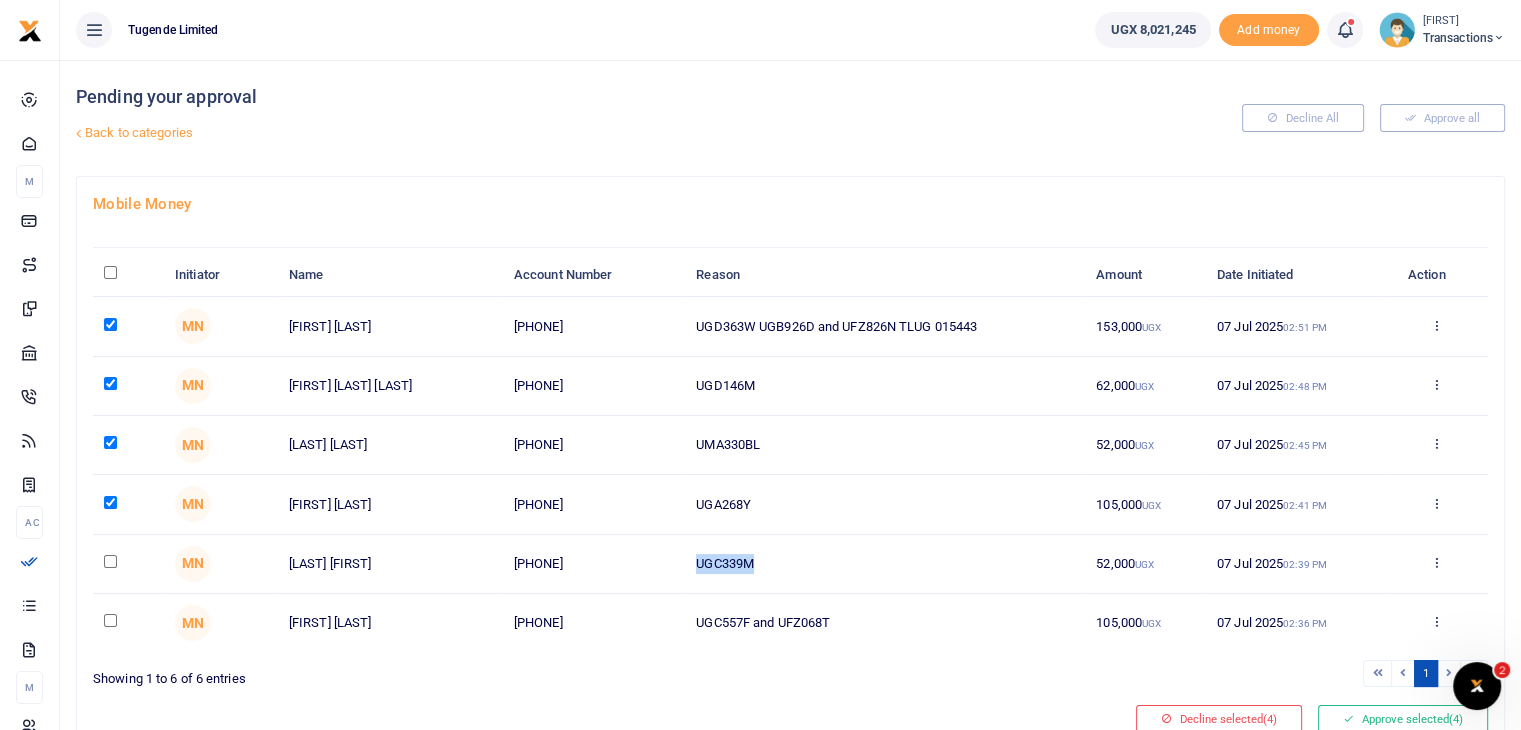 drag, startPoint x: 695, startPoint y: 557, endPoint x: 841, endPoint y: 563, distance: 146.12323 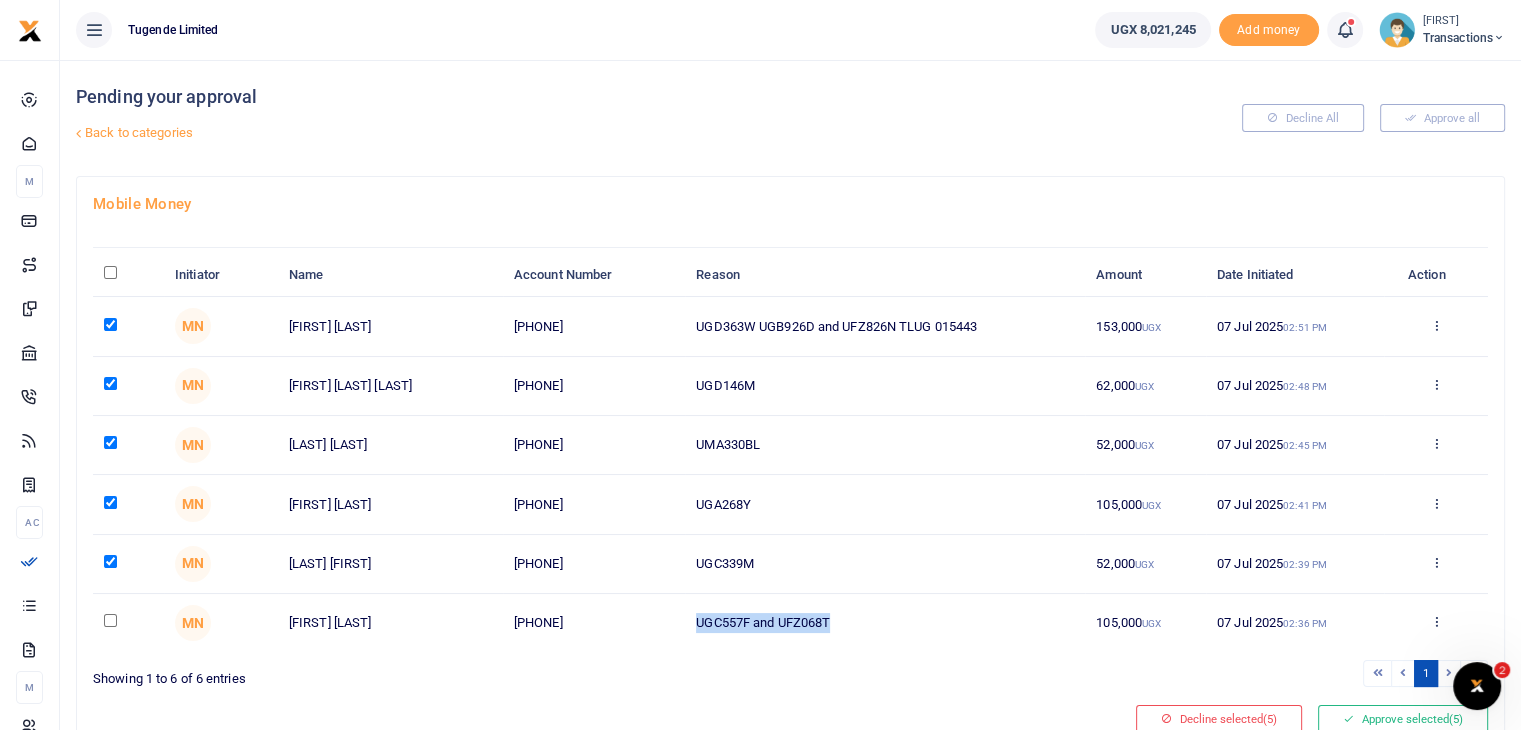drag, startPoint x: 700, startPoint y: 622, endPoint x: 896, endPoint y: 611, distance: 196.30843 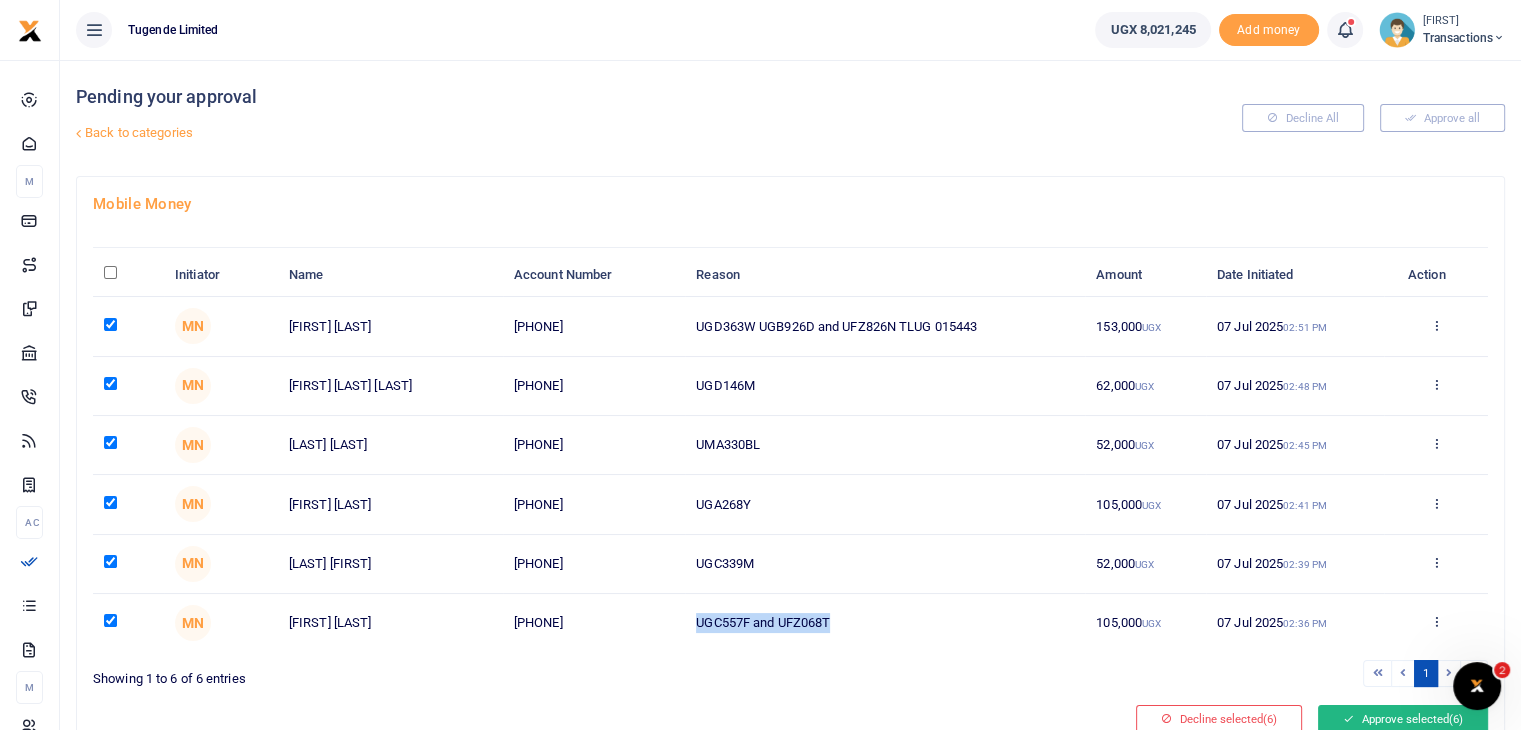 click on "Approve selected  (6)" at bounding box center [1403, 719] 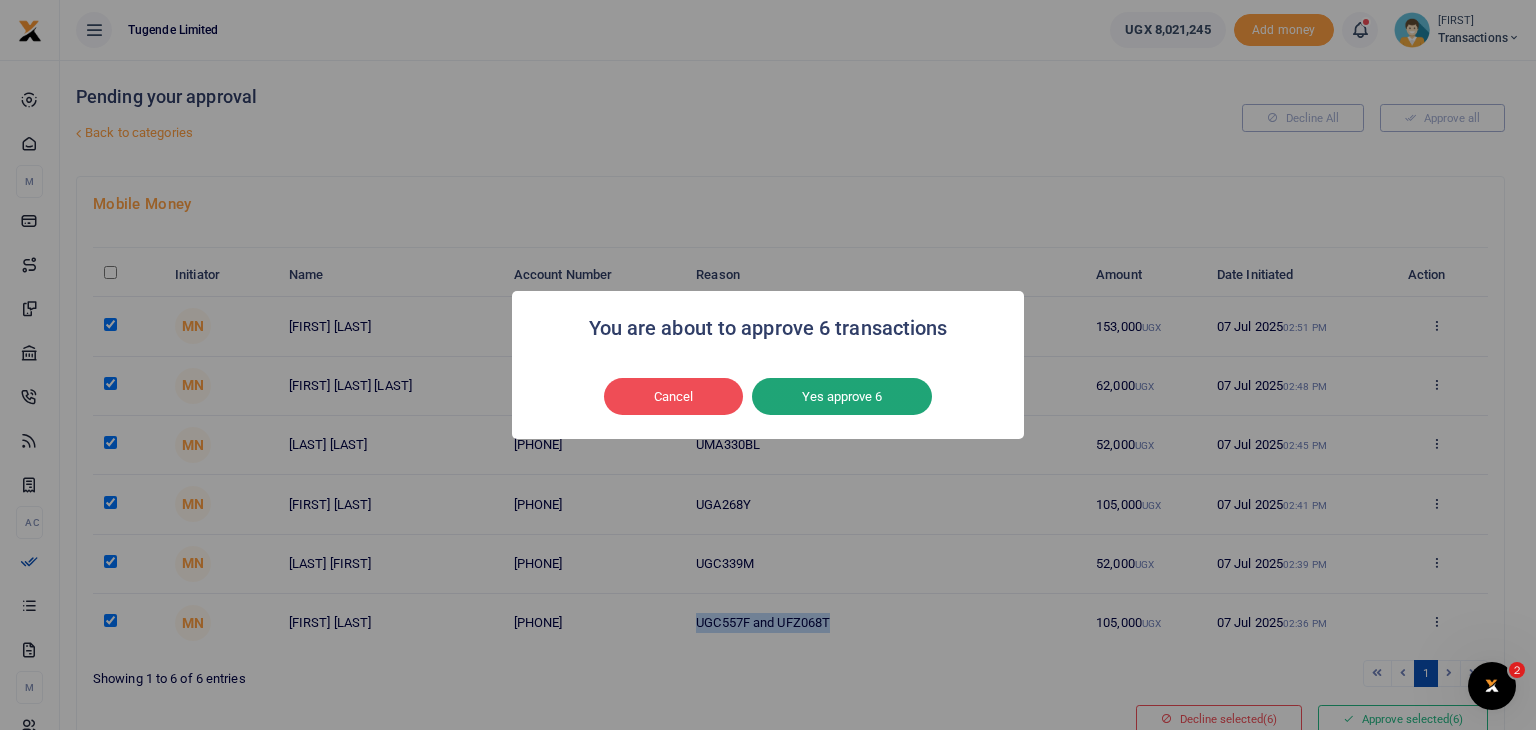 click on "Yes approve 6" at bounding box center (842, 397) 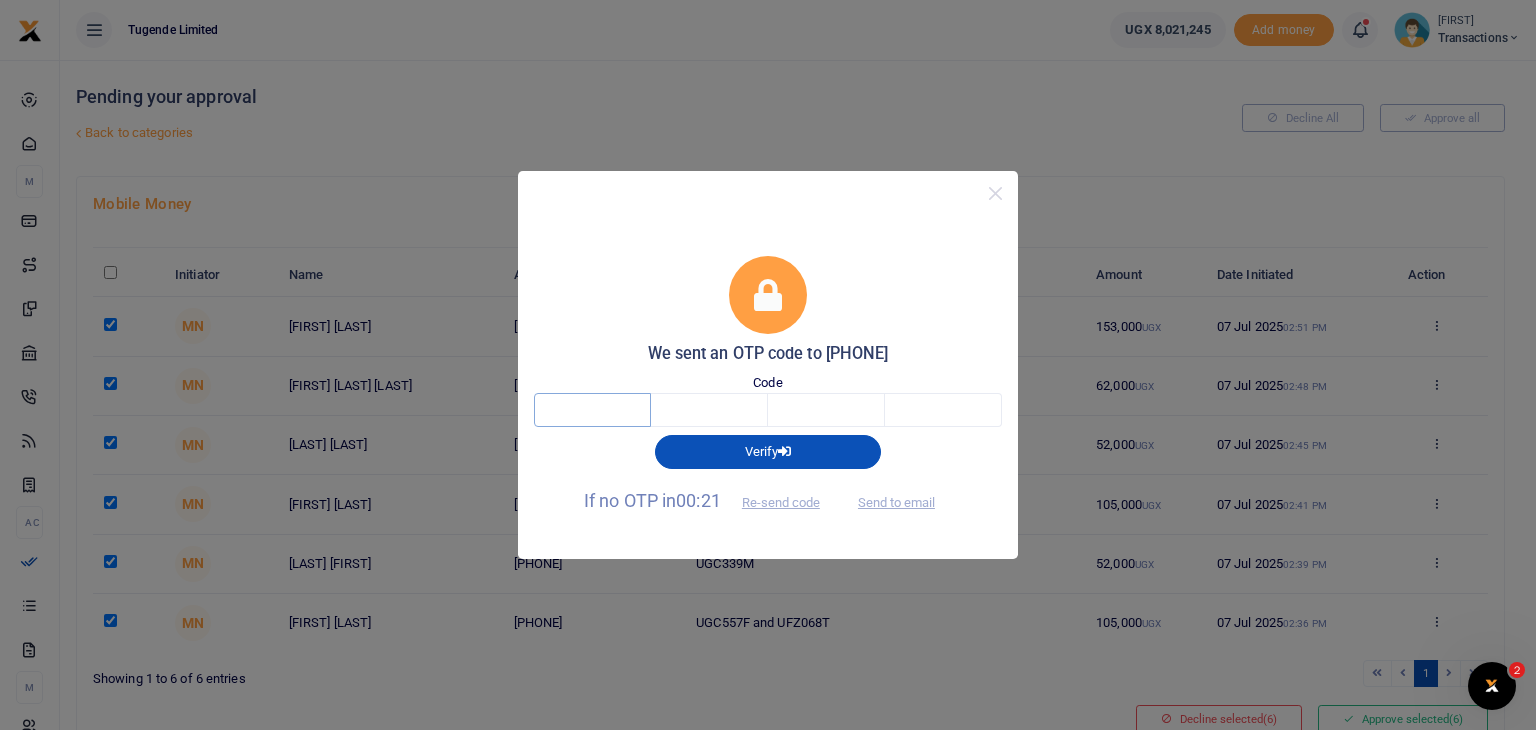 click at bounding box center [592, 410] 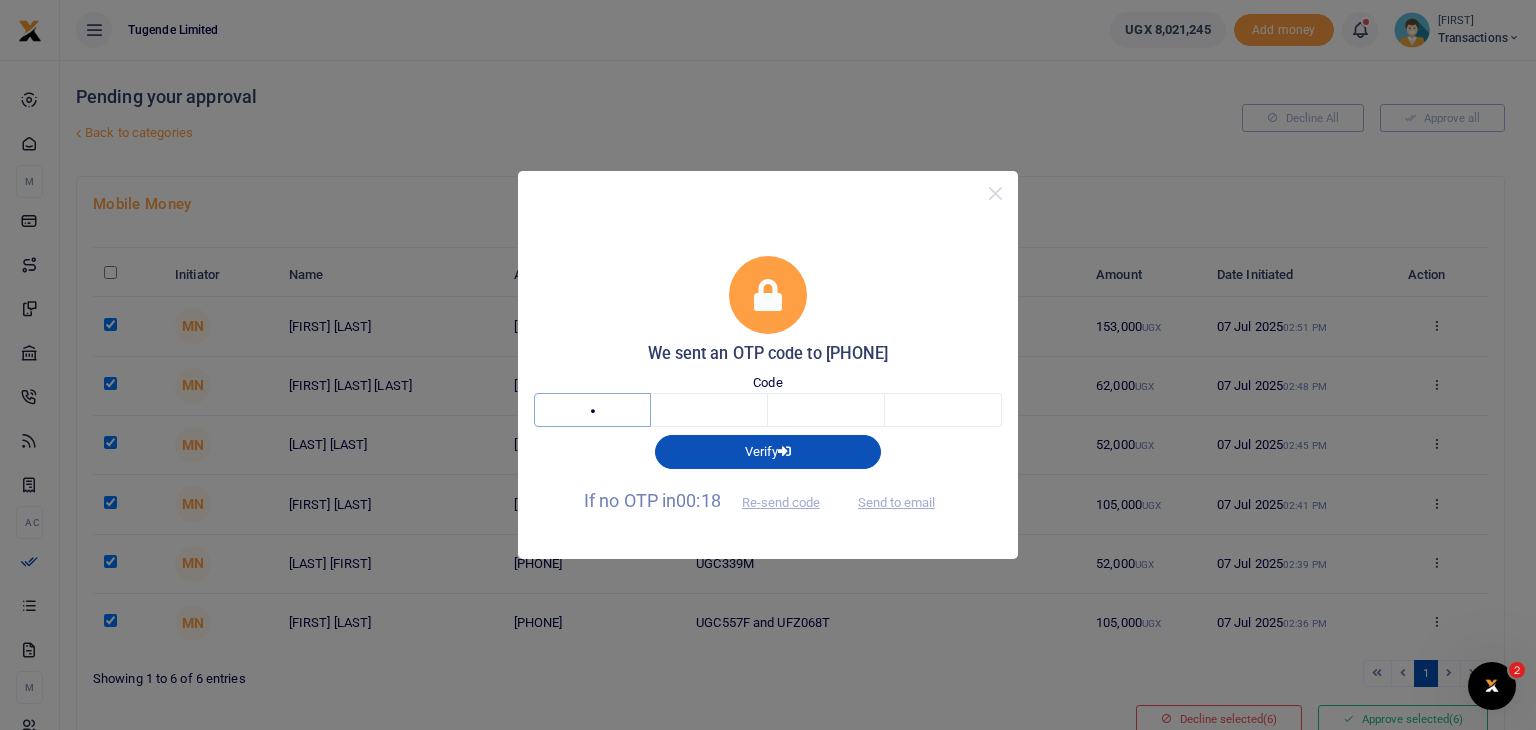 type on "9" 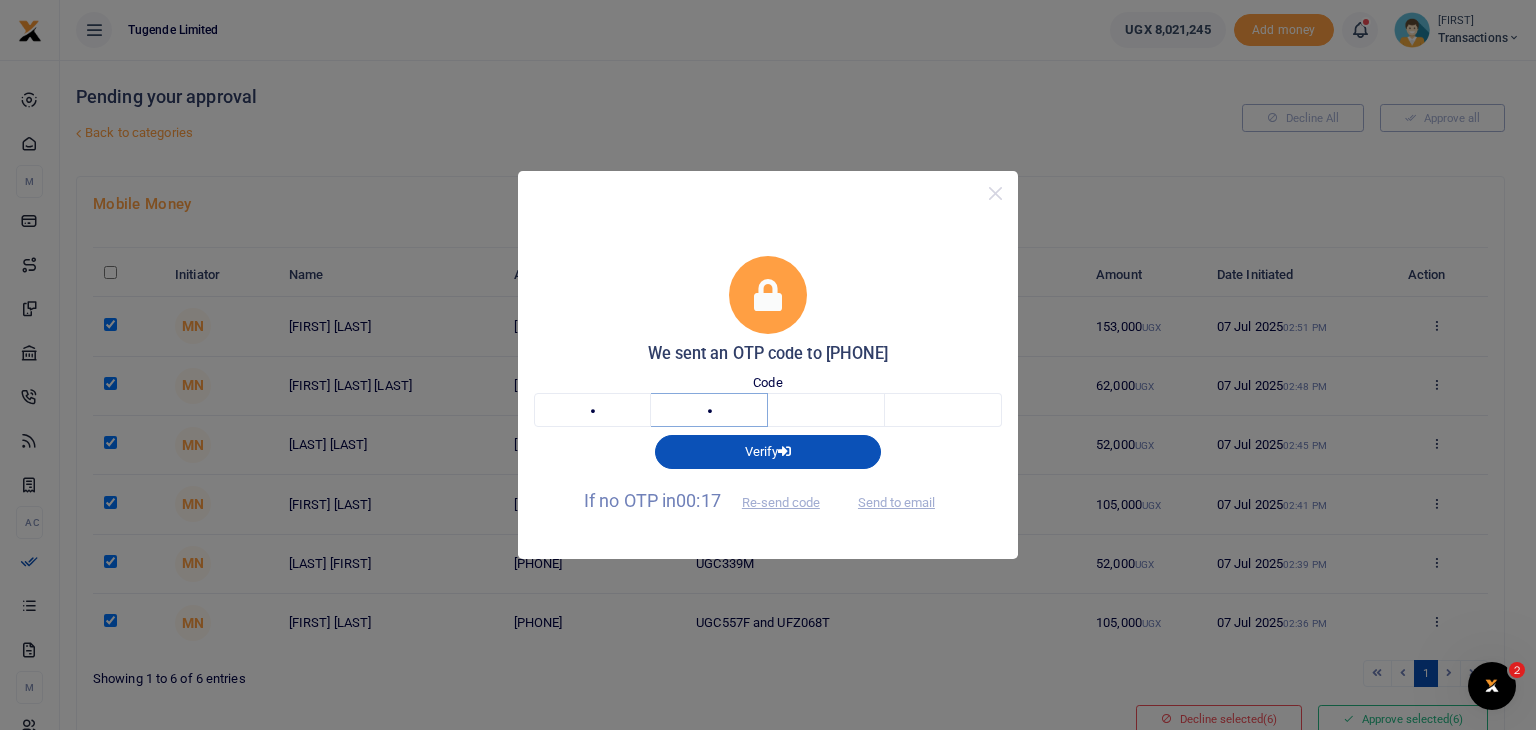 type on "2" 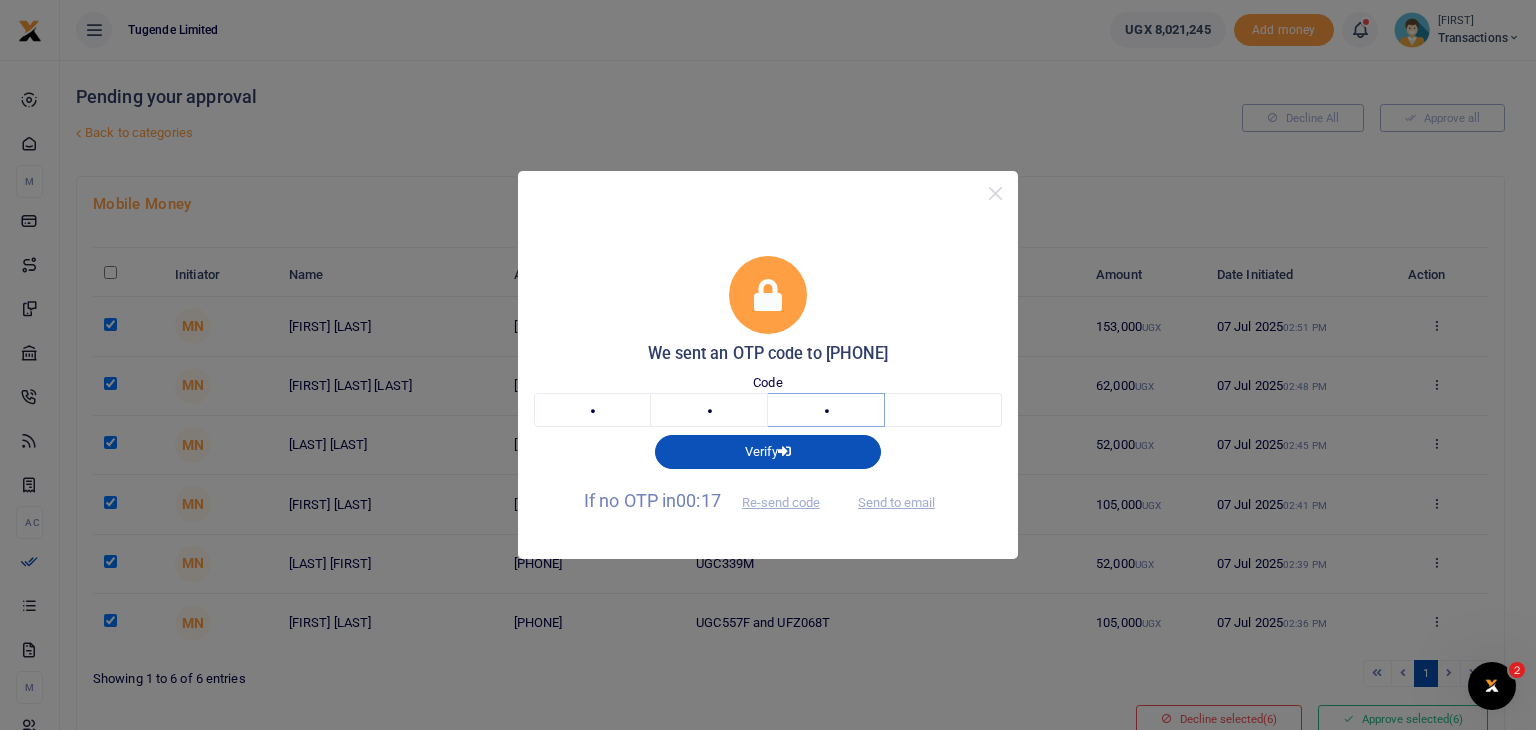 type on "2" 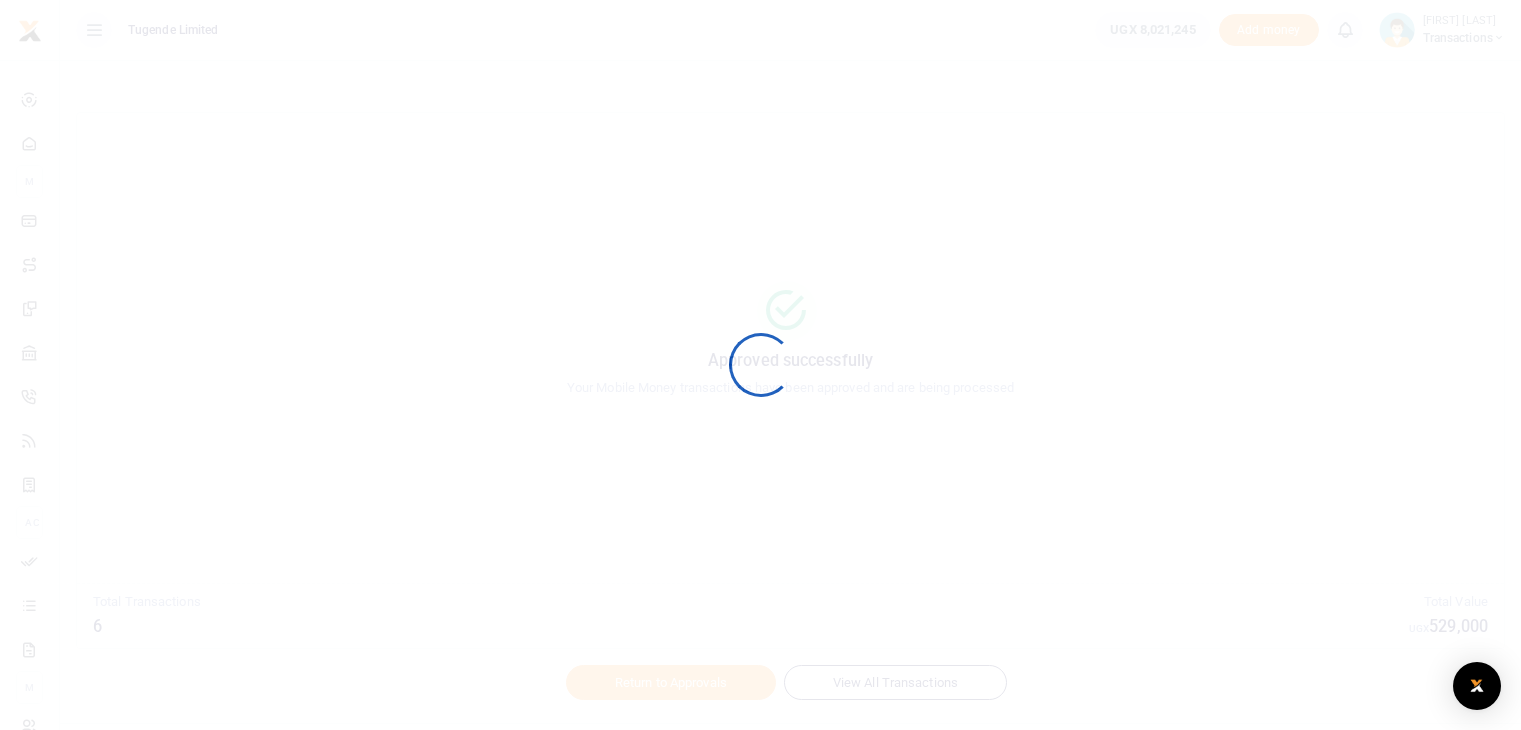 scroll, scrollTop: 0, scrollLeft: 0, axis: both 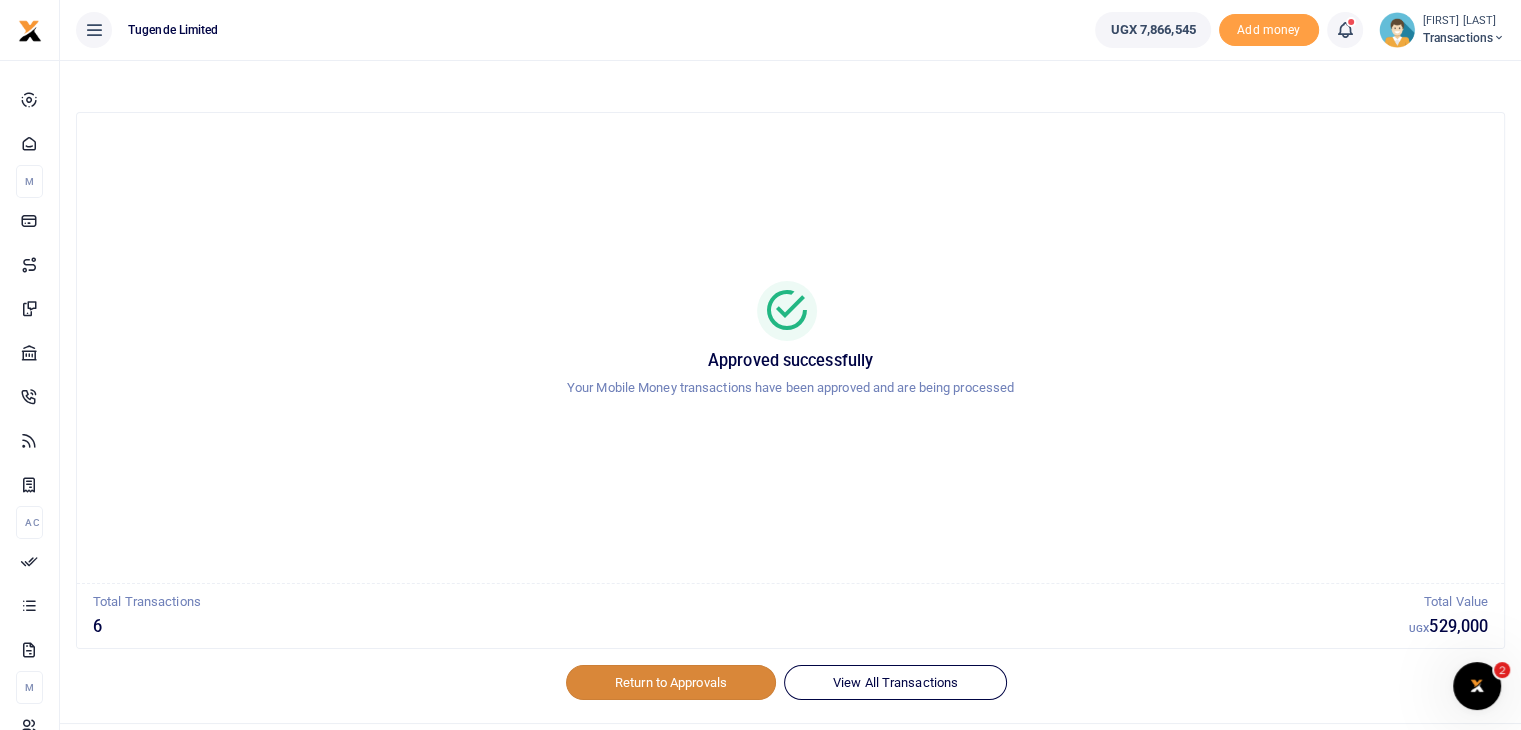 click on "Return to Approvals" at bounding box center (671, 682) 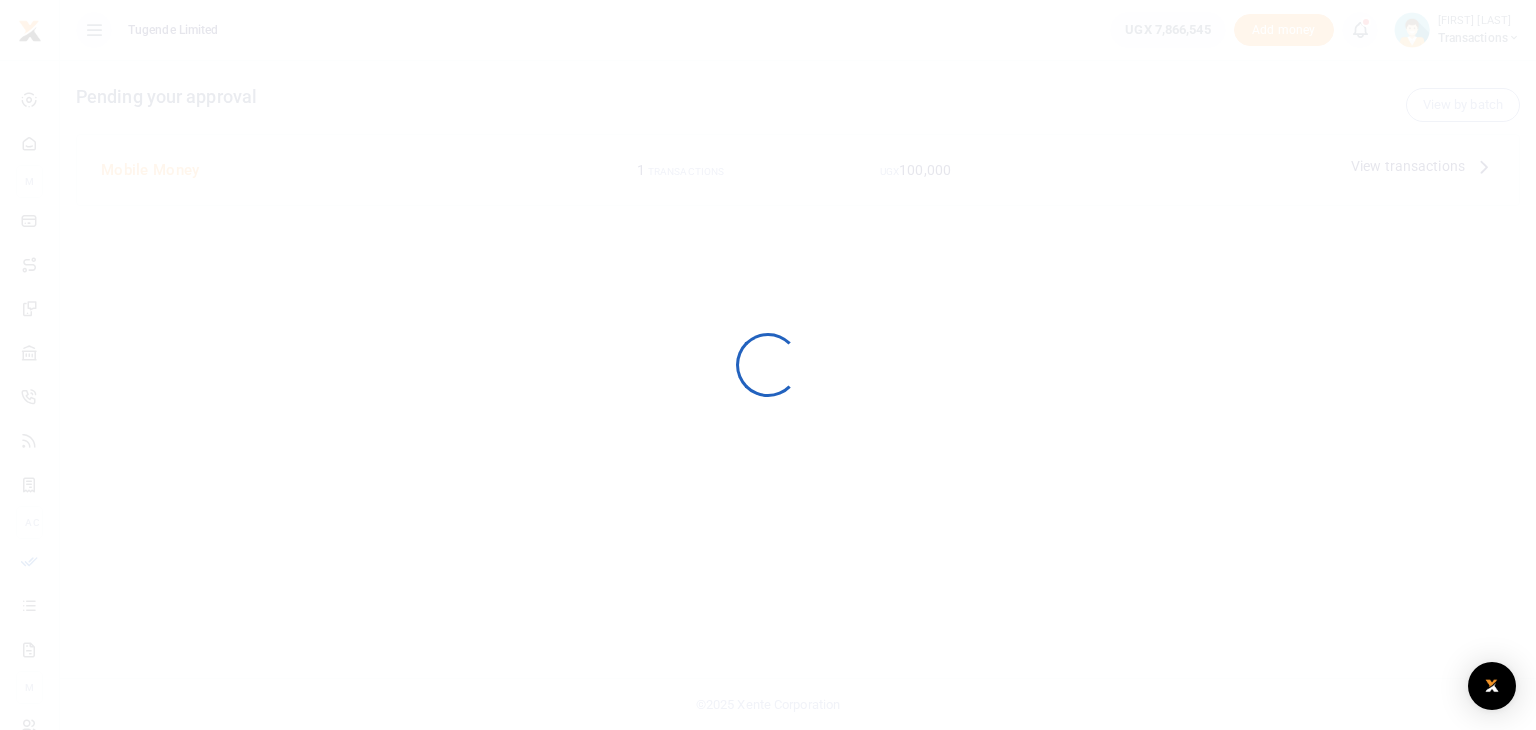 scroll, scrollTop: 0, scrollLeft: 0, axis: both 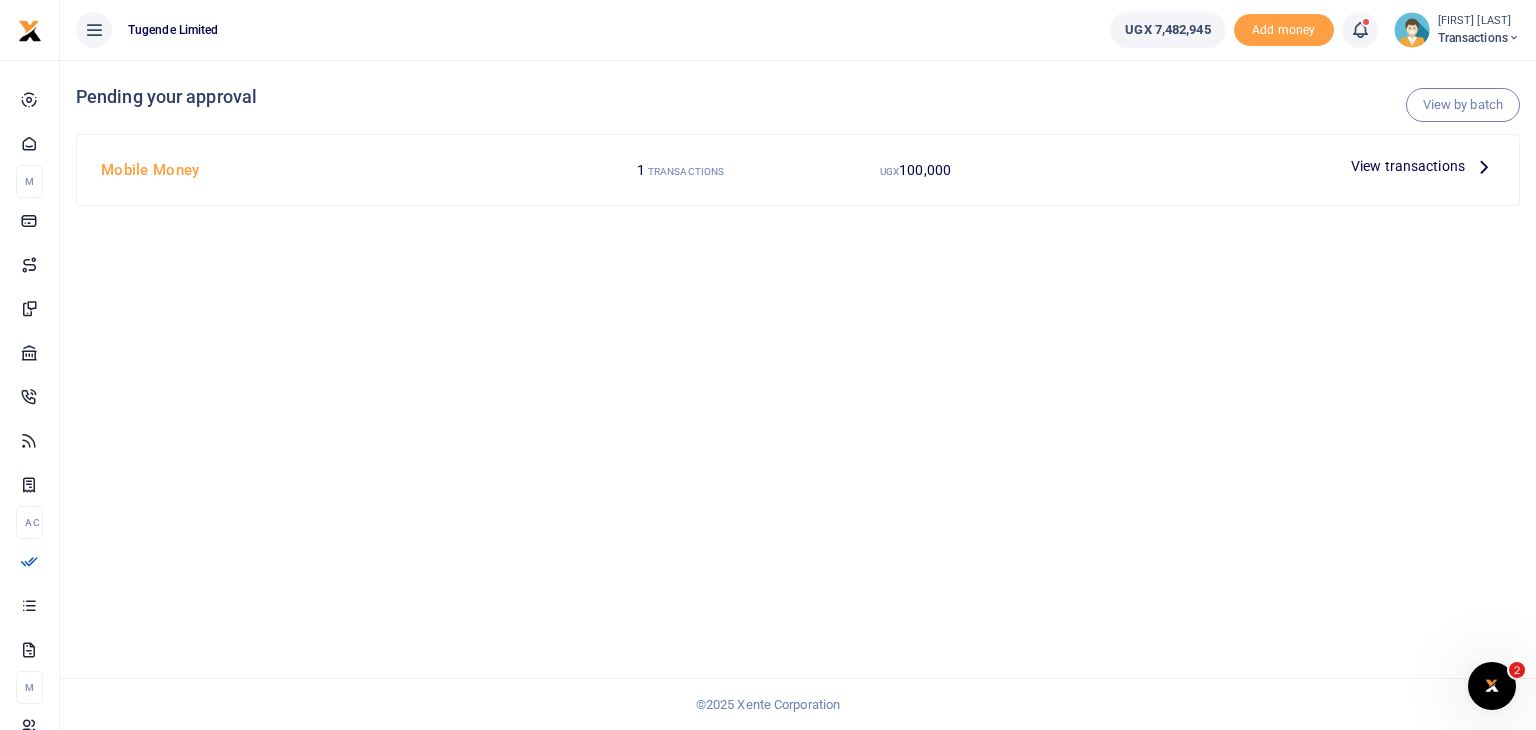 click on "View transactions" at bounding box center [1408, 166] 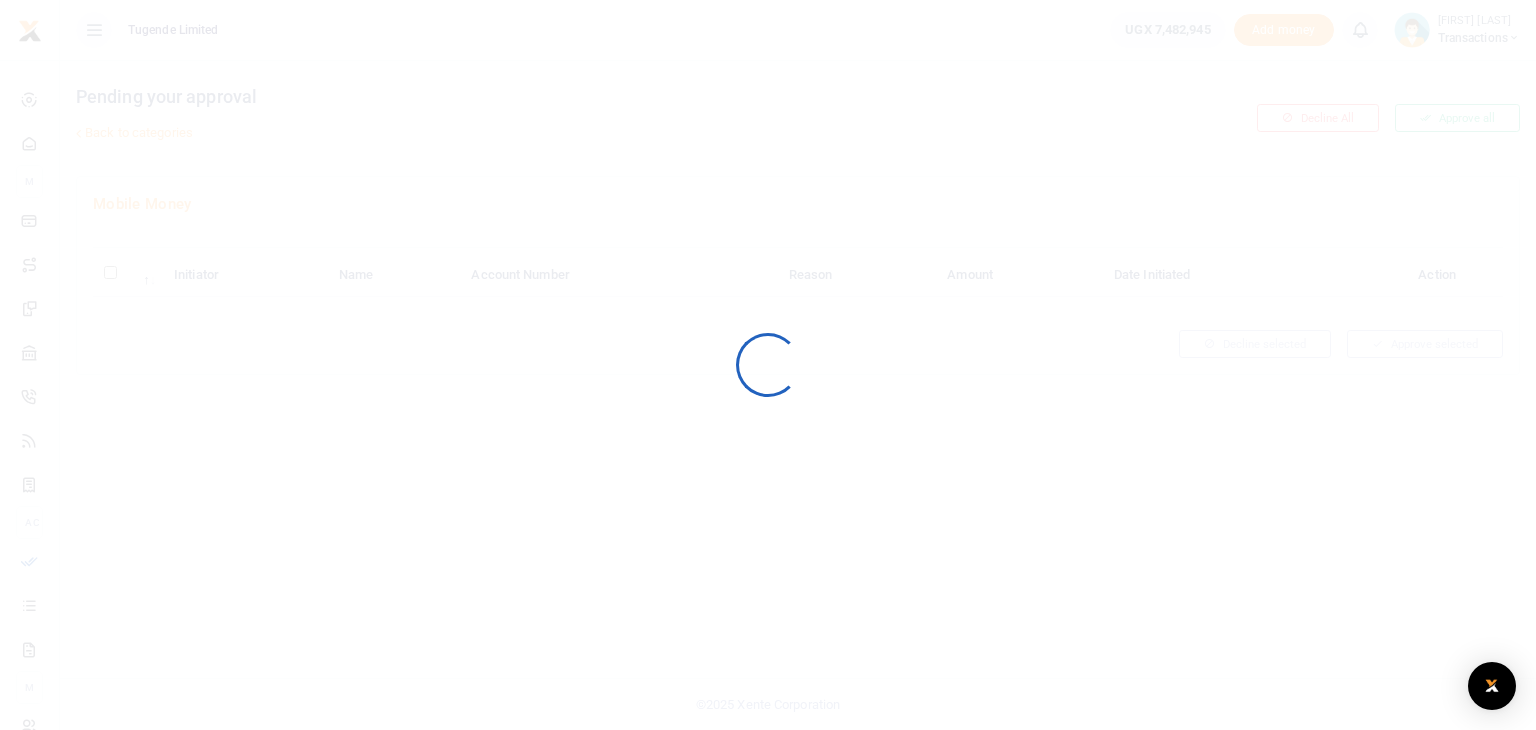scroll, scrollTop: 0, scrollLeft: 0, axis: both 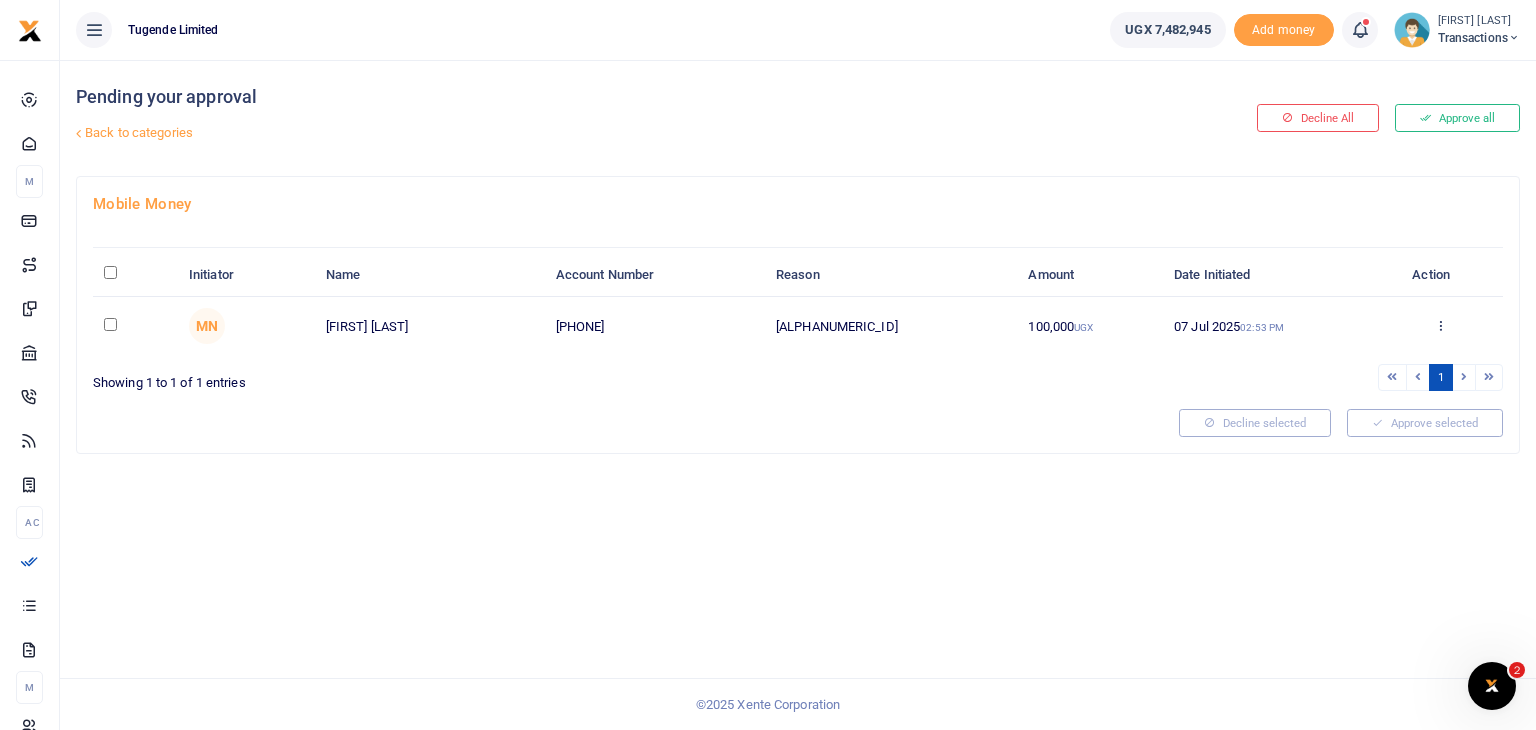 drag, startPoint x: 776, startPoint y: 323, endPoint x: 929, endPoint y: 319, distance: 153.05228 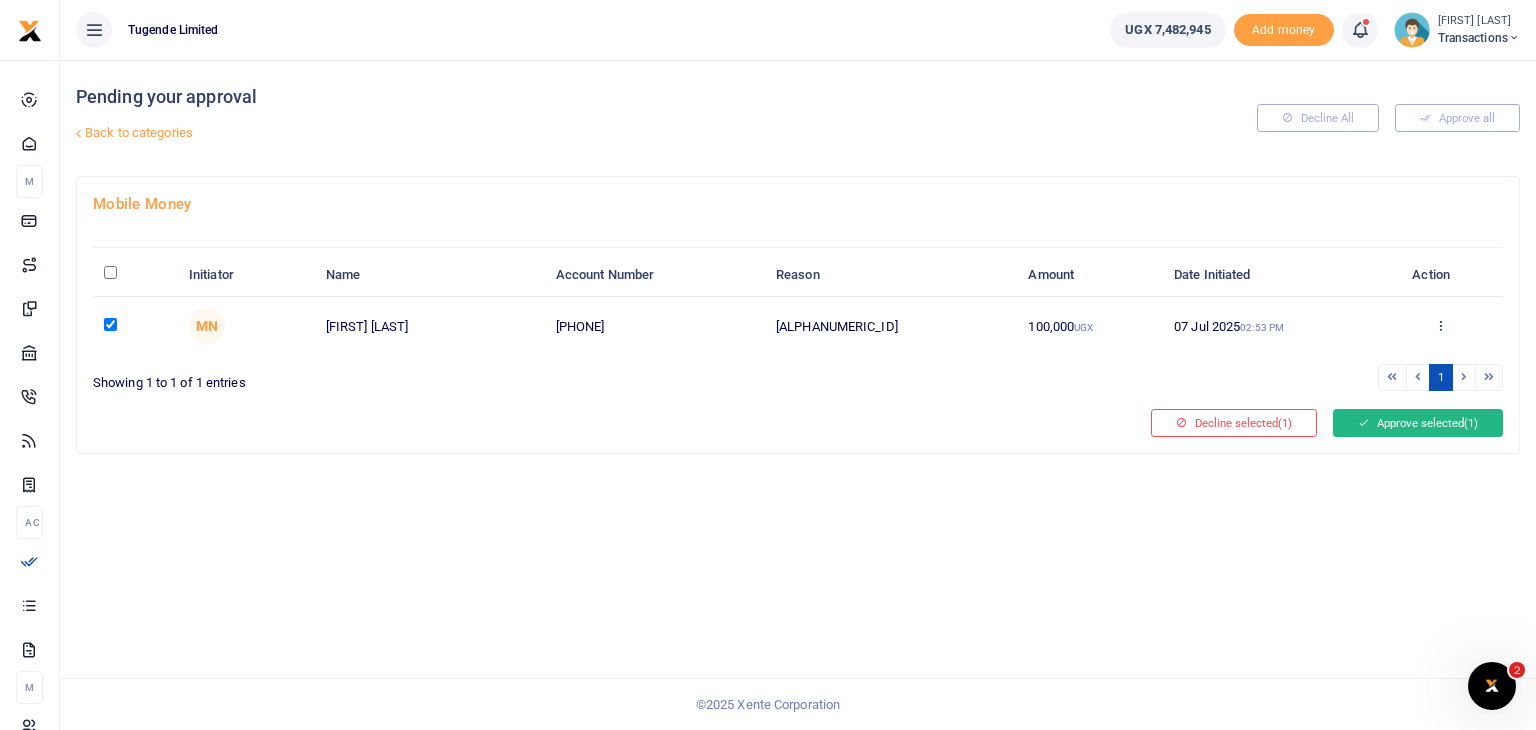 click on "Approve selected  (1)" at bounding box center [1418, 423] 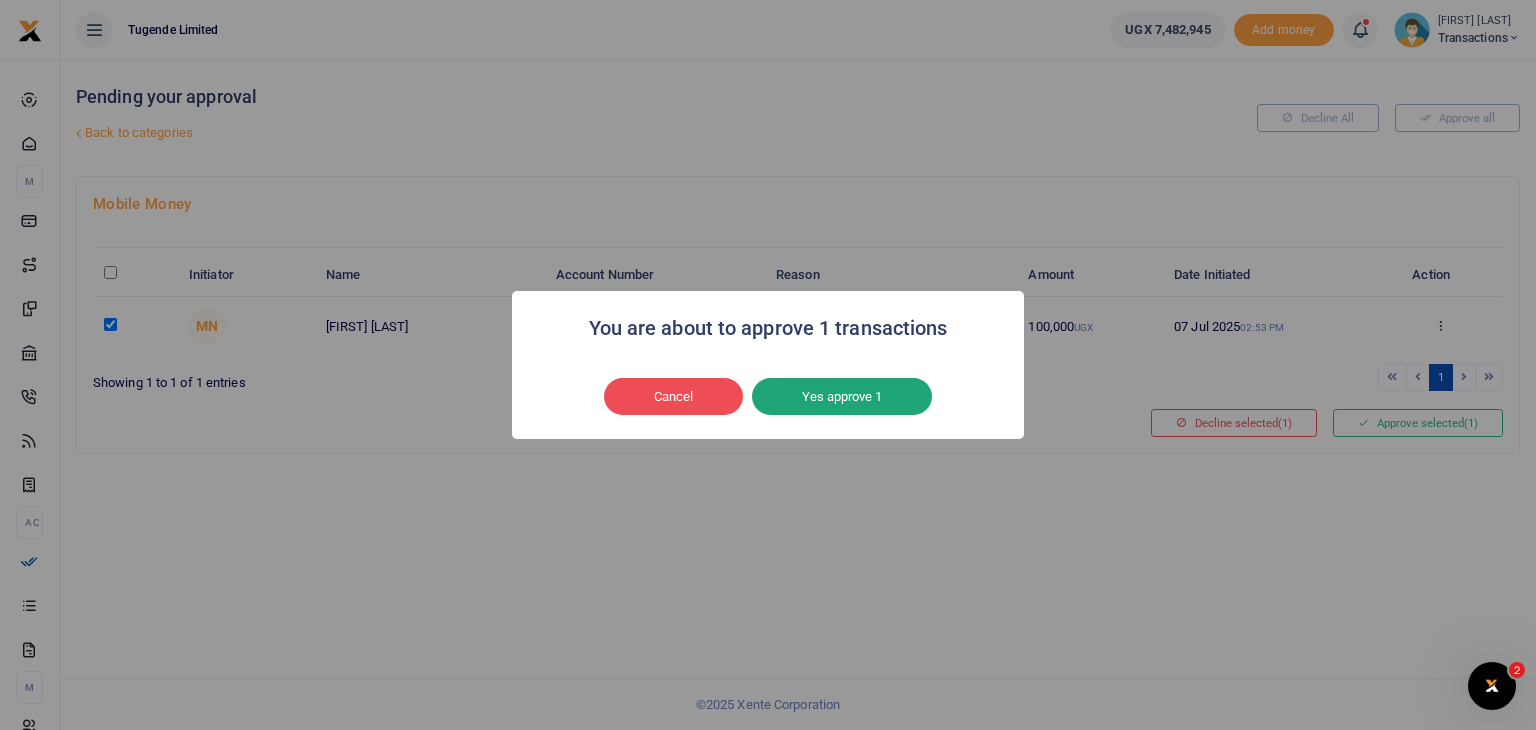 click on "Yes approve 1" at bounding box center [842, 397] 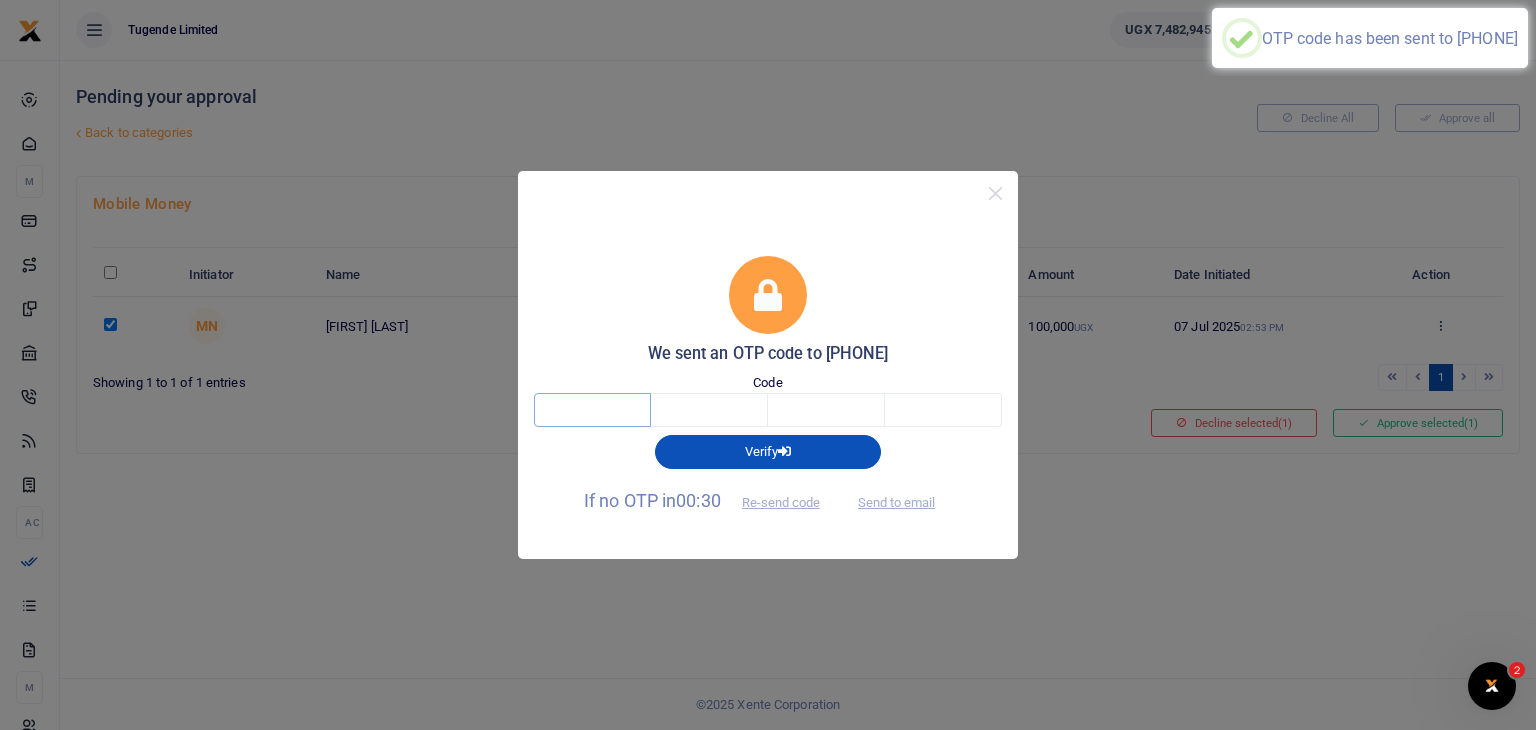 click at bounding box center [592, 410] 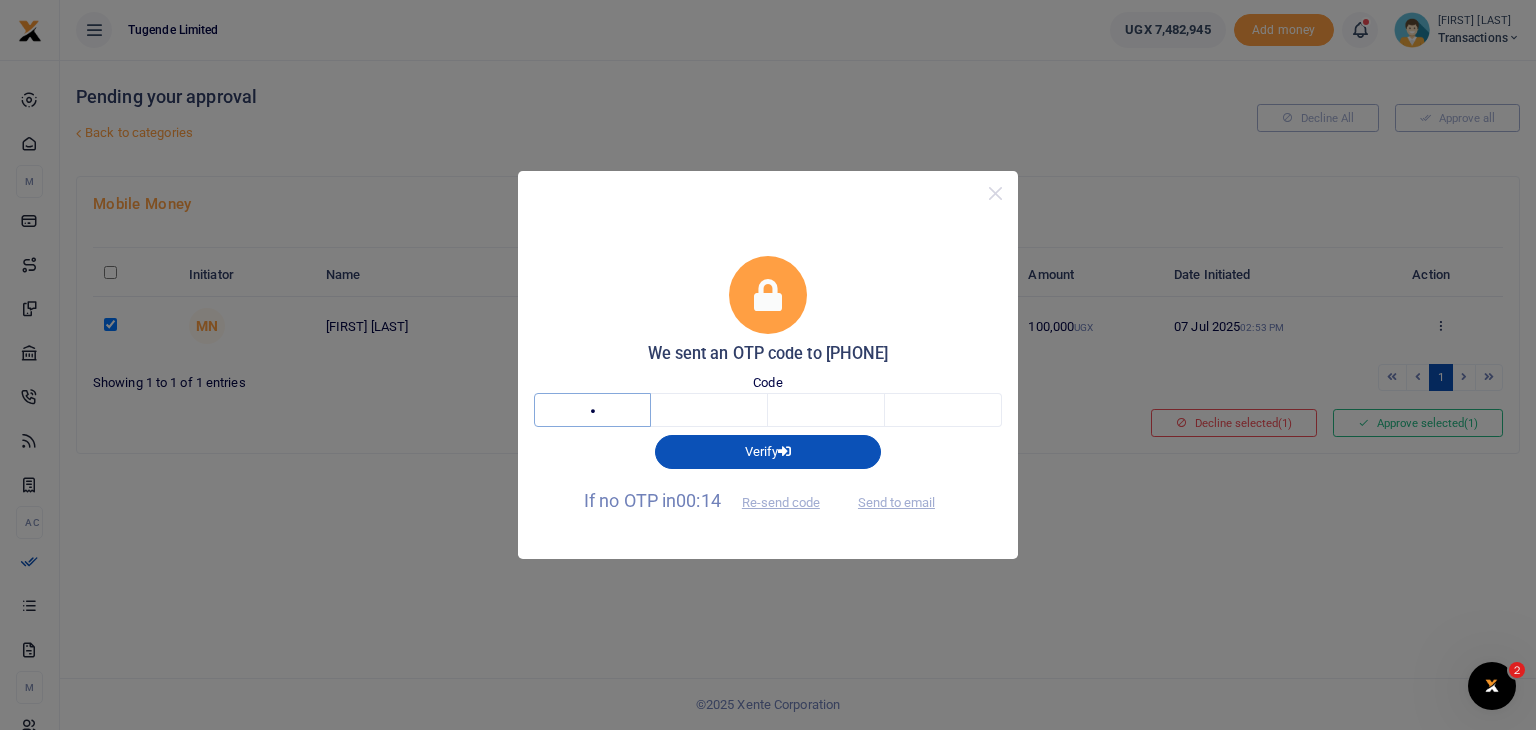 type on "3" 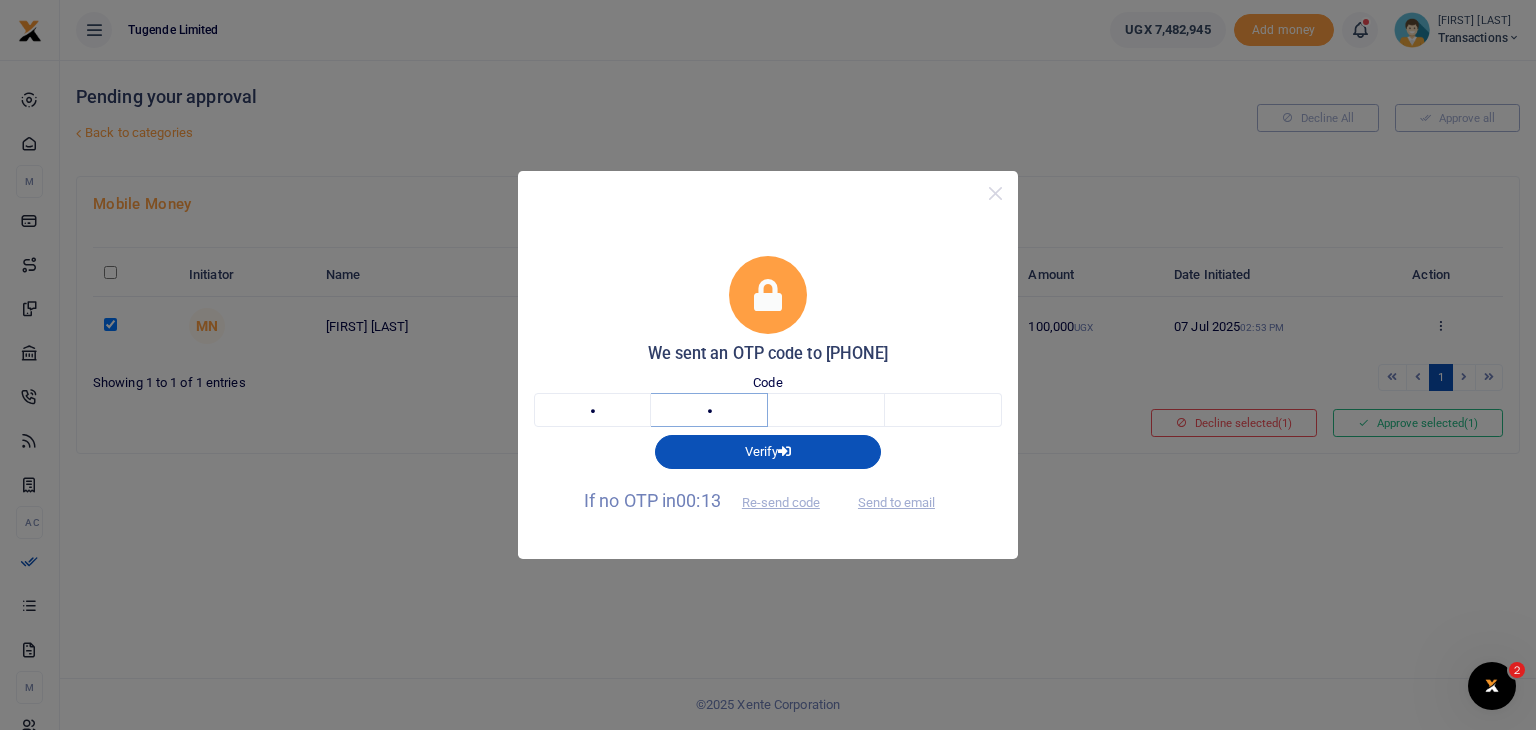 type on "4" 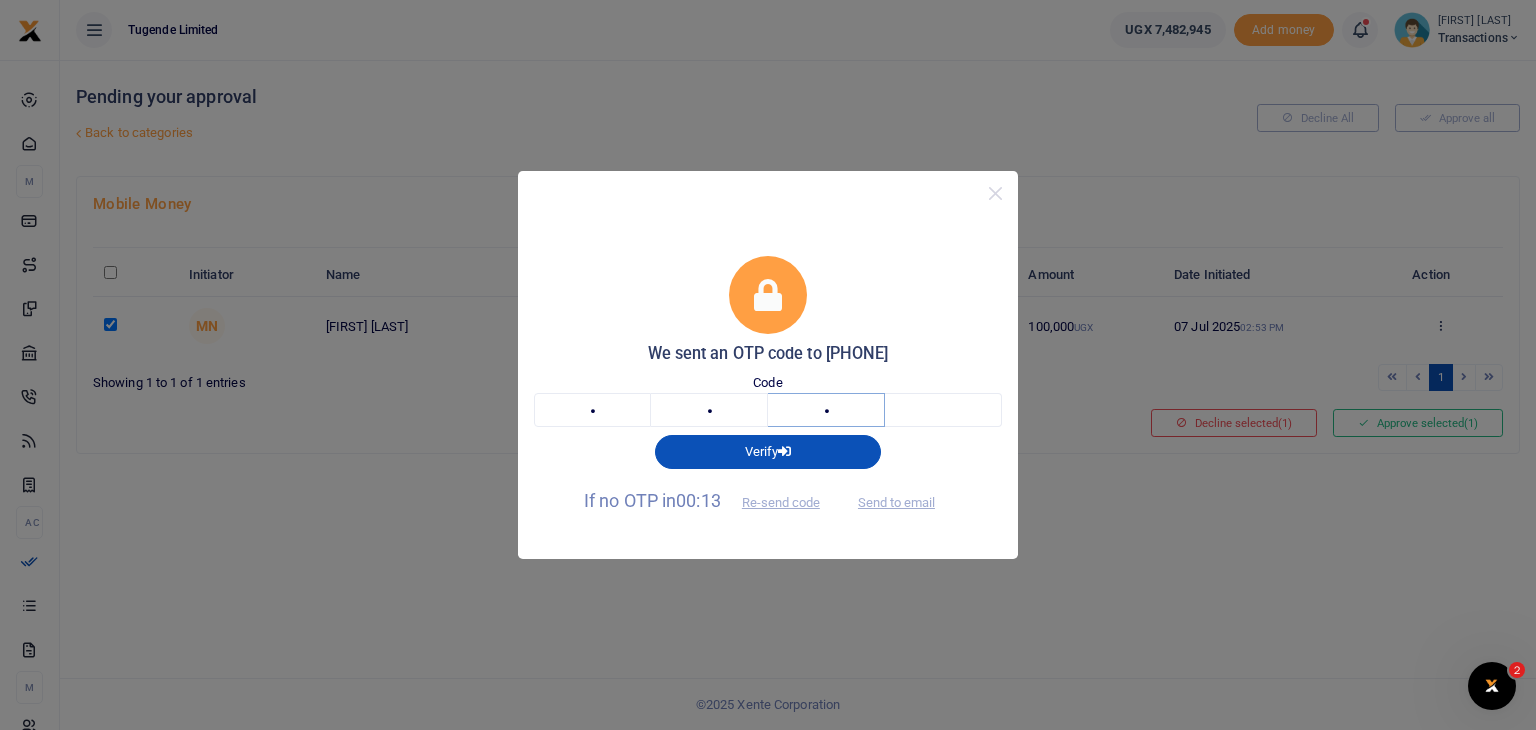 type on "6" 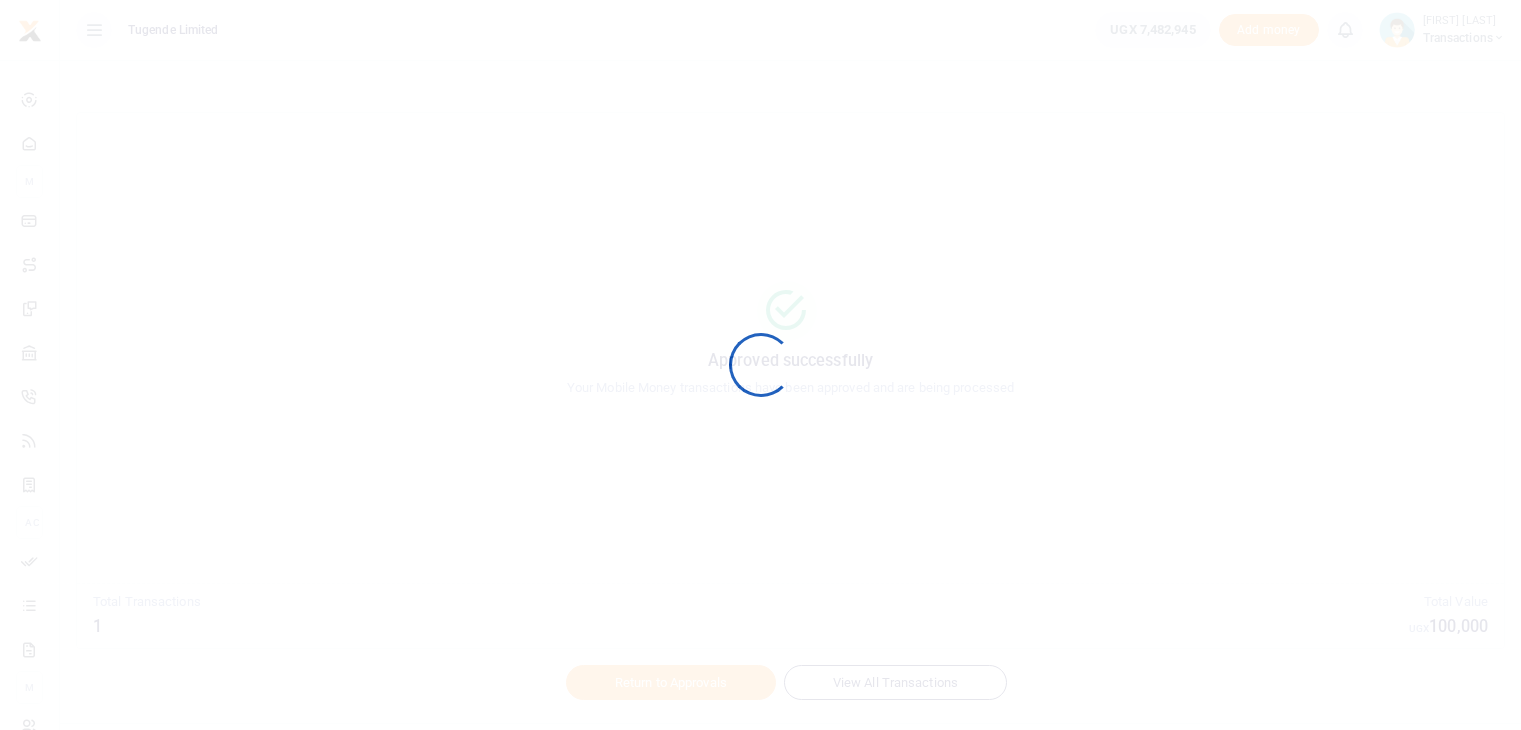 scroll, scrollTop: 0, scrollLeft: 0, axis: both 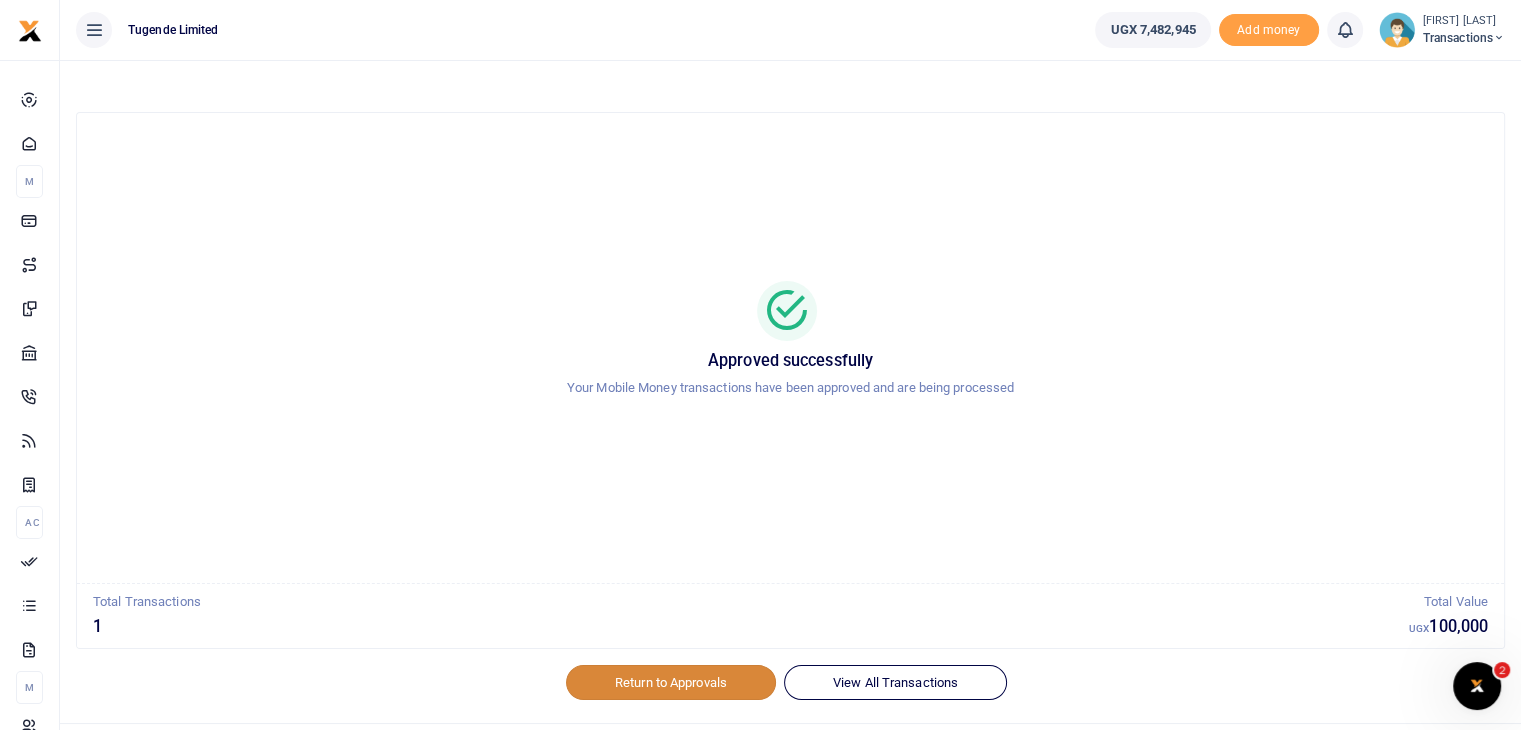 click on "Return to Approvals" at bounding box center (671, 682) 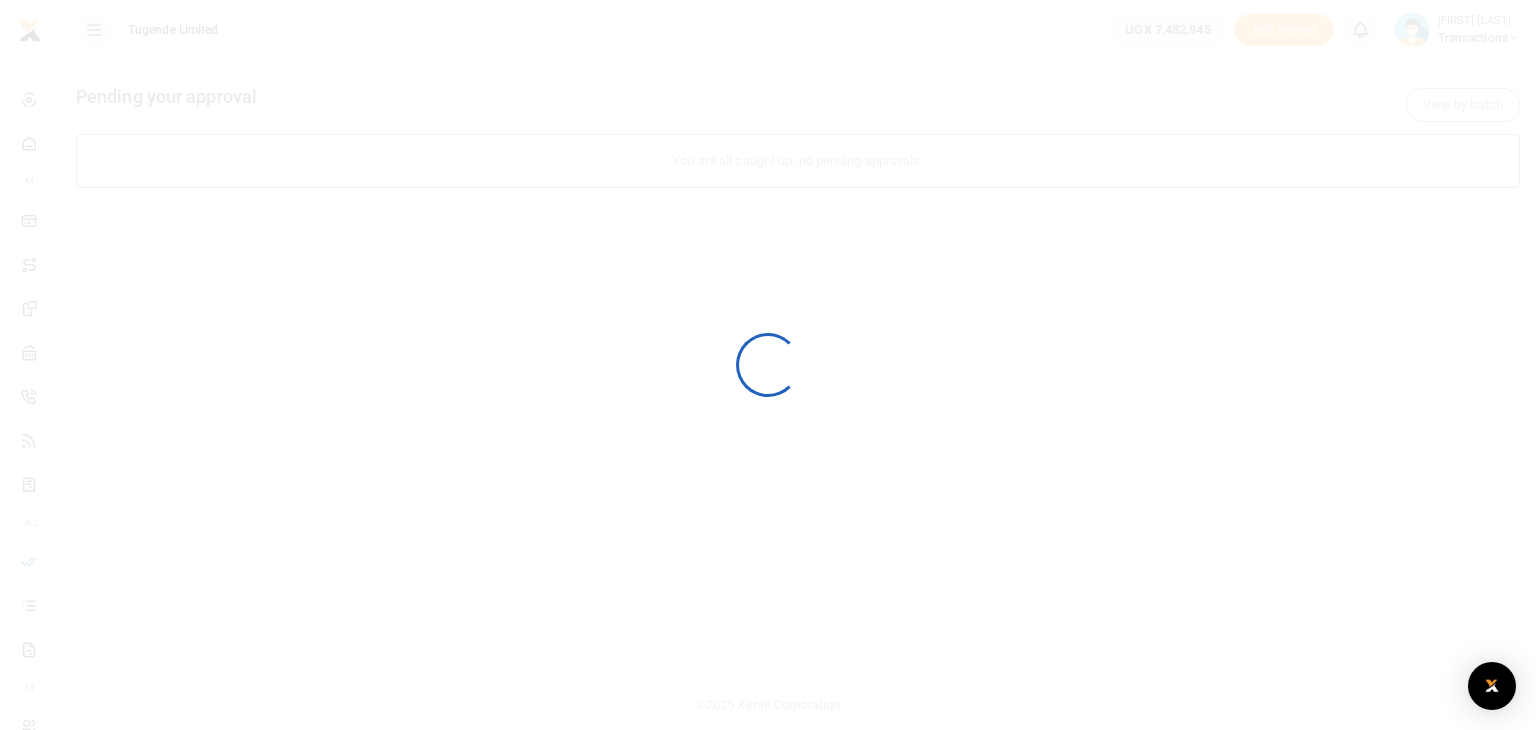 scroll, scrollTop: 0, scrollLeft: 0, axis: both 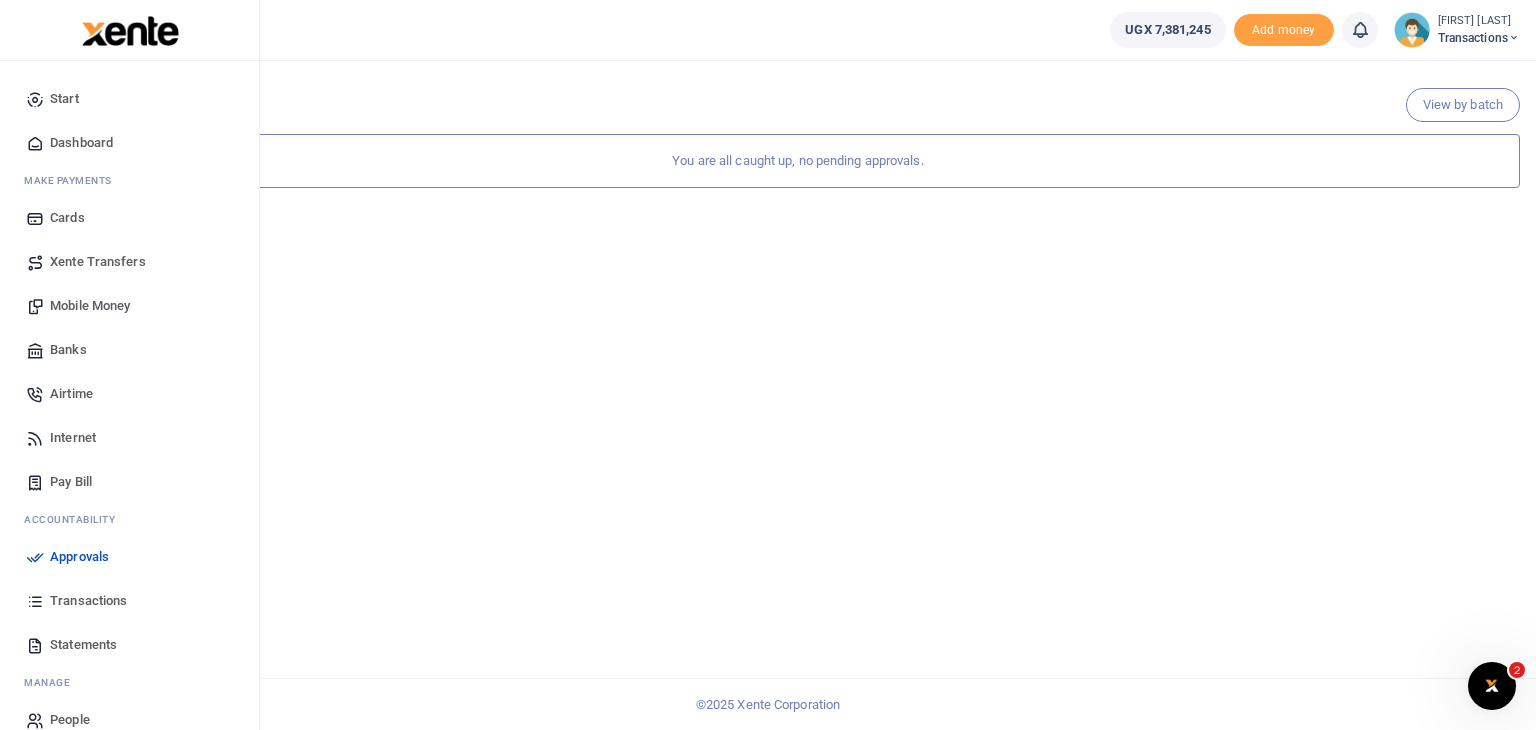 click on "Approvals" at bounding box center (79, 557) 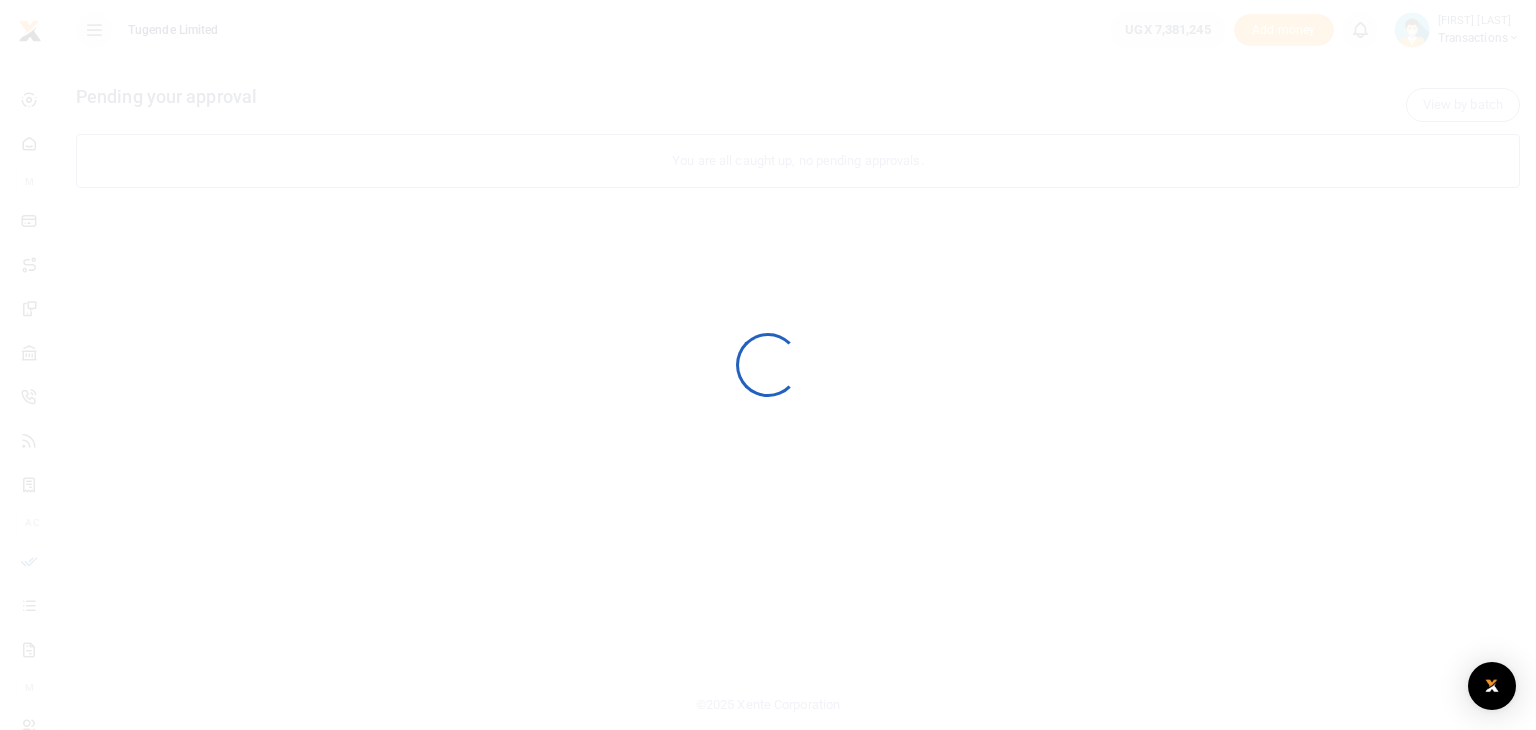 scroll, scrollTop: 0, scrollLeft: 0, axis: both 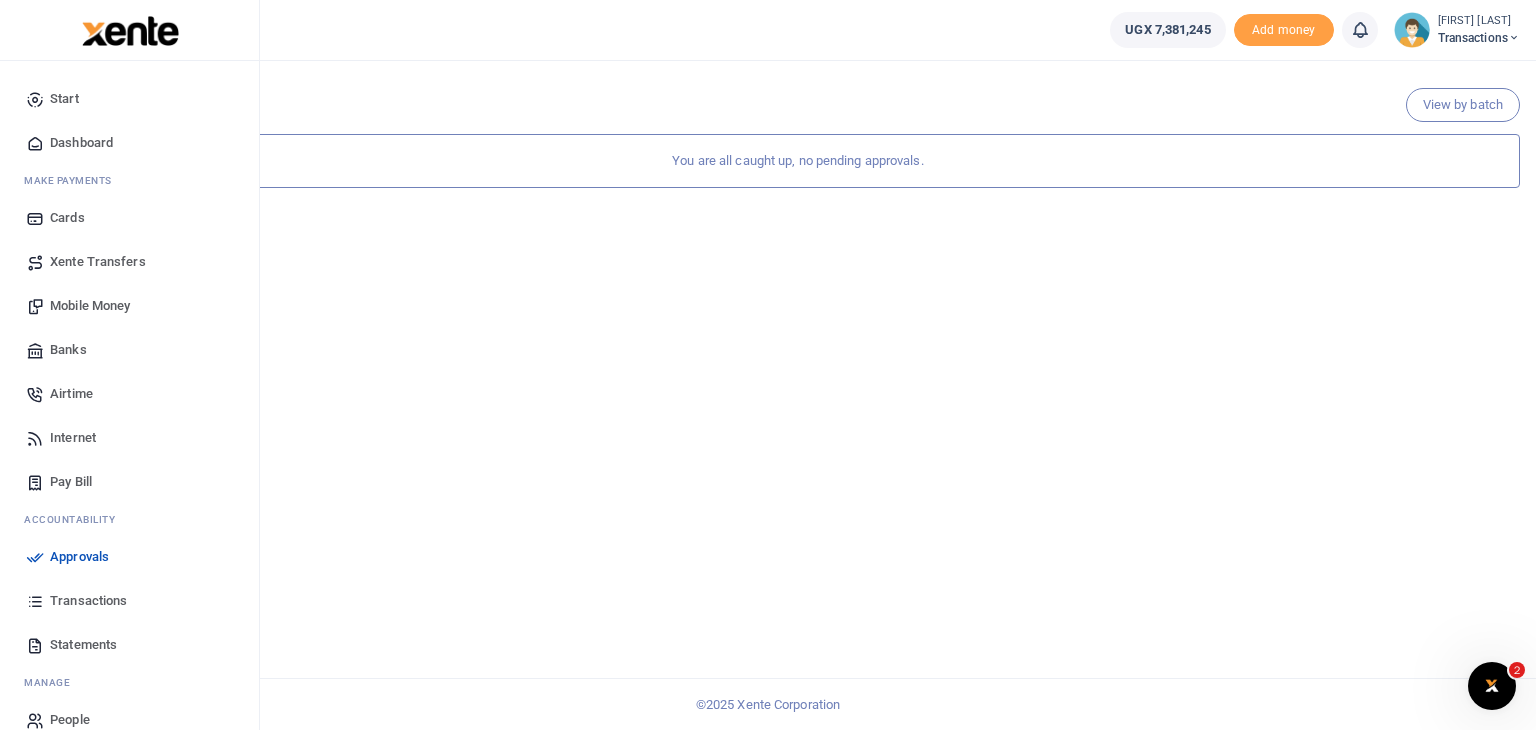 click on "Approvals" at bounding box center [79, 557] 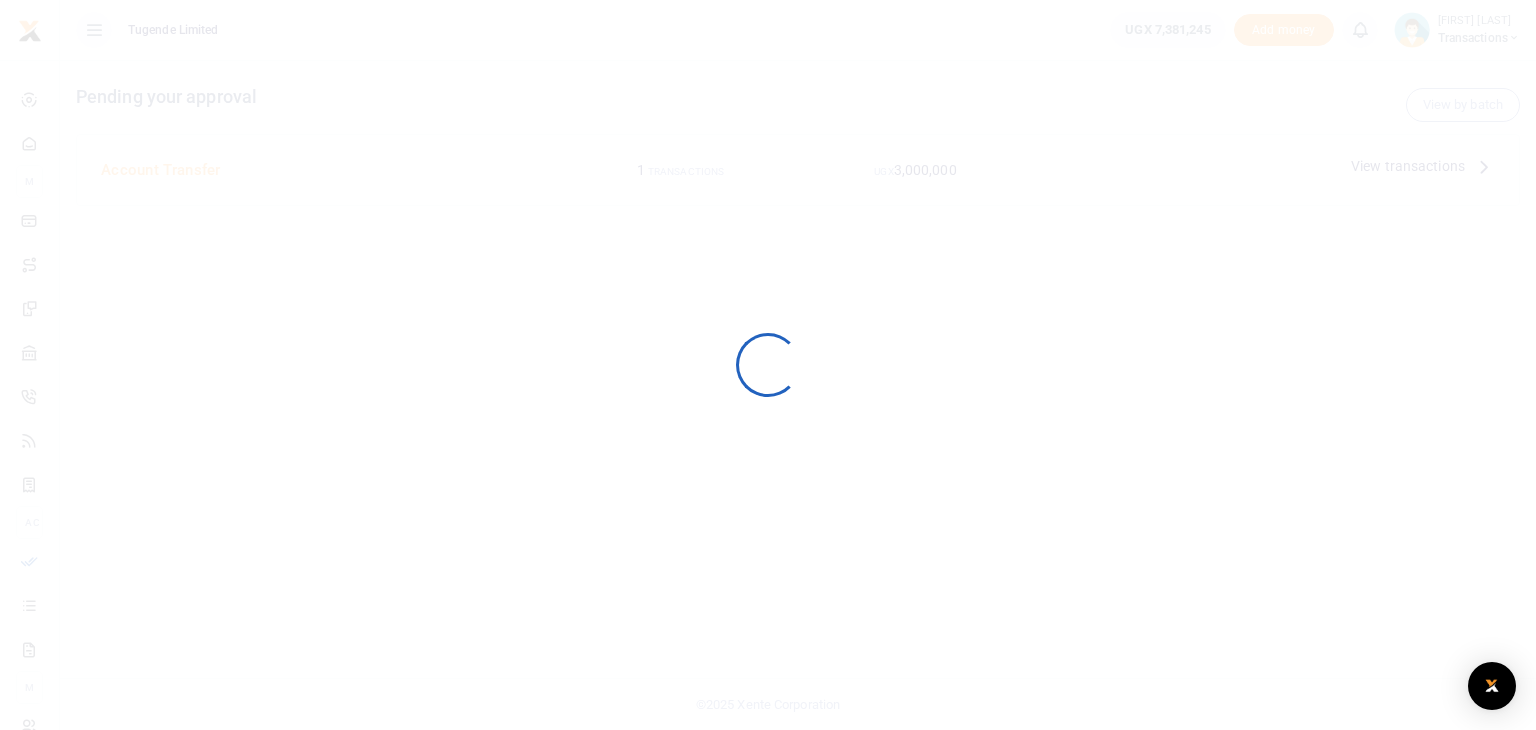 scroll, scrollTop: 0, scrollLeft: 0, axis: both 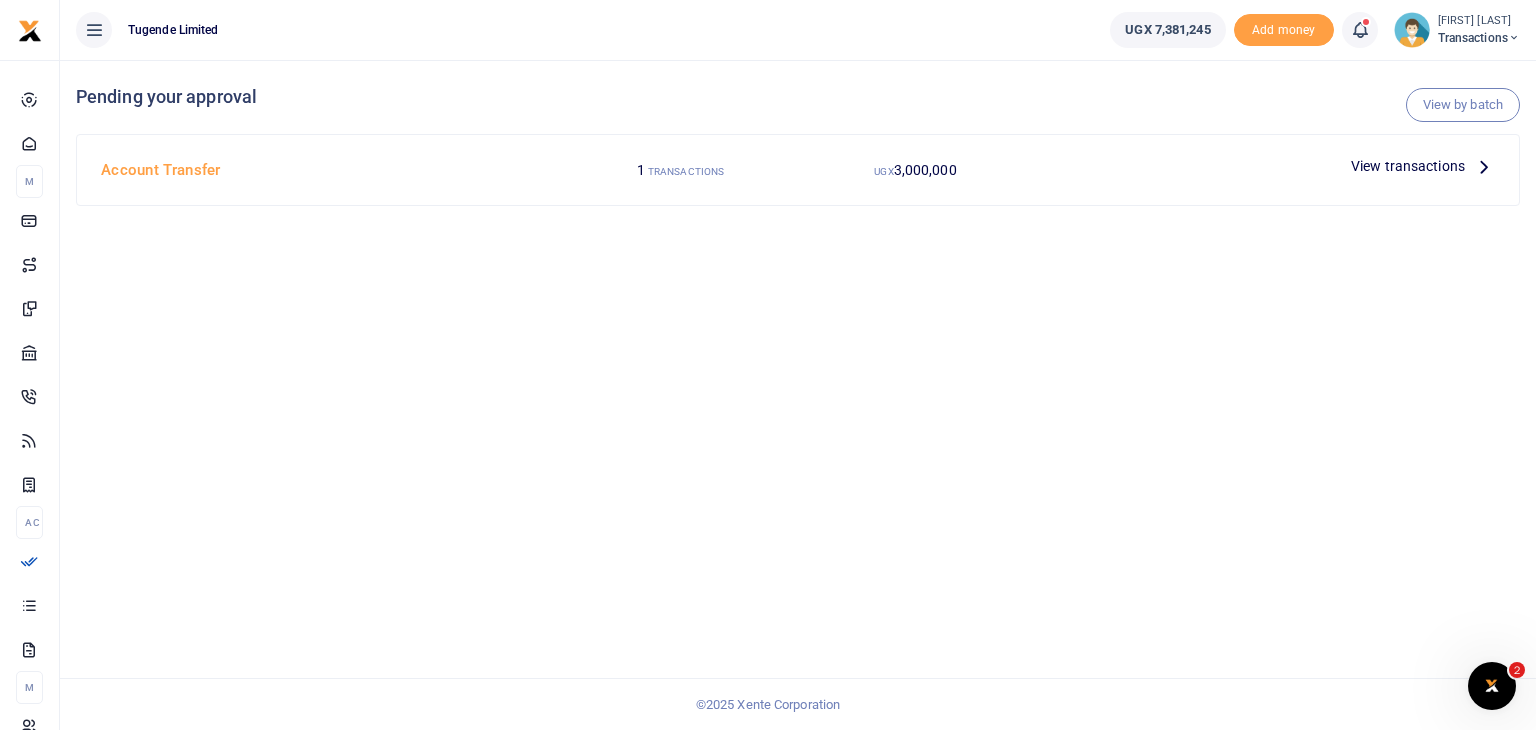 click on "View transactions" at bounding box center [1408, 166] 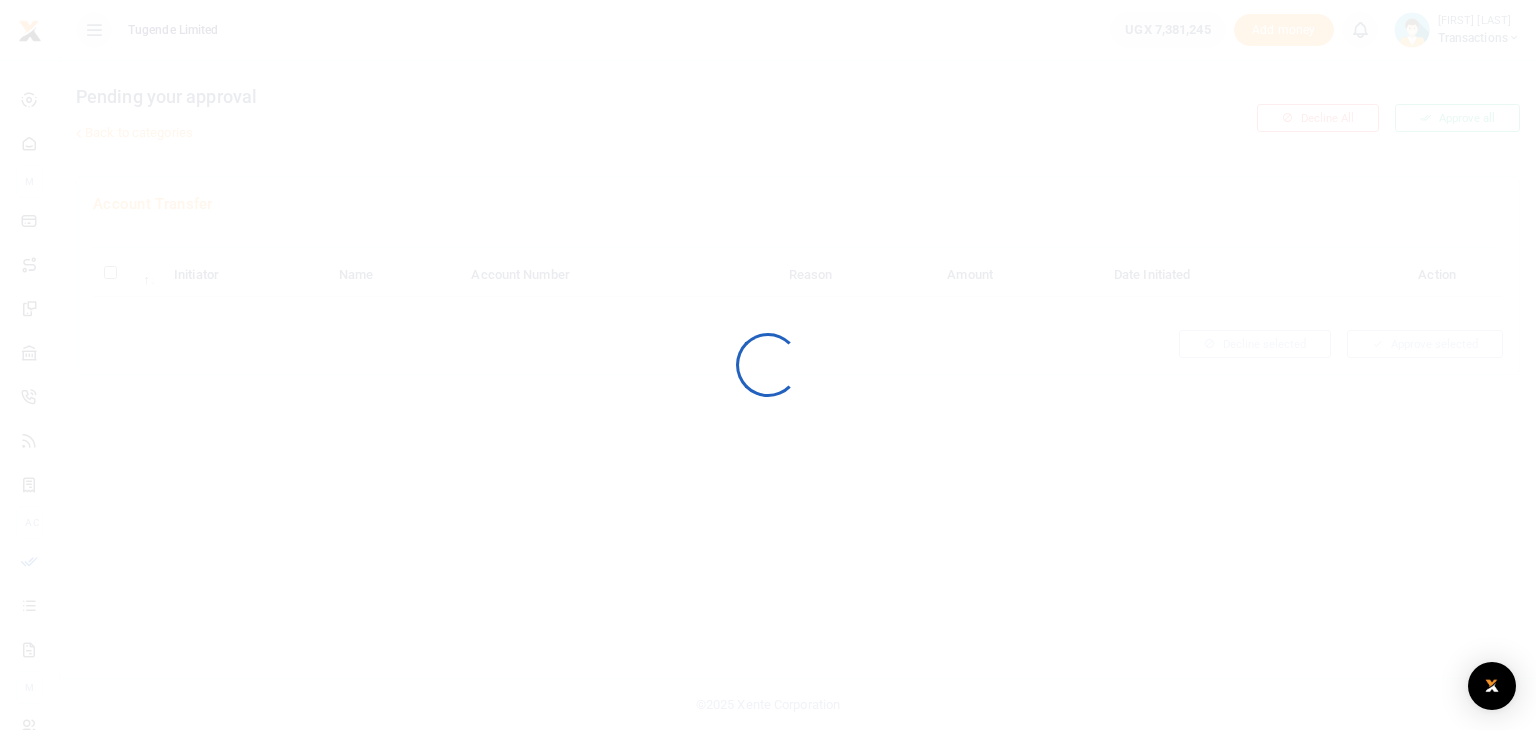scroll, scrollTop: 0, scrollLeft: 0, axis: both 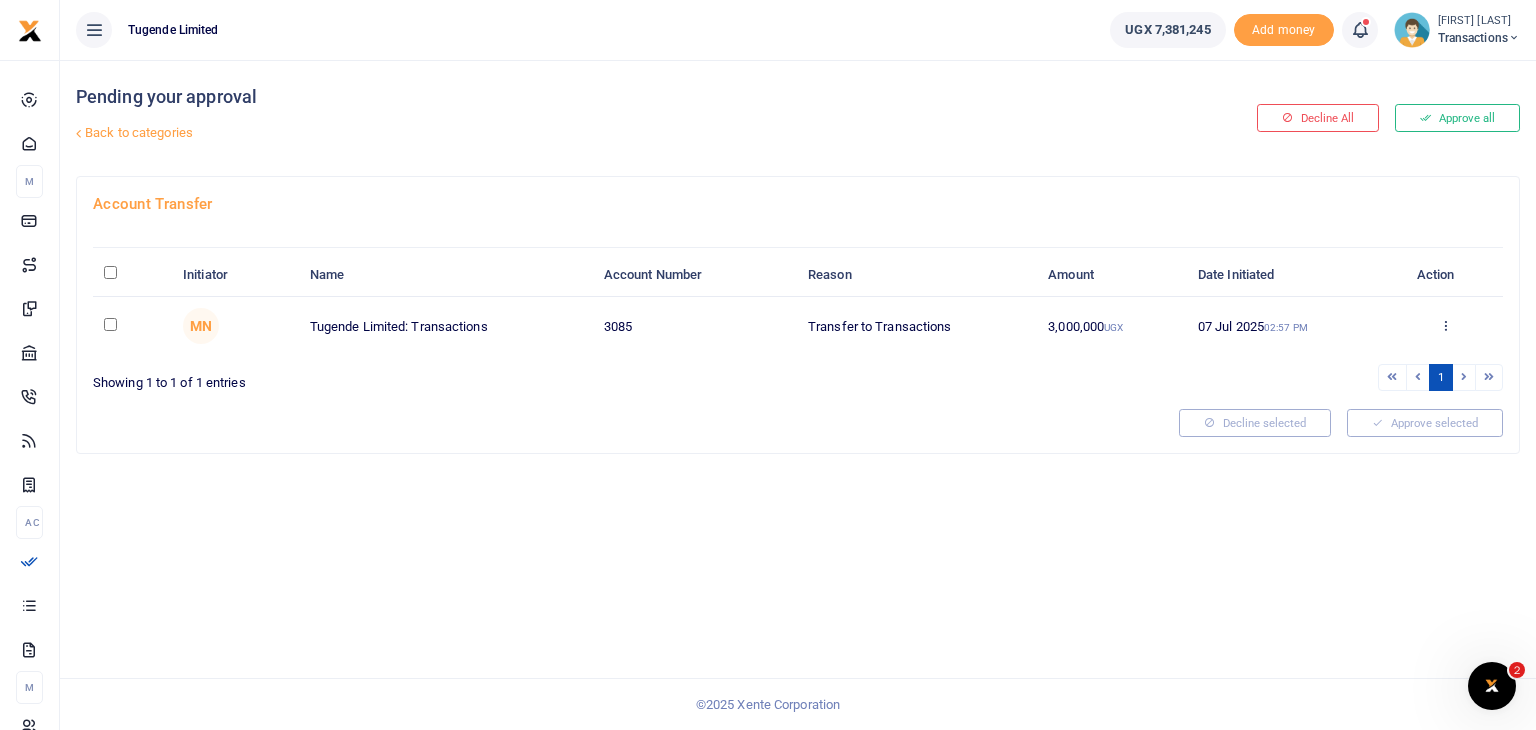 click at bounding box center (110, 324) 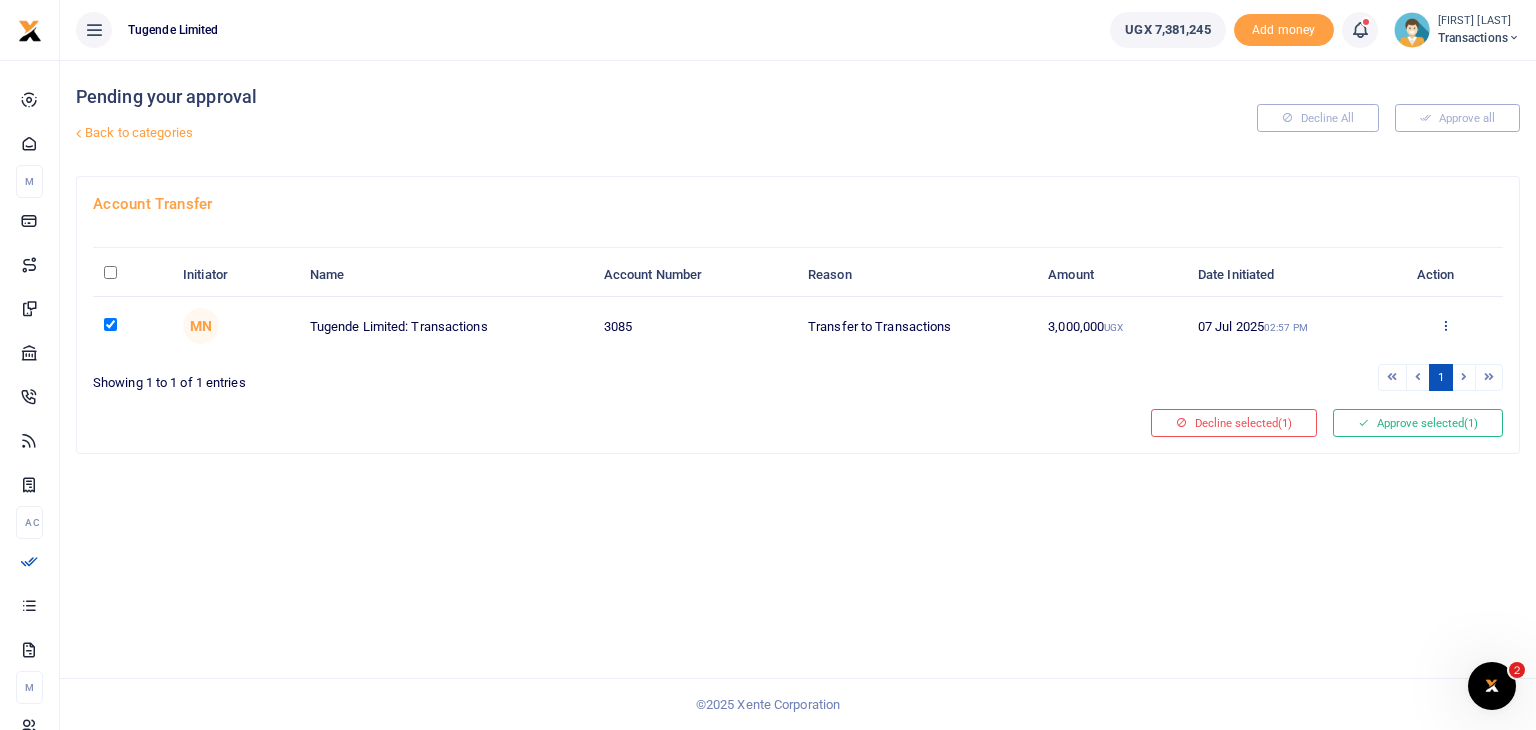 click at bounding box center [1445, 325] 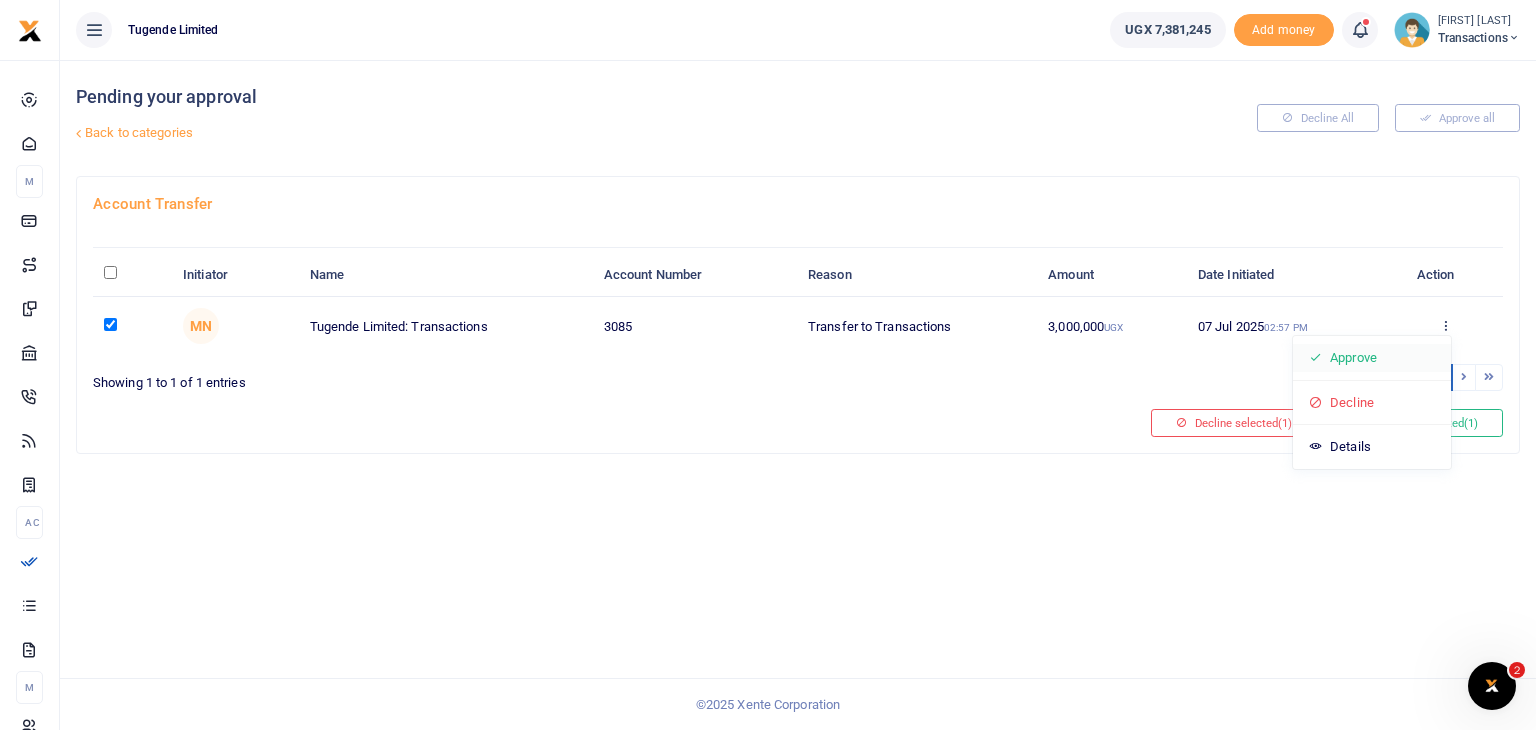 click on "Approve" at bounding box center [1372, 358] 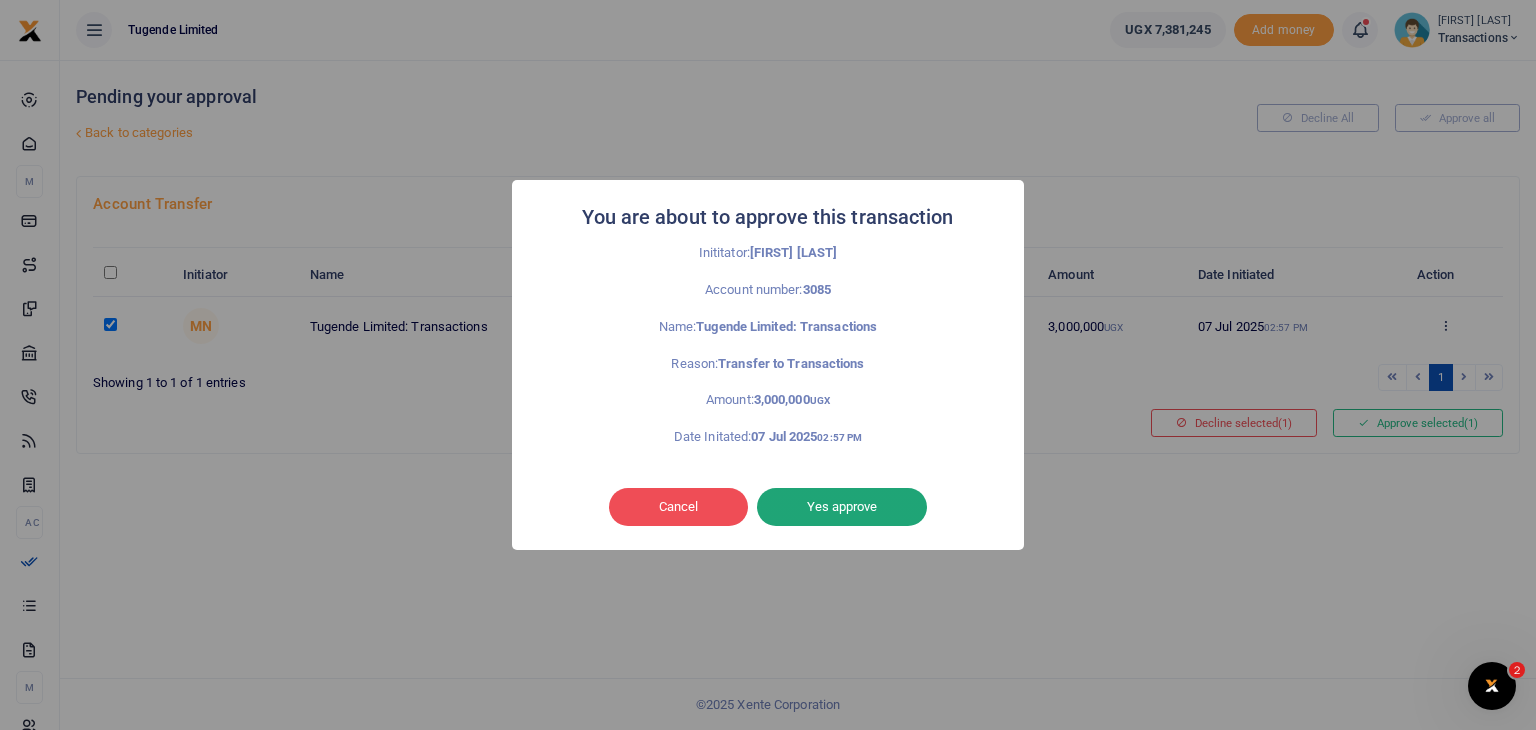 click on "Yes approve" at bounding box center (842, 507) 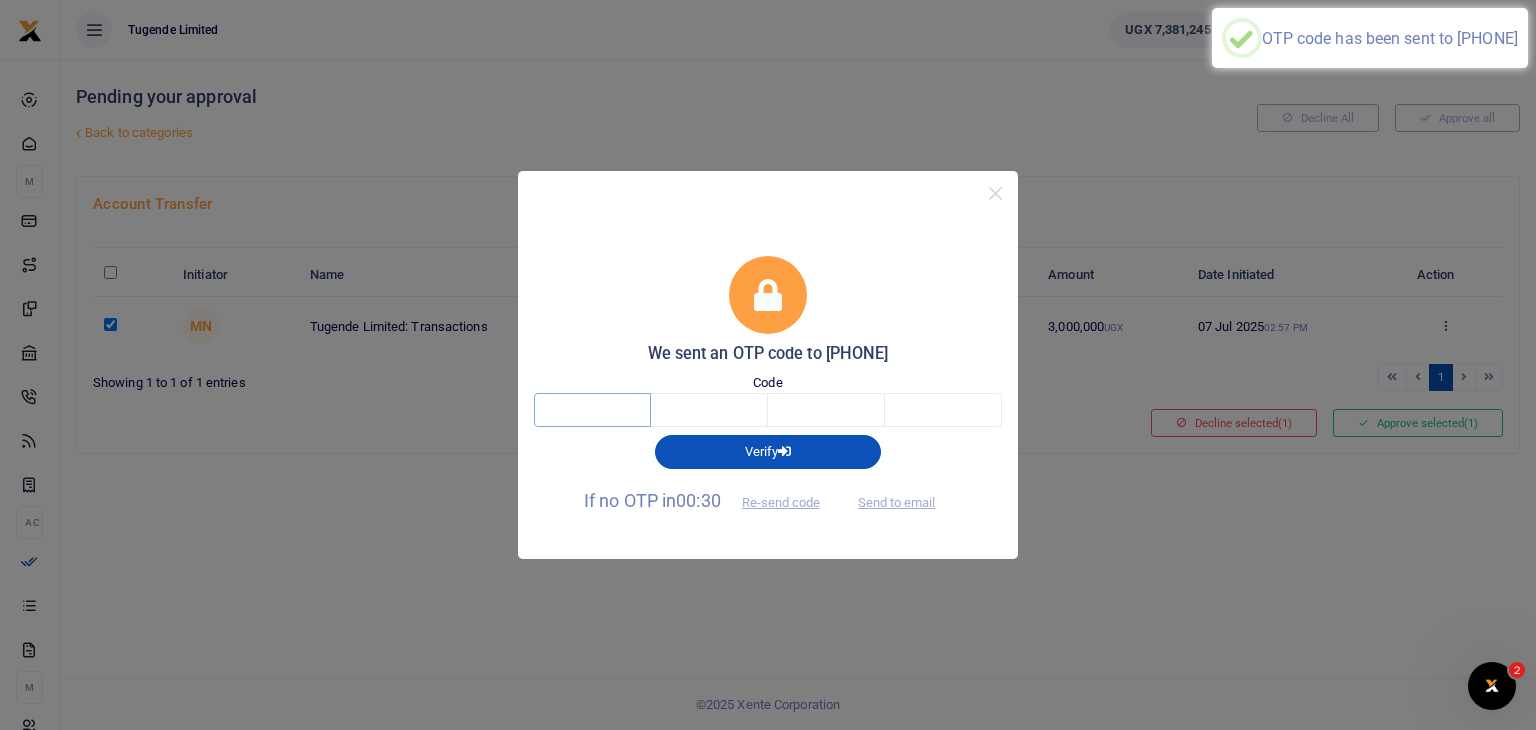 click at bounding box center [592, 410] 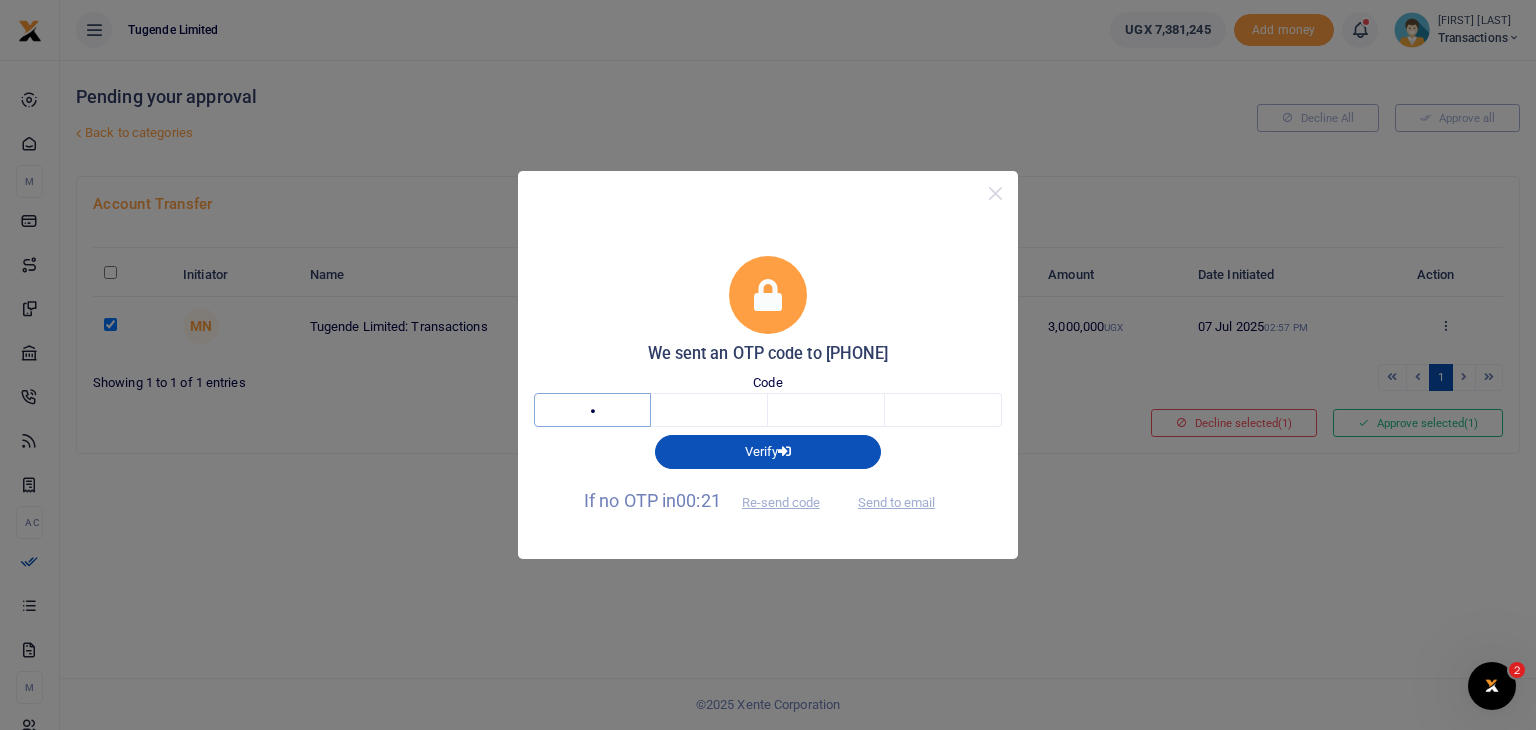 type on "4" 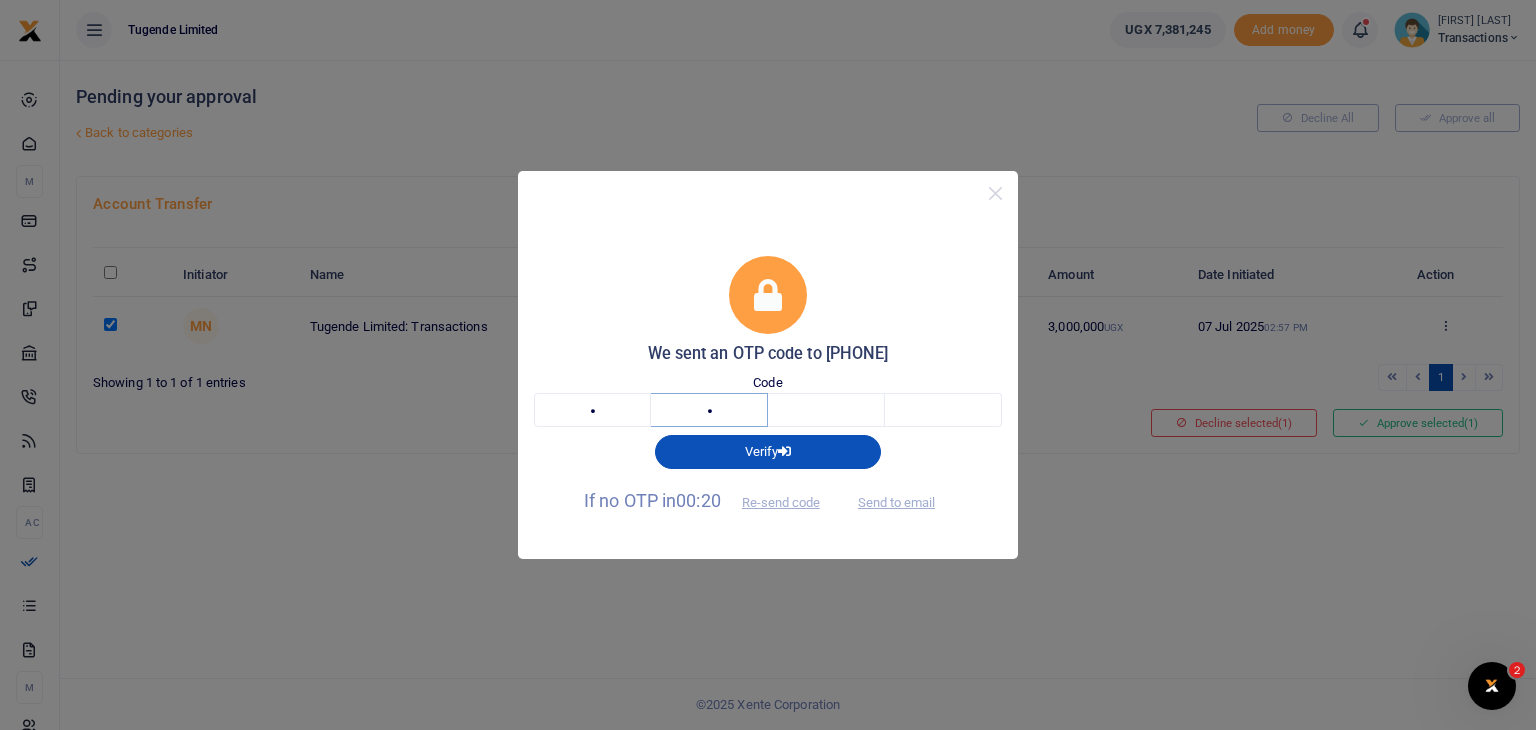 type on "4" 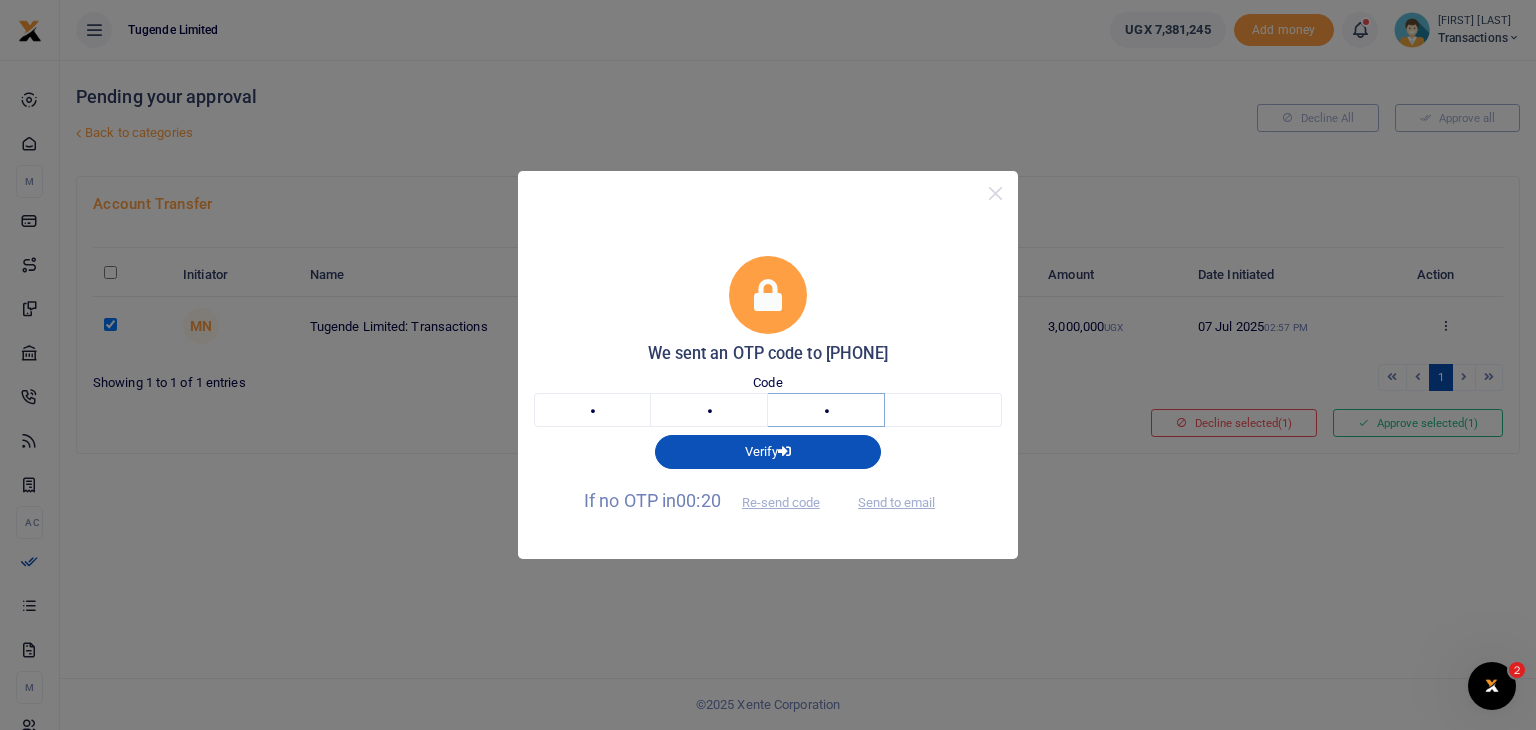 type on "9" 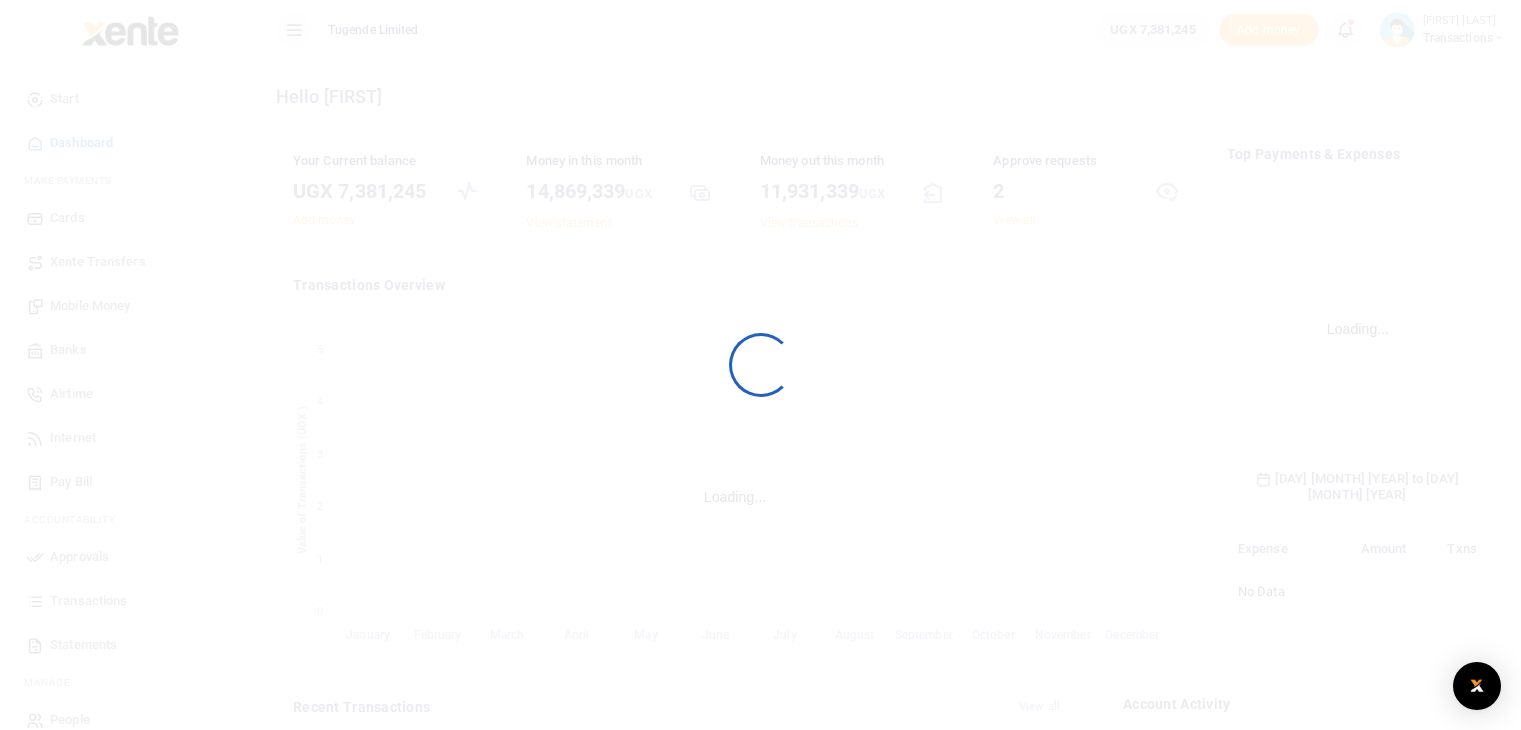 scroll, scrollTop: 0, scrollLeft: 0, axis: both 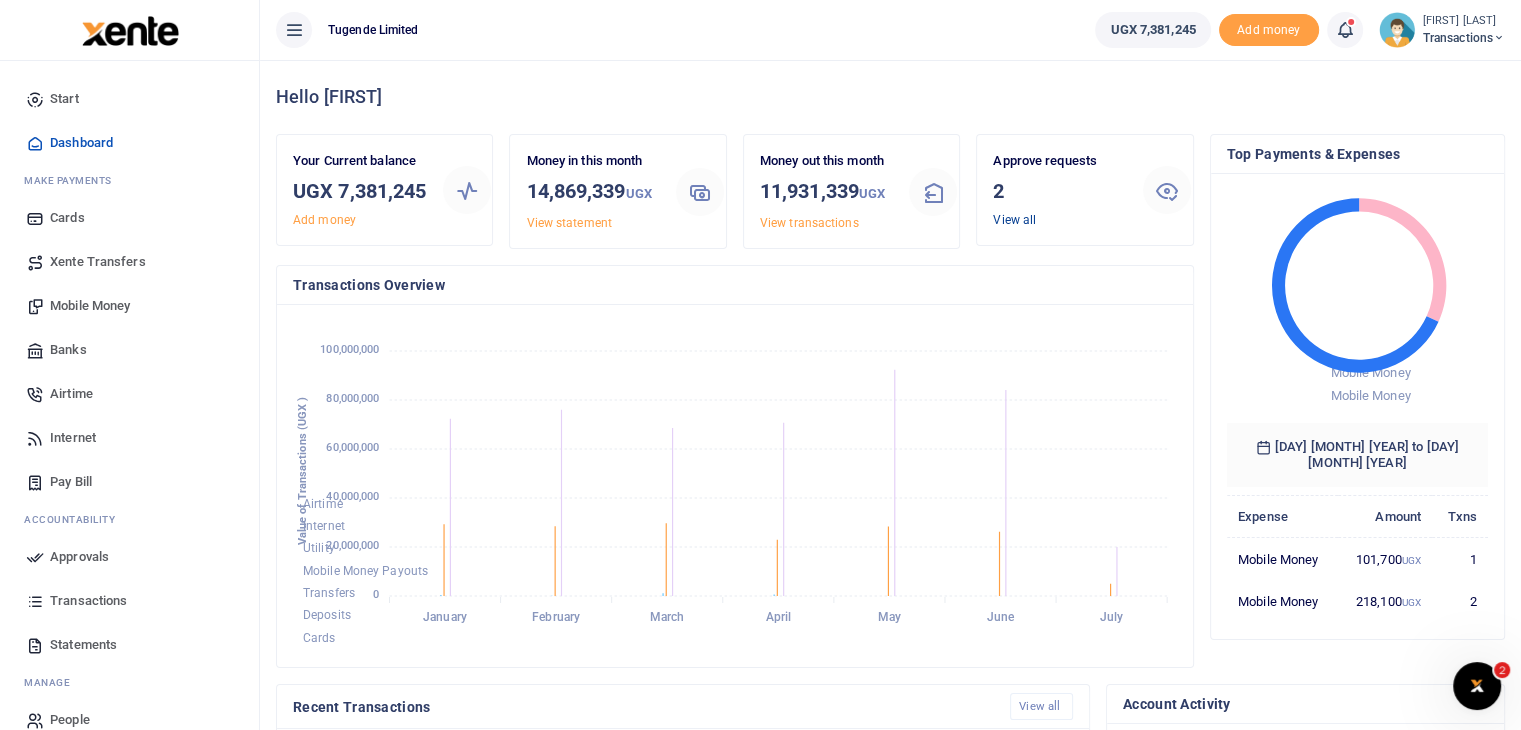 click on "View all" at bounding box center [1014, 220] 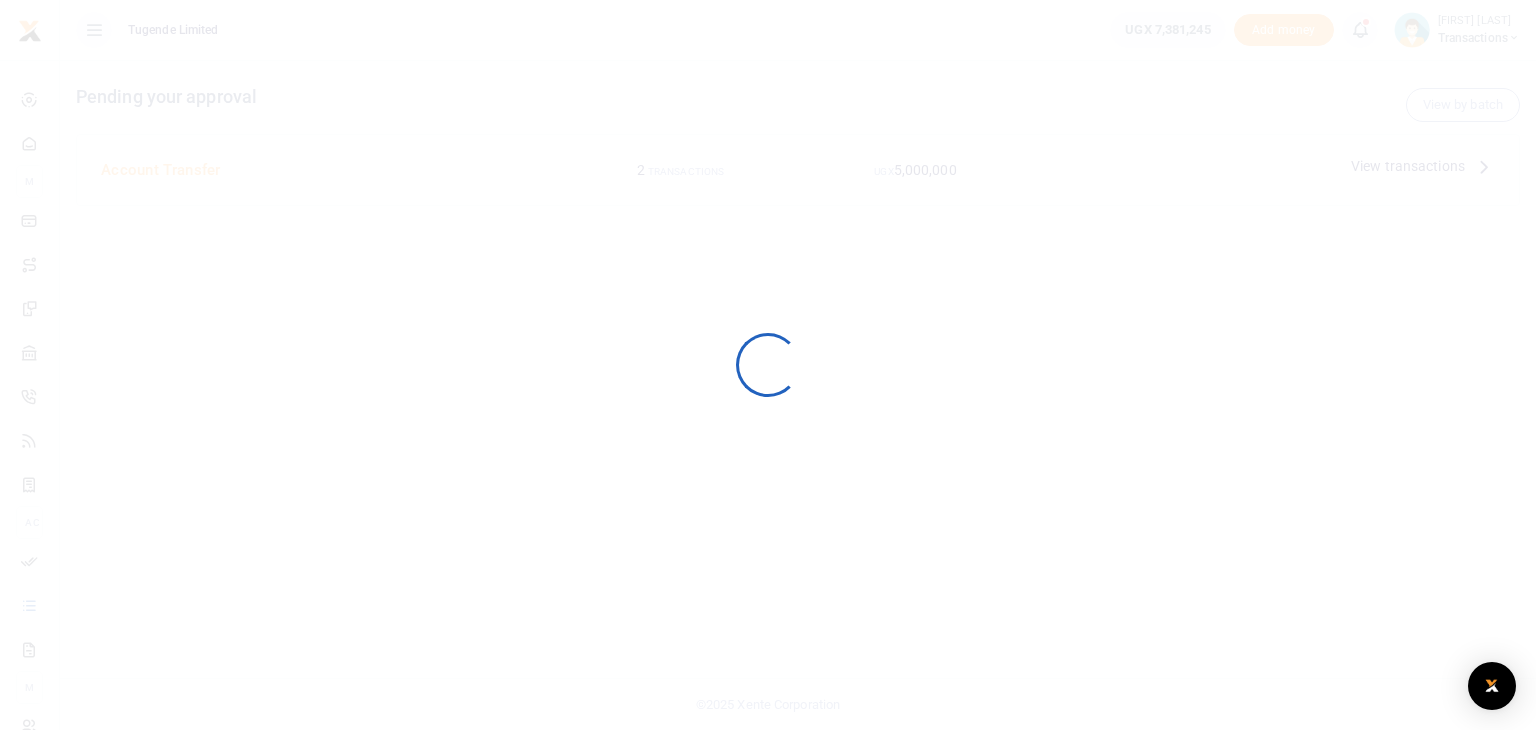 scroll, scrollTop: 0, scrollLeft: 0, axis: both 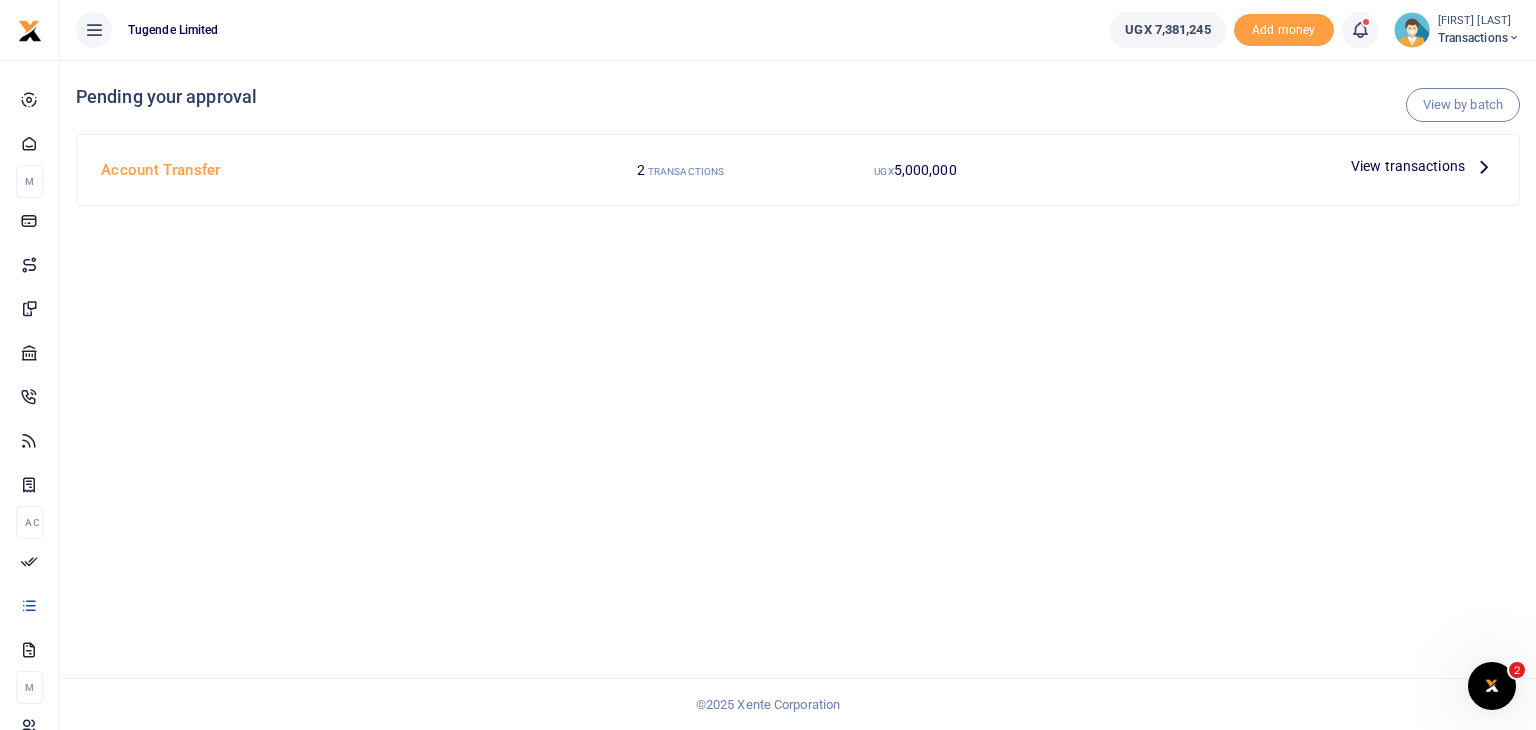 click on "View transactions" at bounding box center [1408, 166] 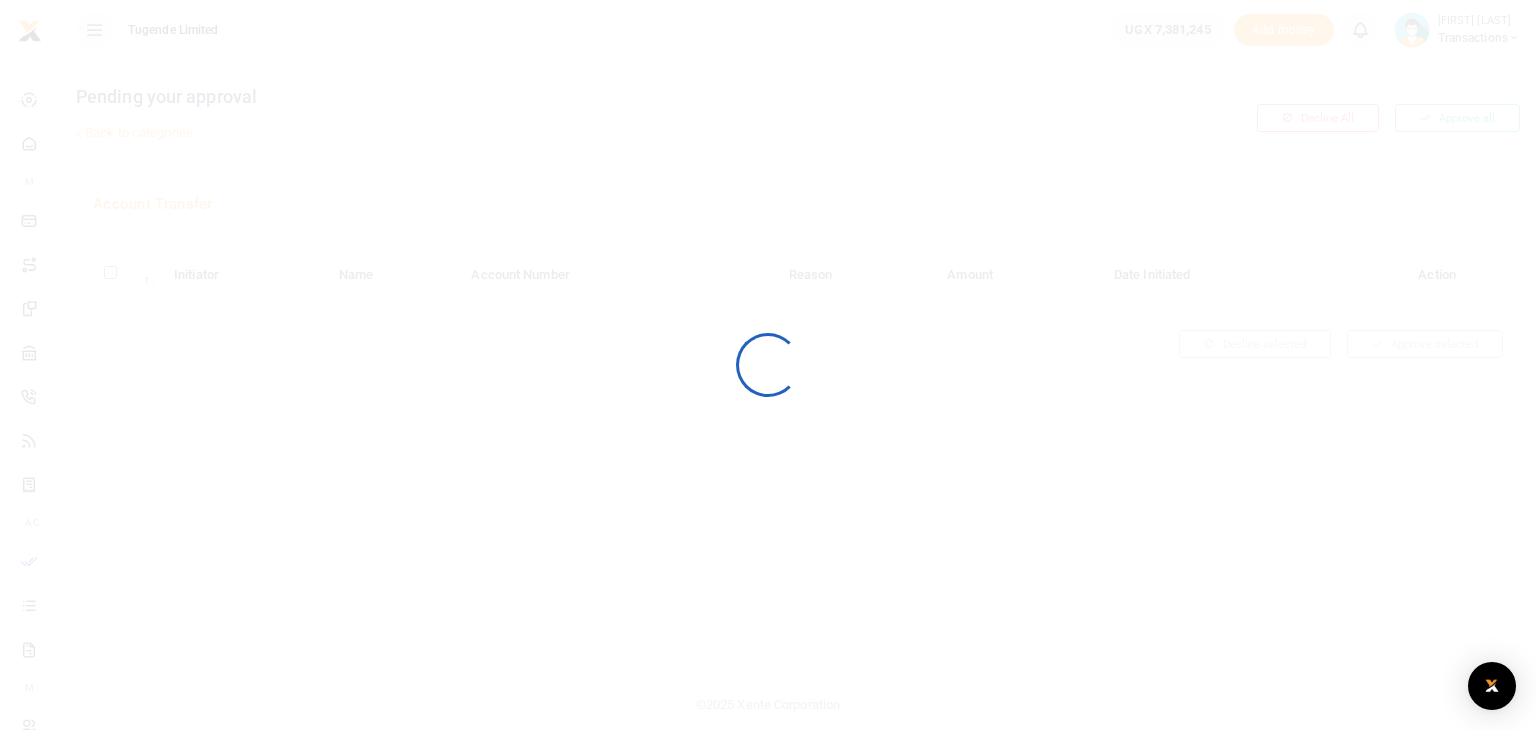 scroll, scrollTop: 0, scrollLeft: 0, axis: both 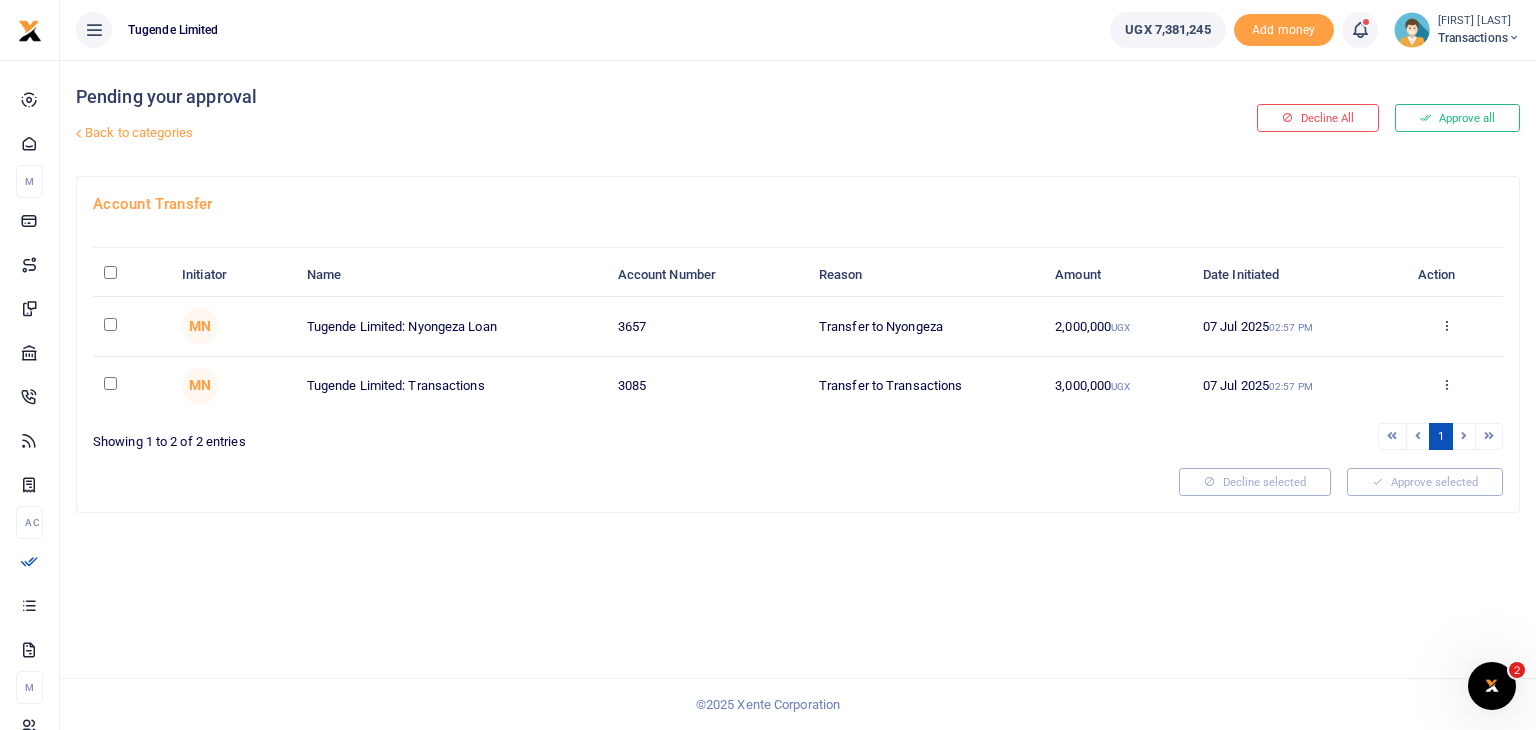 click at bounding box center (768, 365) 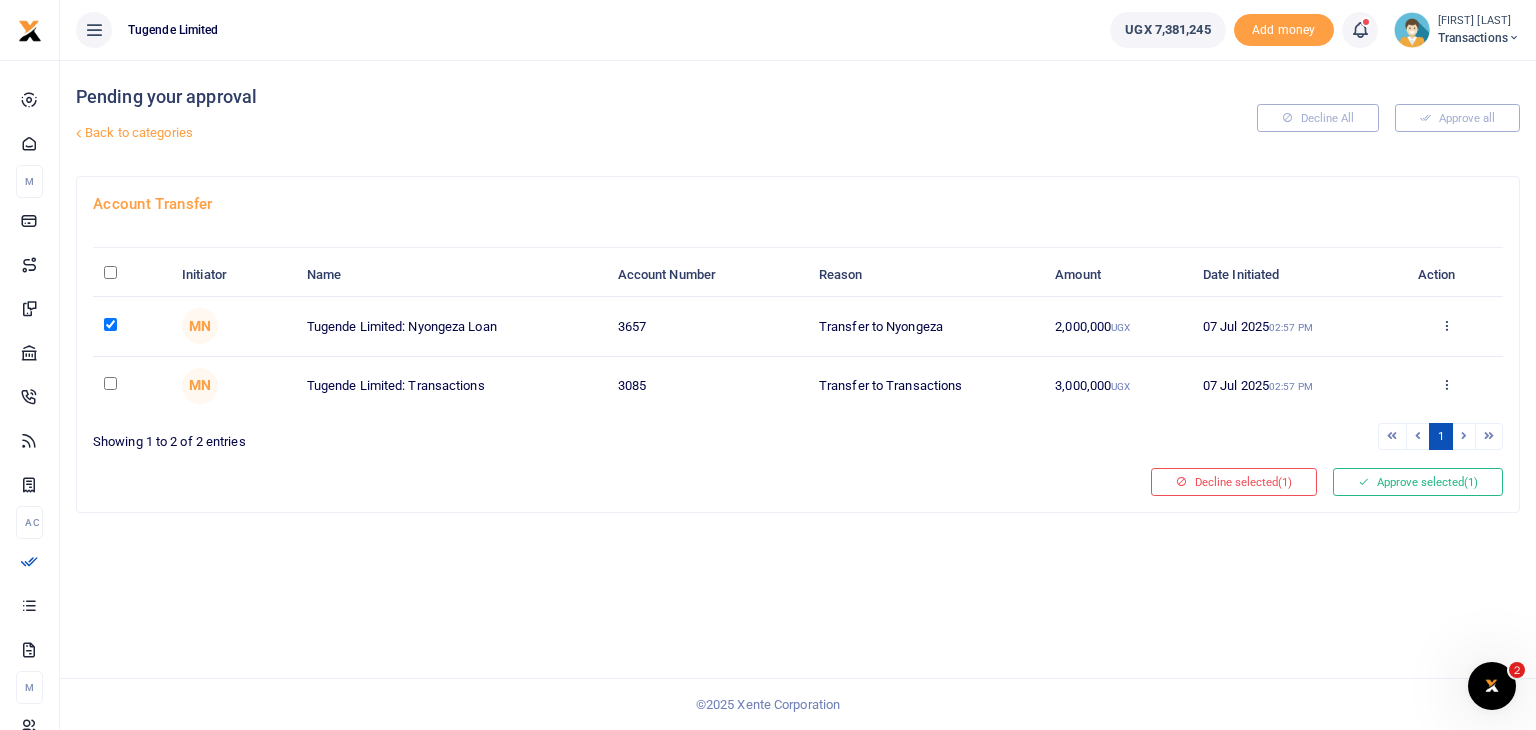 click at bounding box center (110, 383) 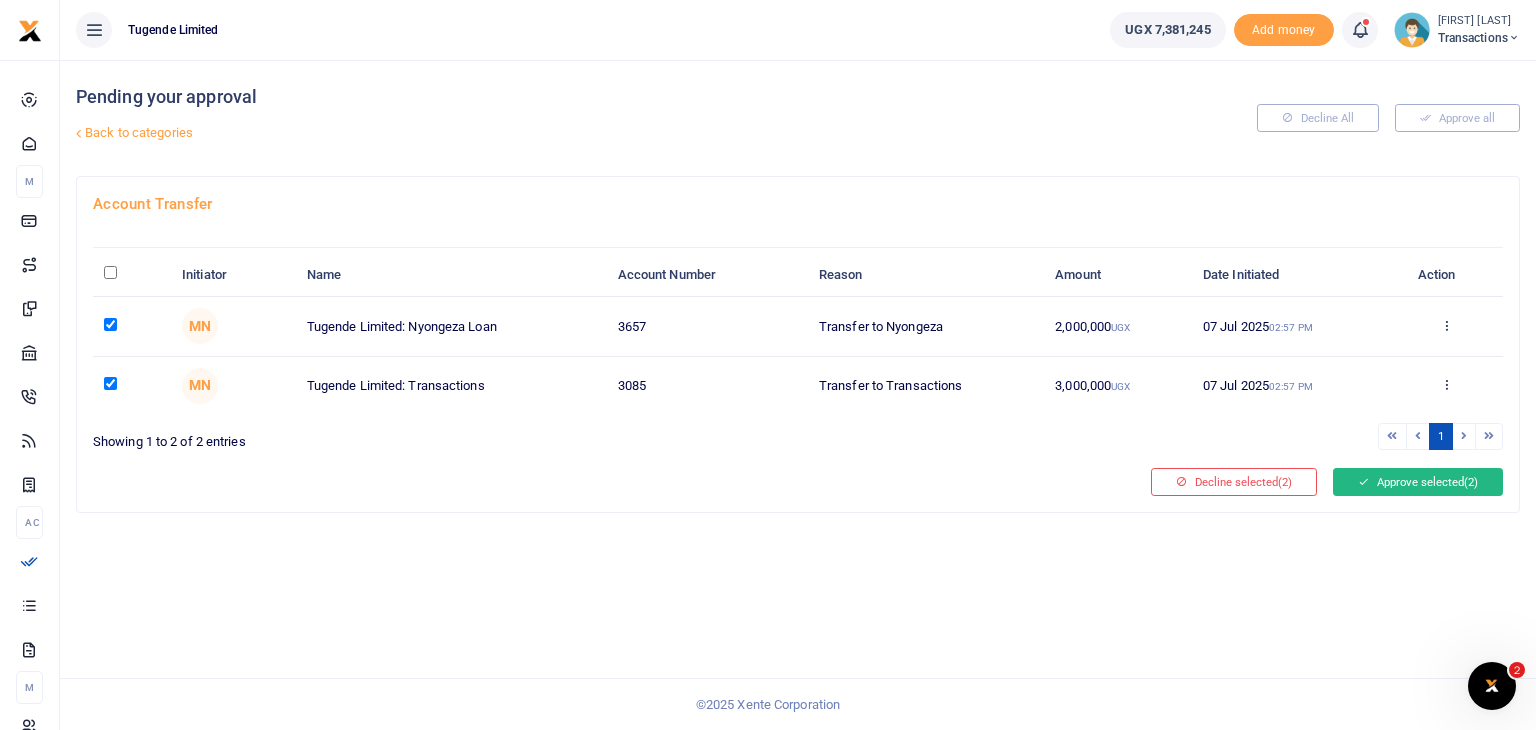 click on "Approve selected  (2)" at bounding box center (1418, 482) 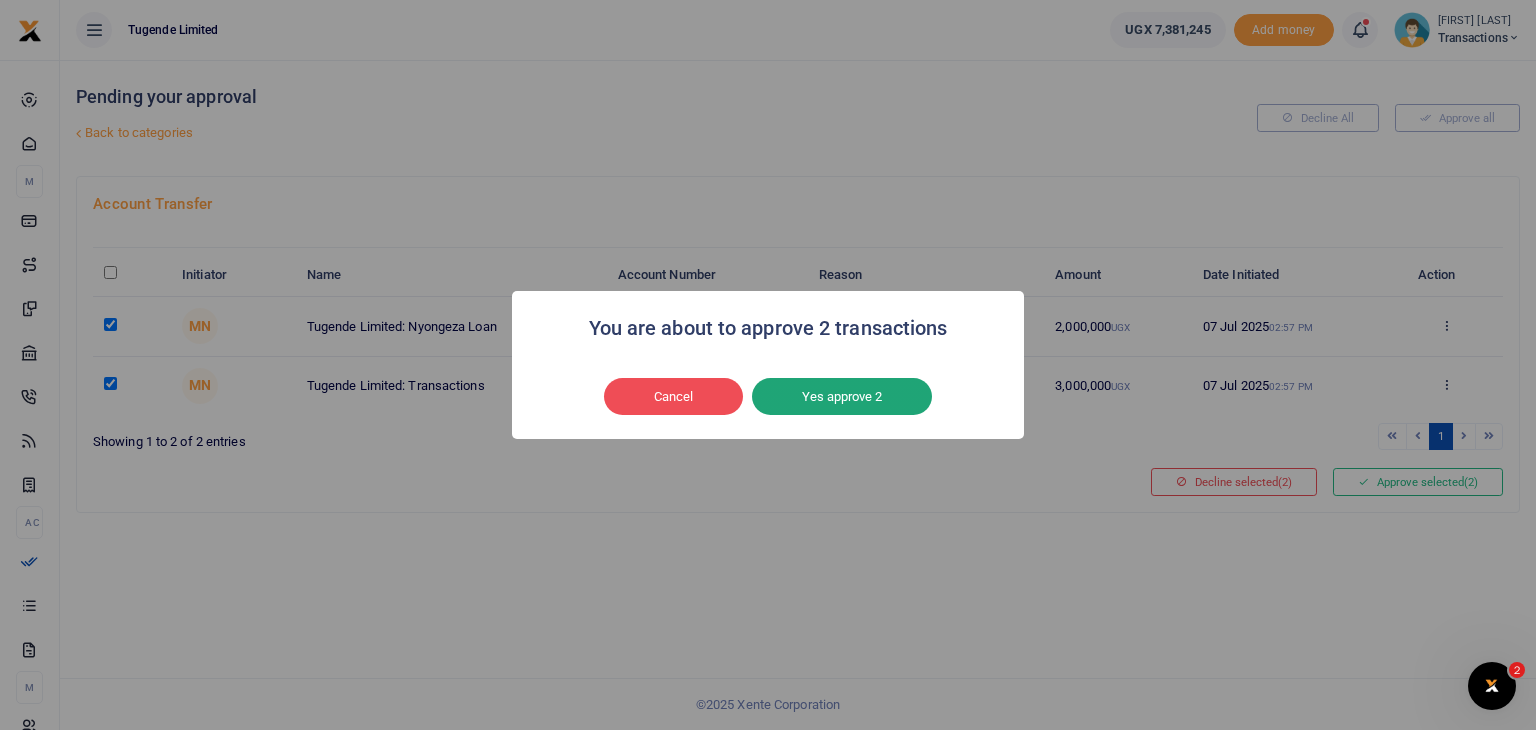 click on "Yes approve 2" at bounding box center (842, 397) 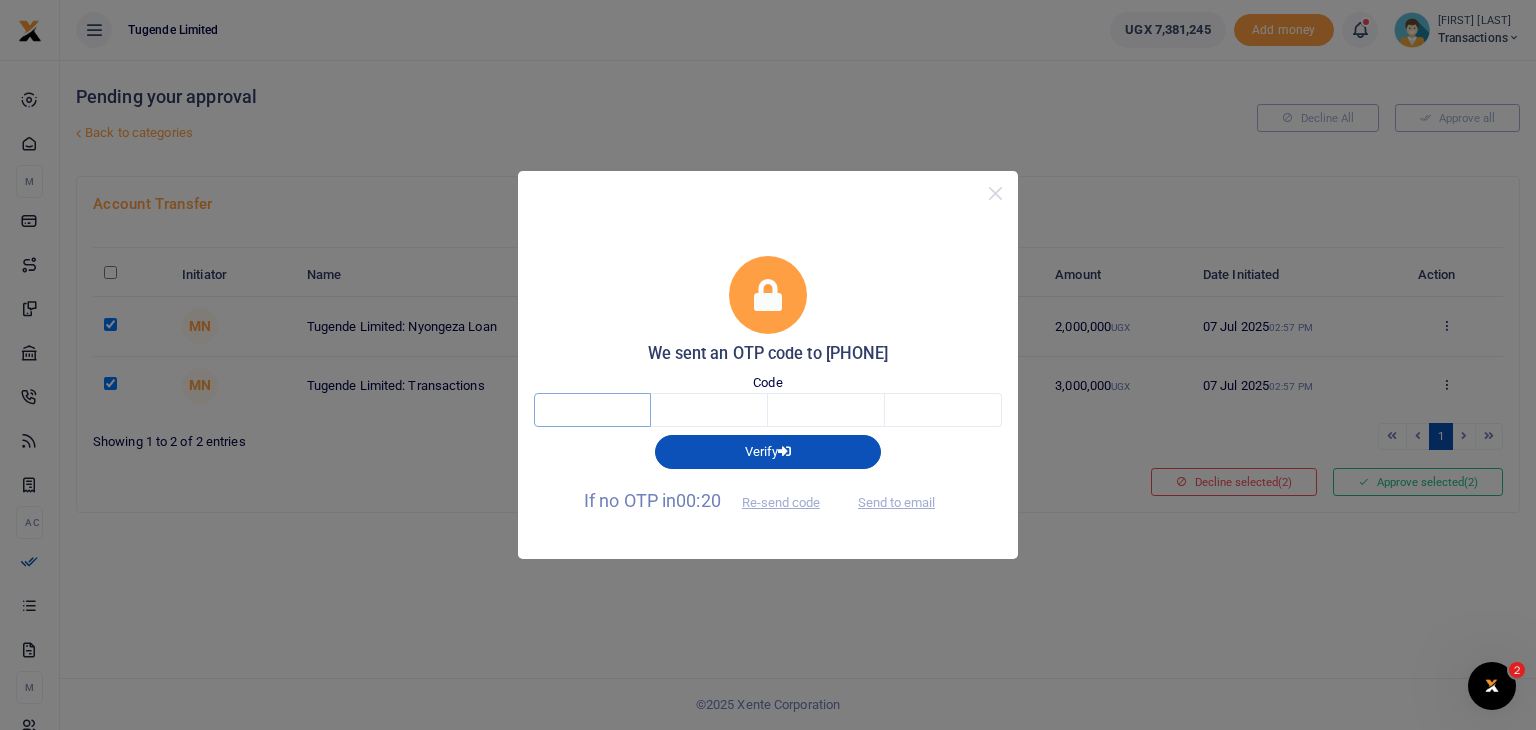 click at bounding box center (592, 410) 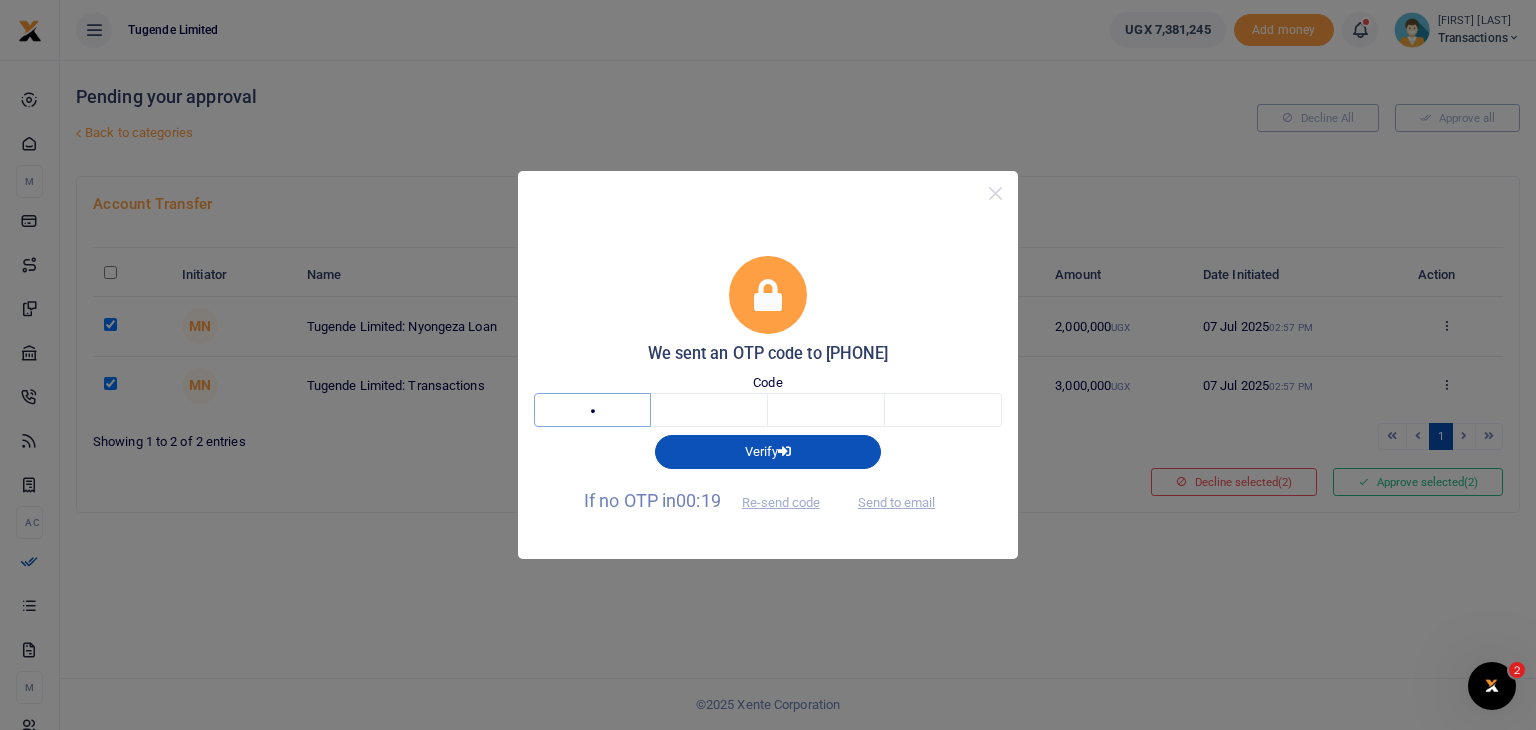 type on "7" 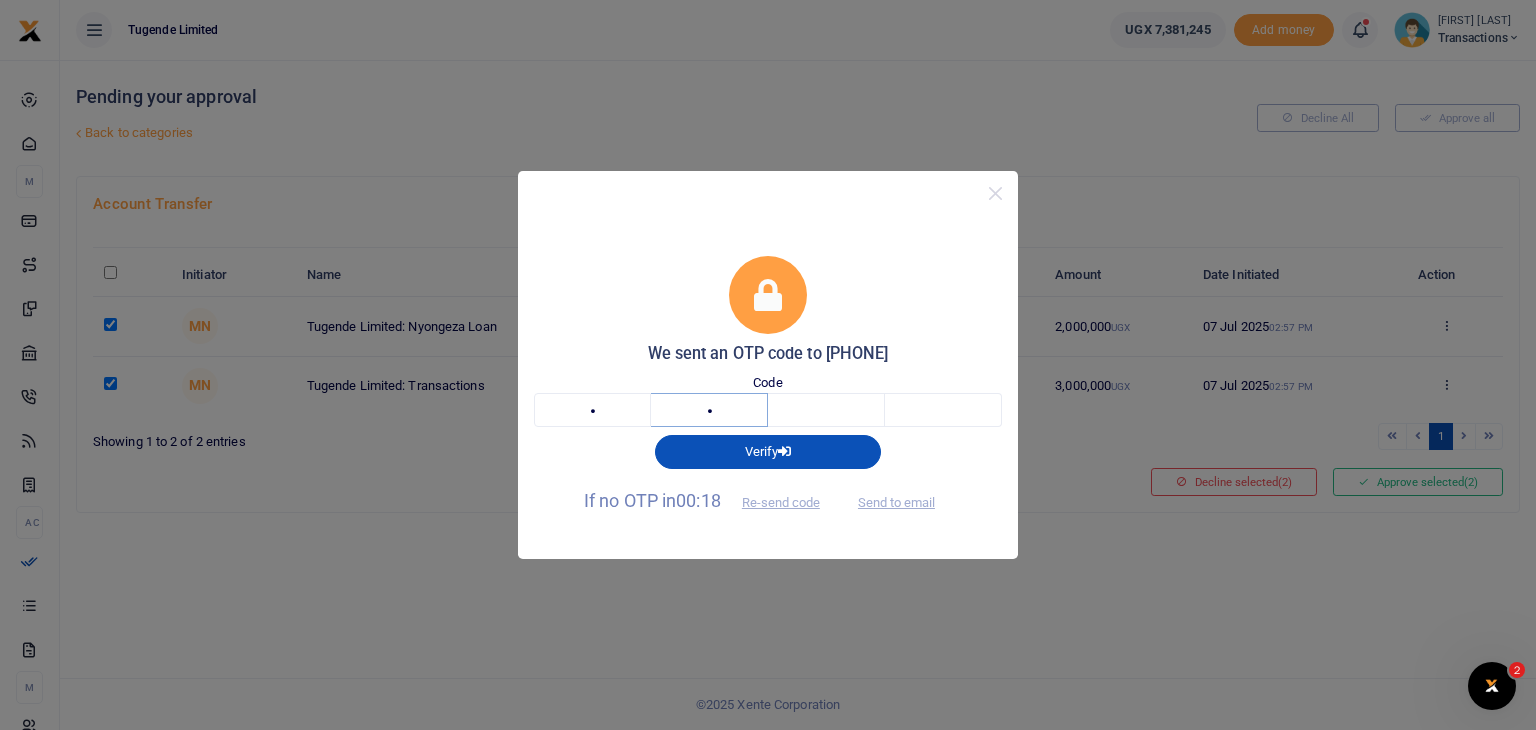 type on "2" 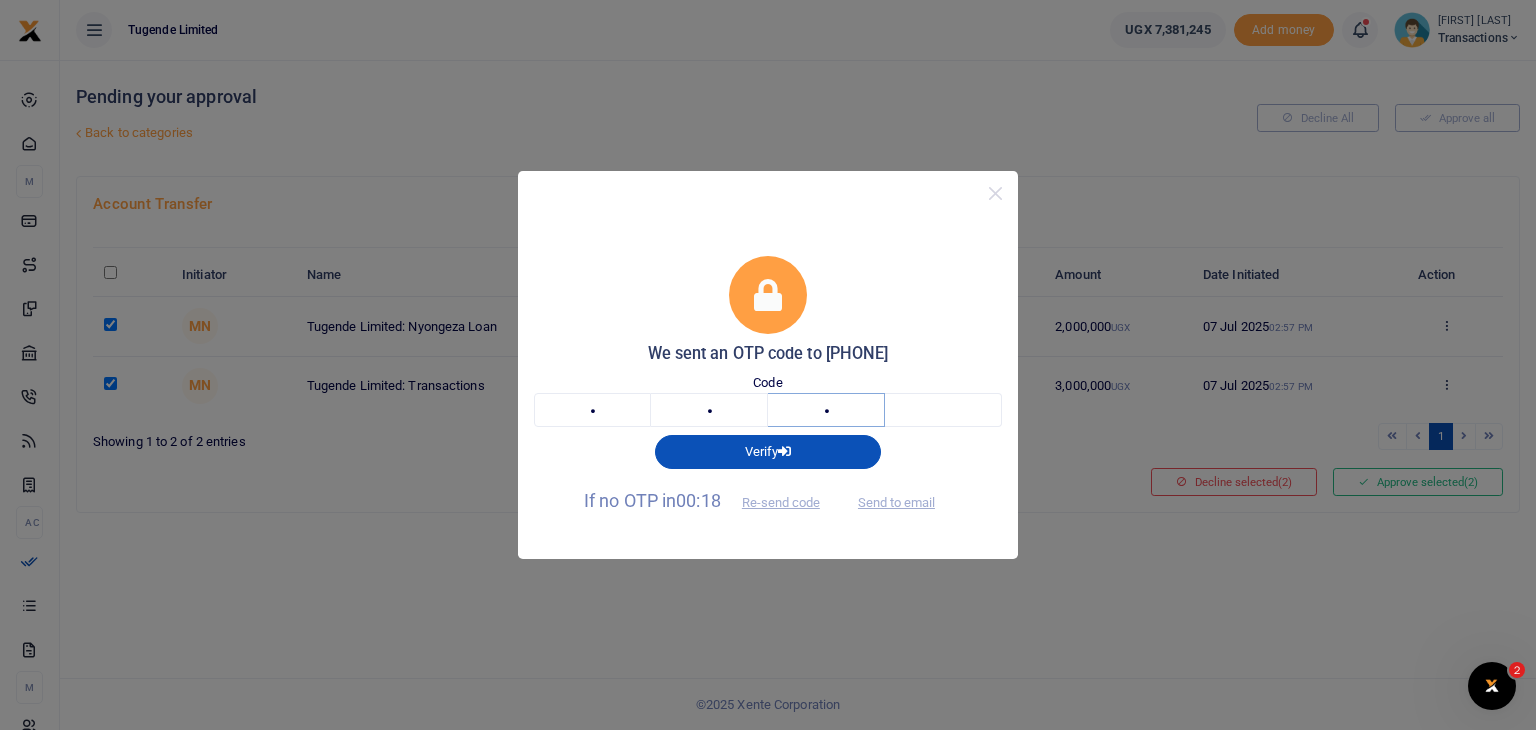 type on "1" 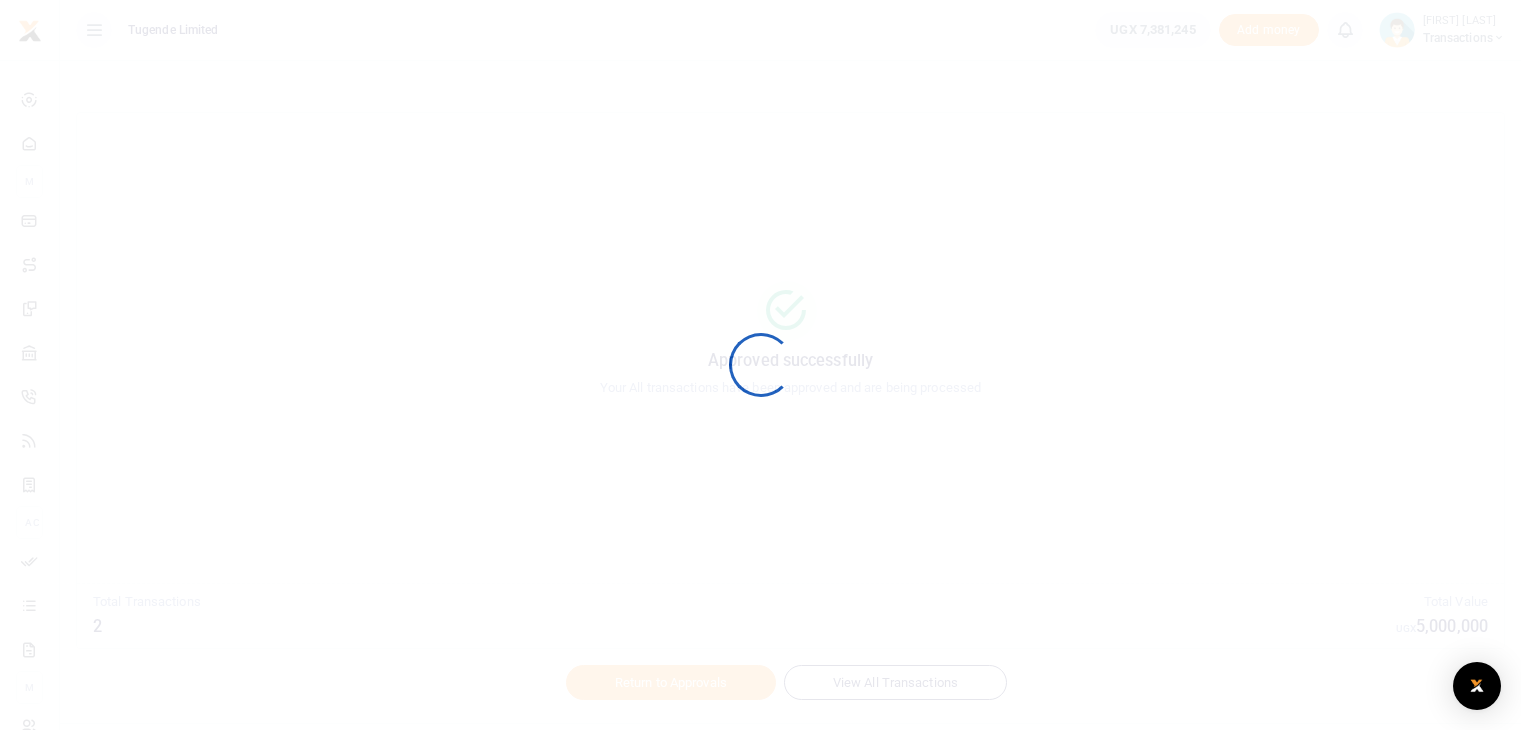 scroll, scrollTop: 0, scrollLeft: 0, axis: both 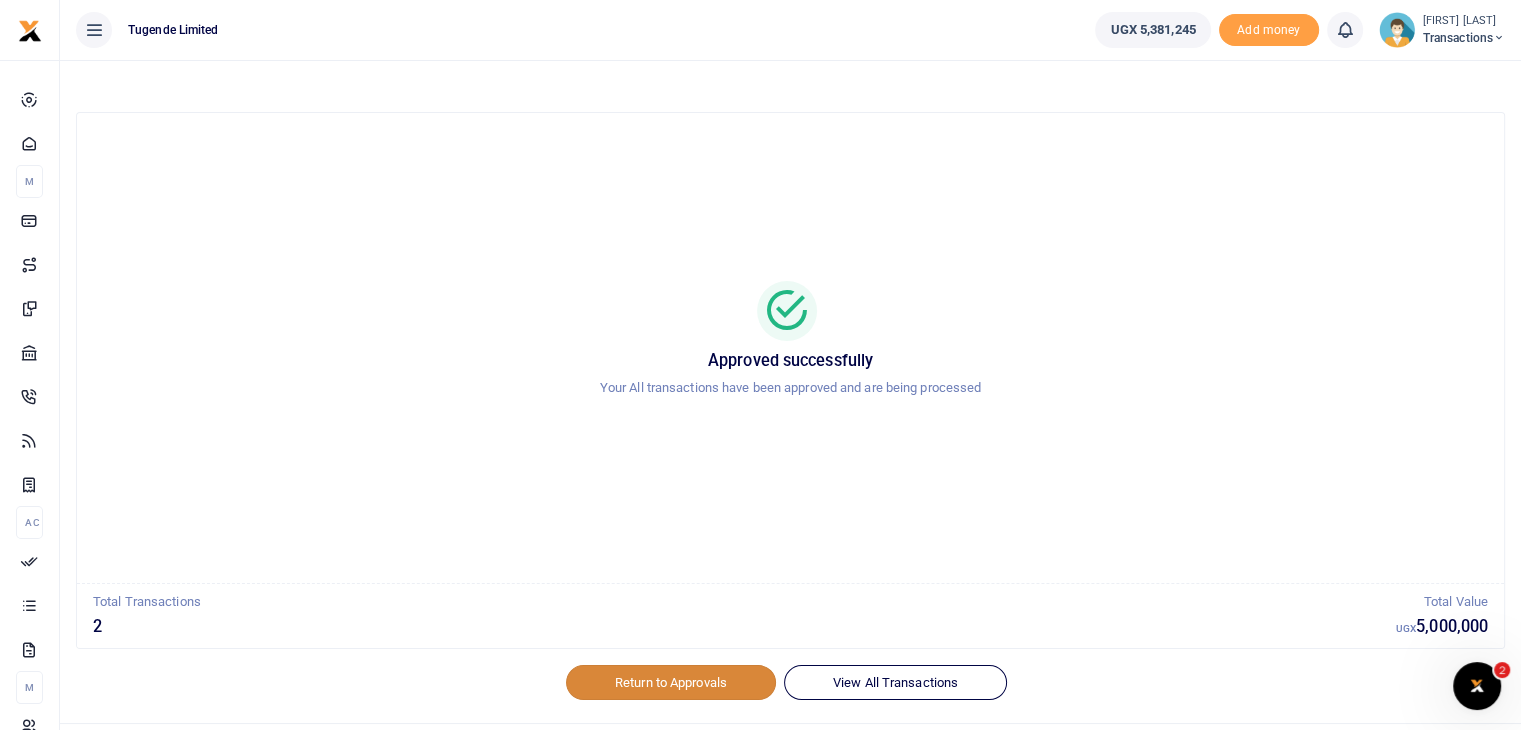 click on "Return to Approvals" at bounding box center [671, 682] 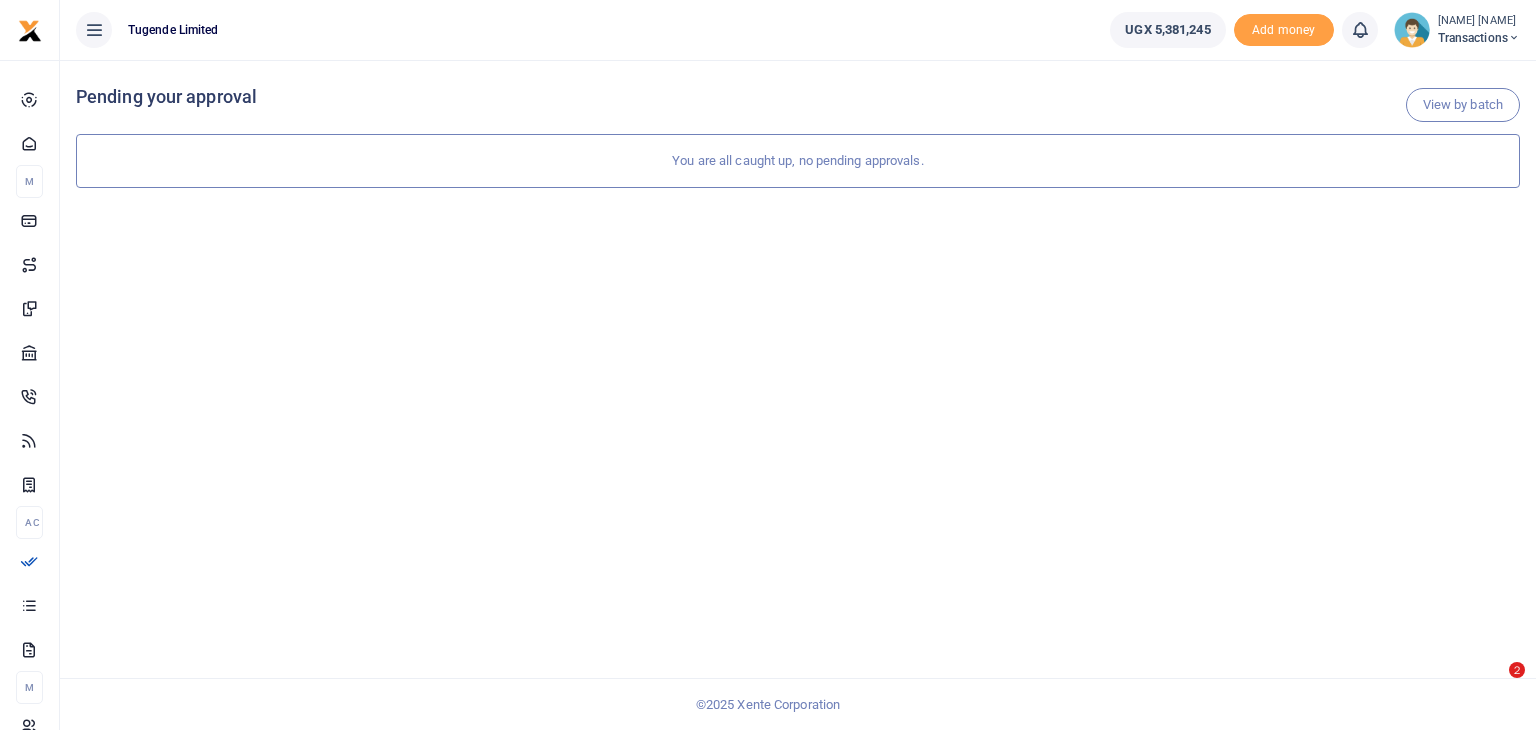 scroll, scrollTop: 0, scrollLeft: 0, axis: both 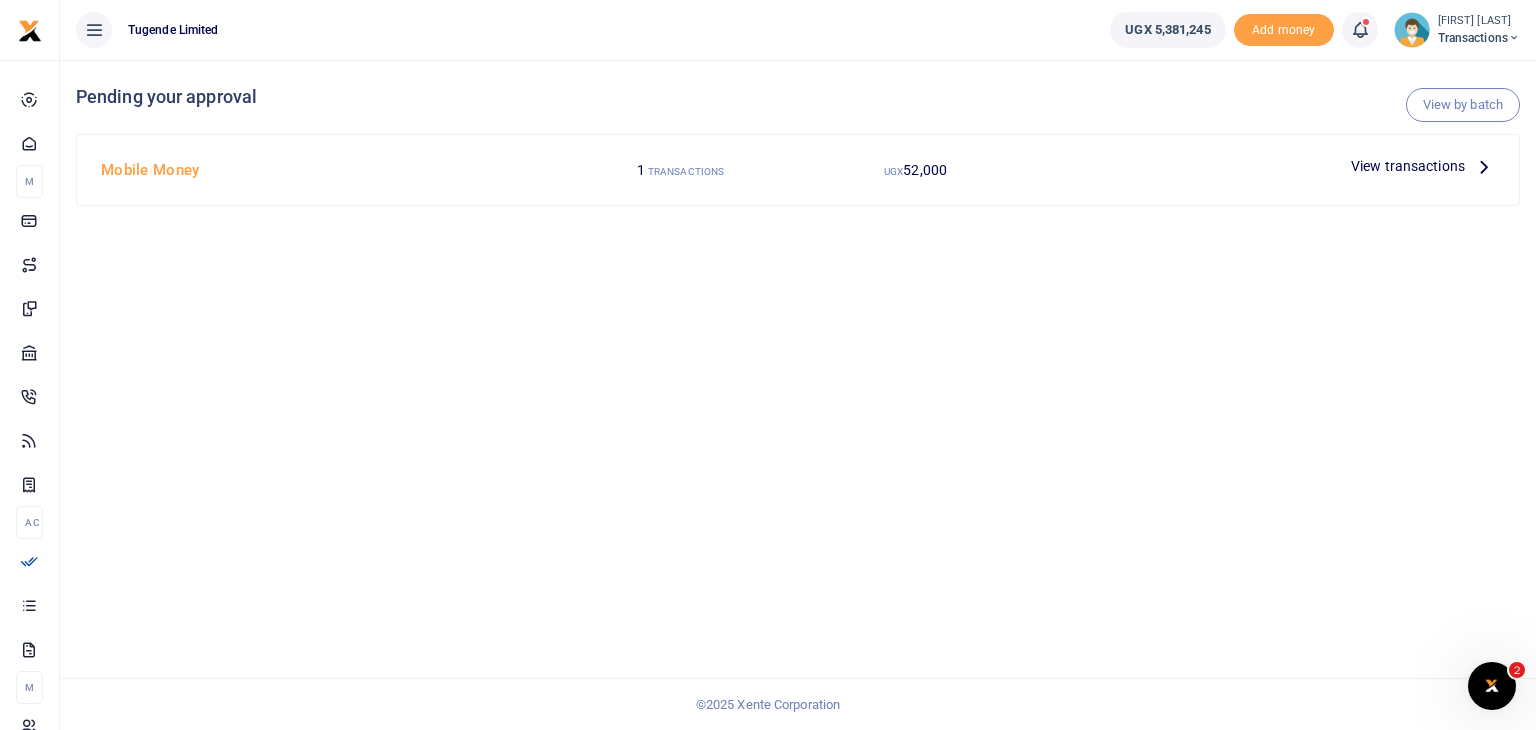click on "View transactions" at bounding box center [1408, 166] 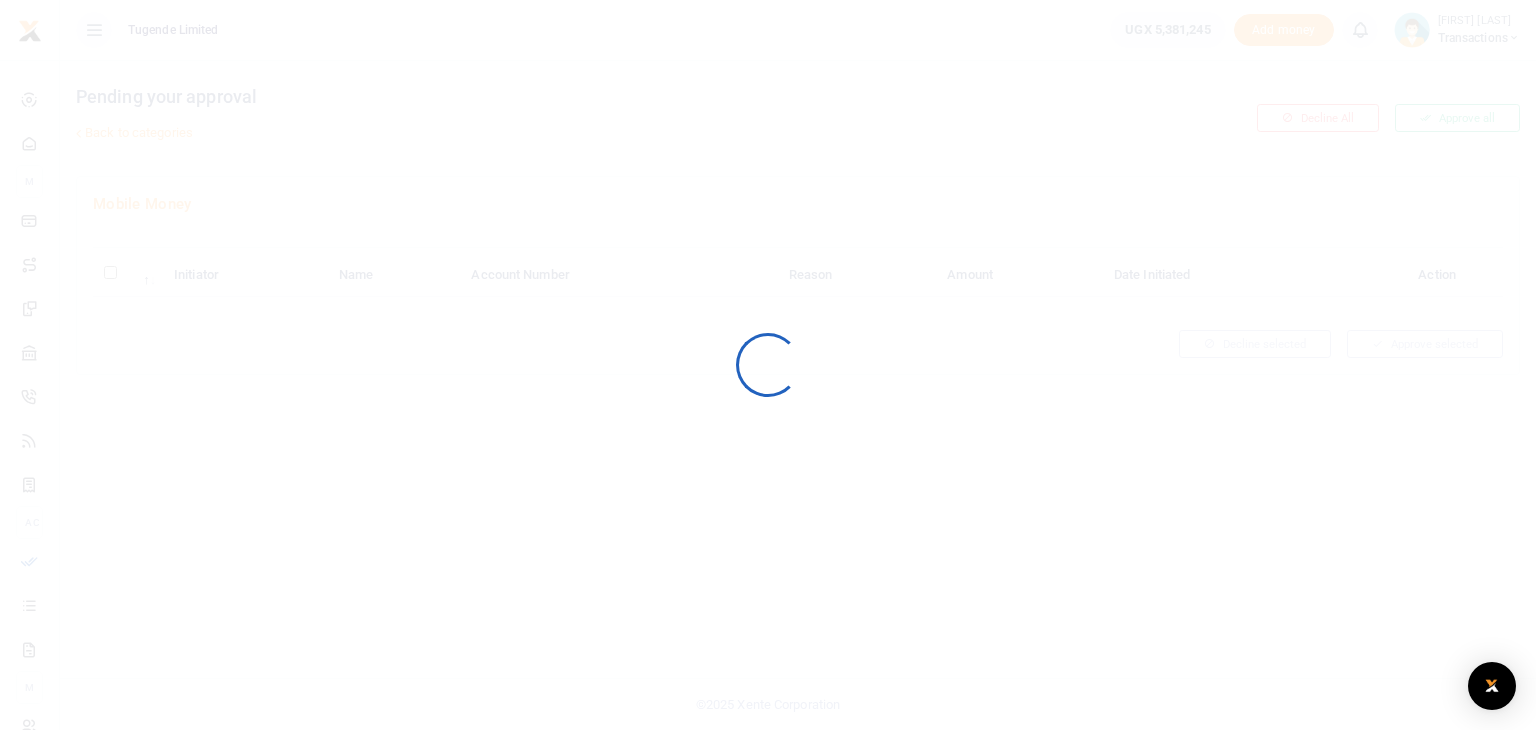scroll, scrollTop: 0, scrollLeft: 0, axis: both 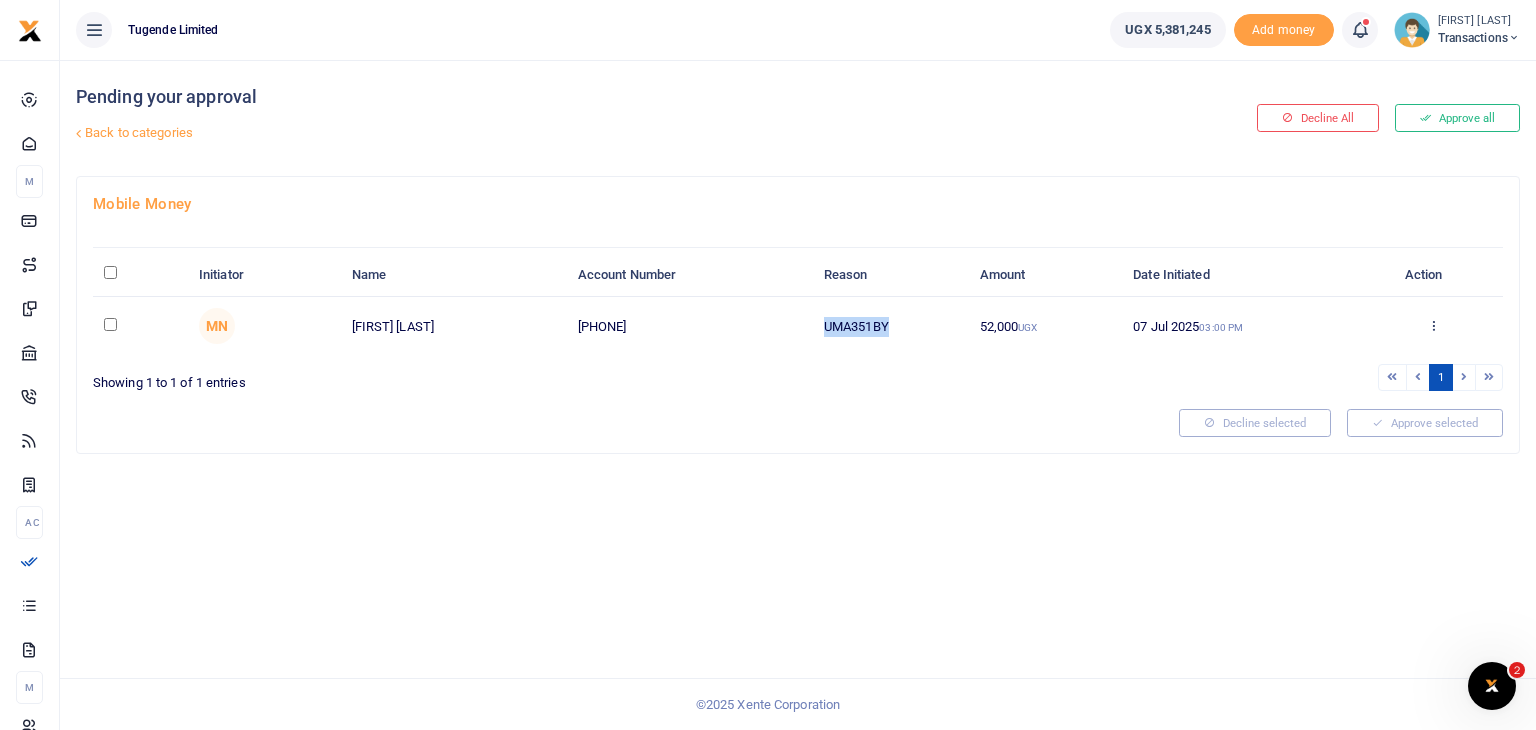drag, startPoint x: 826, startPoint y: 324, endPoint x: 924, endPoint y: 319, distance: 98.12747 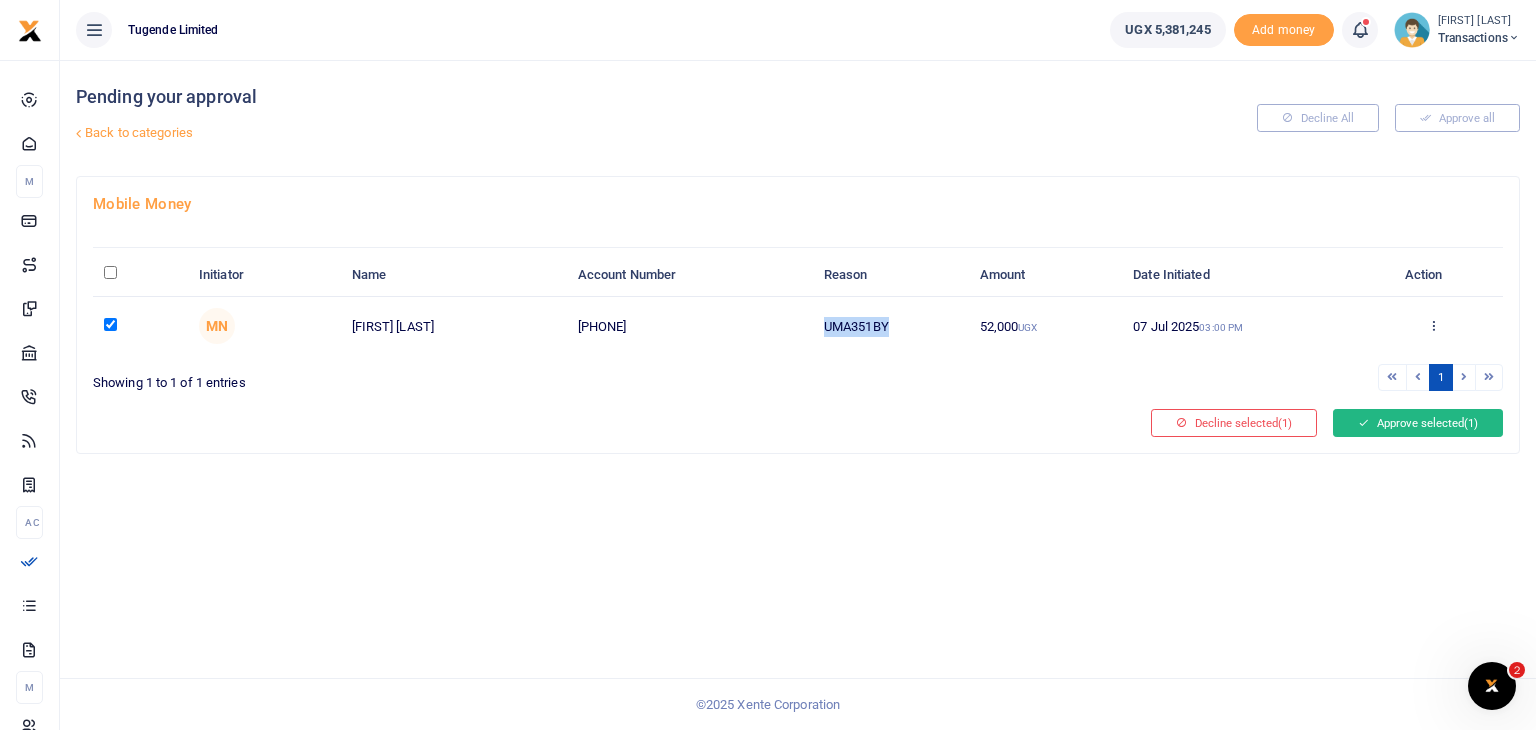 click on "Approve selected  (1)" at bounding box center (1418, 423) 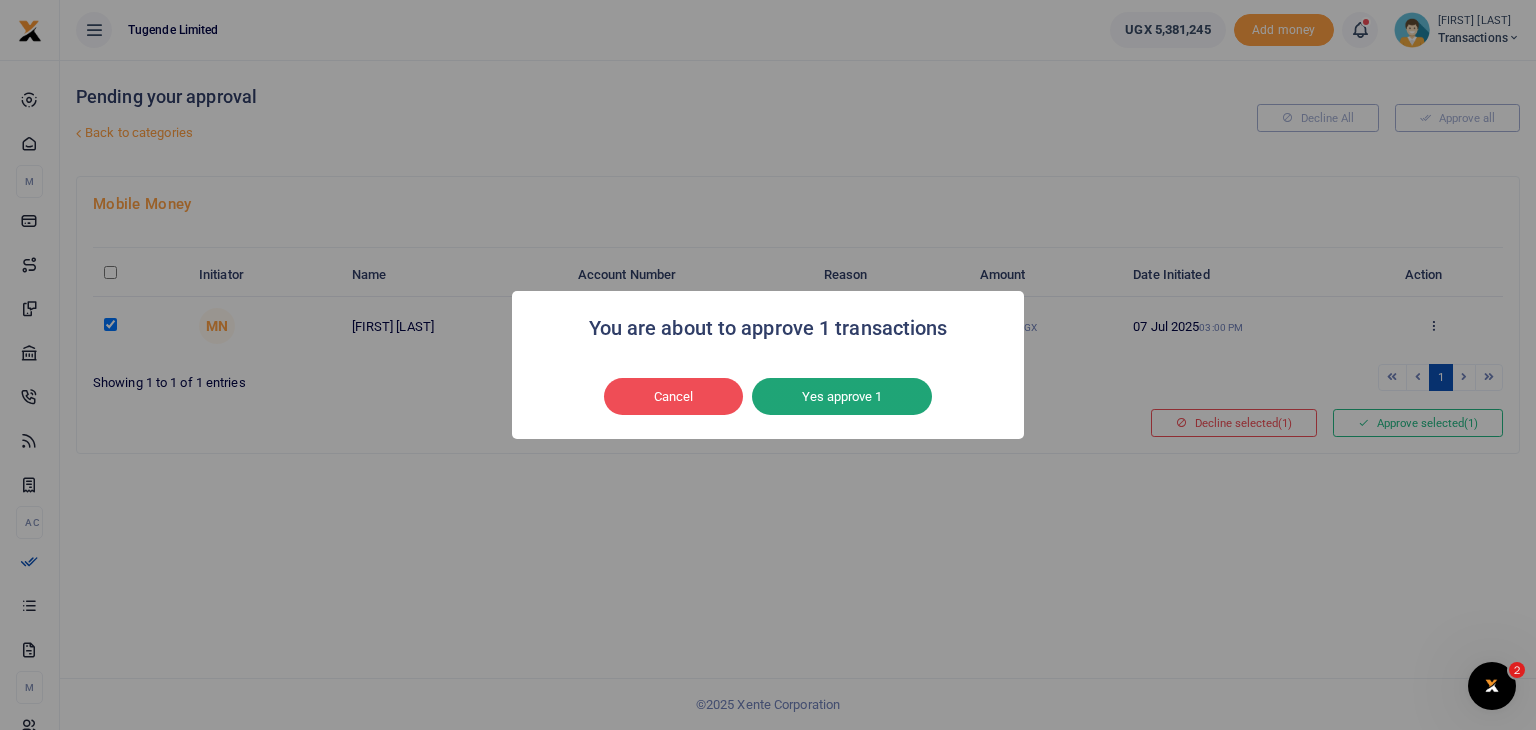 click on "Yes approve 1" at bounding box center (842, 397) 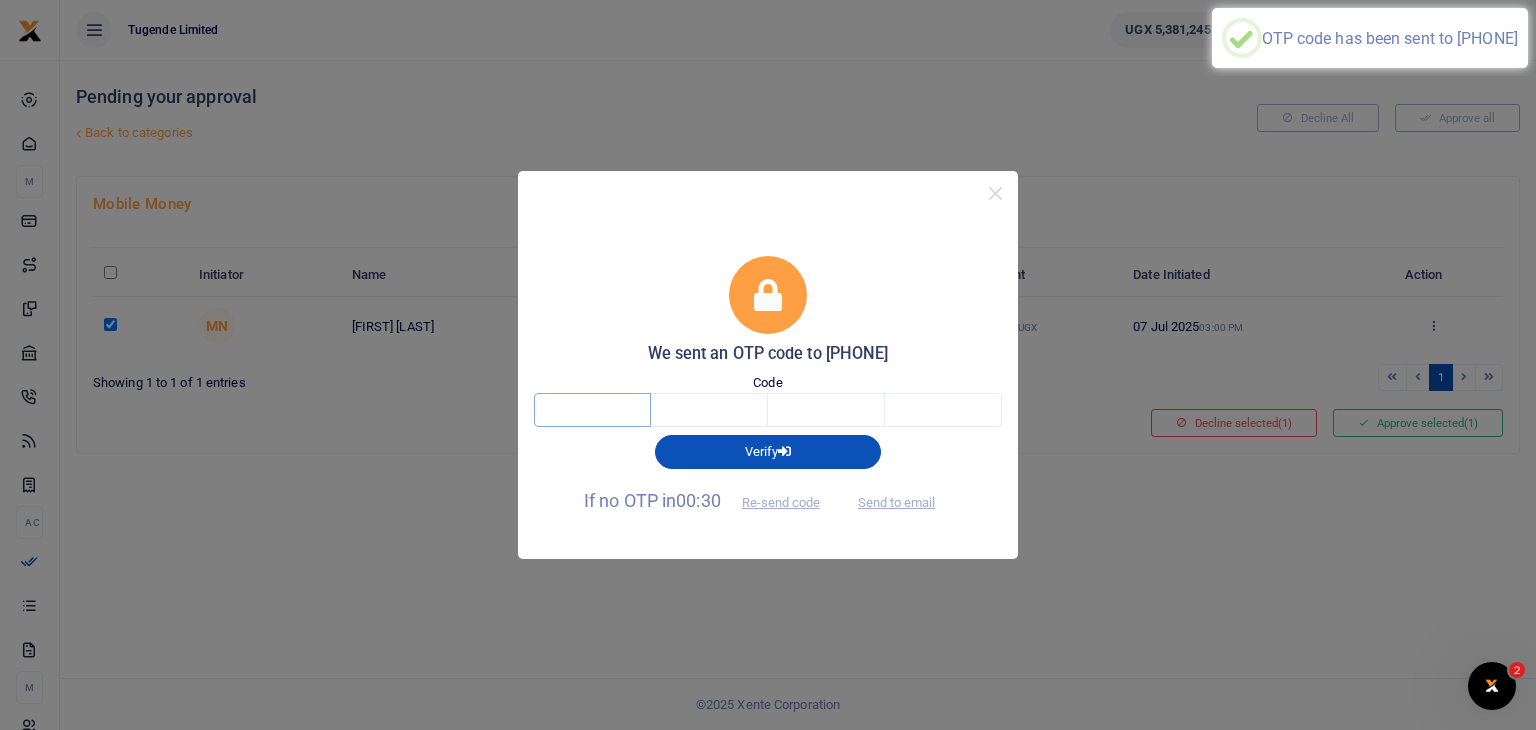click at bounding box center (592, 410) 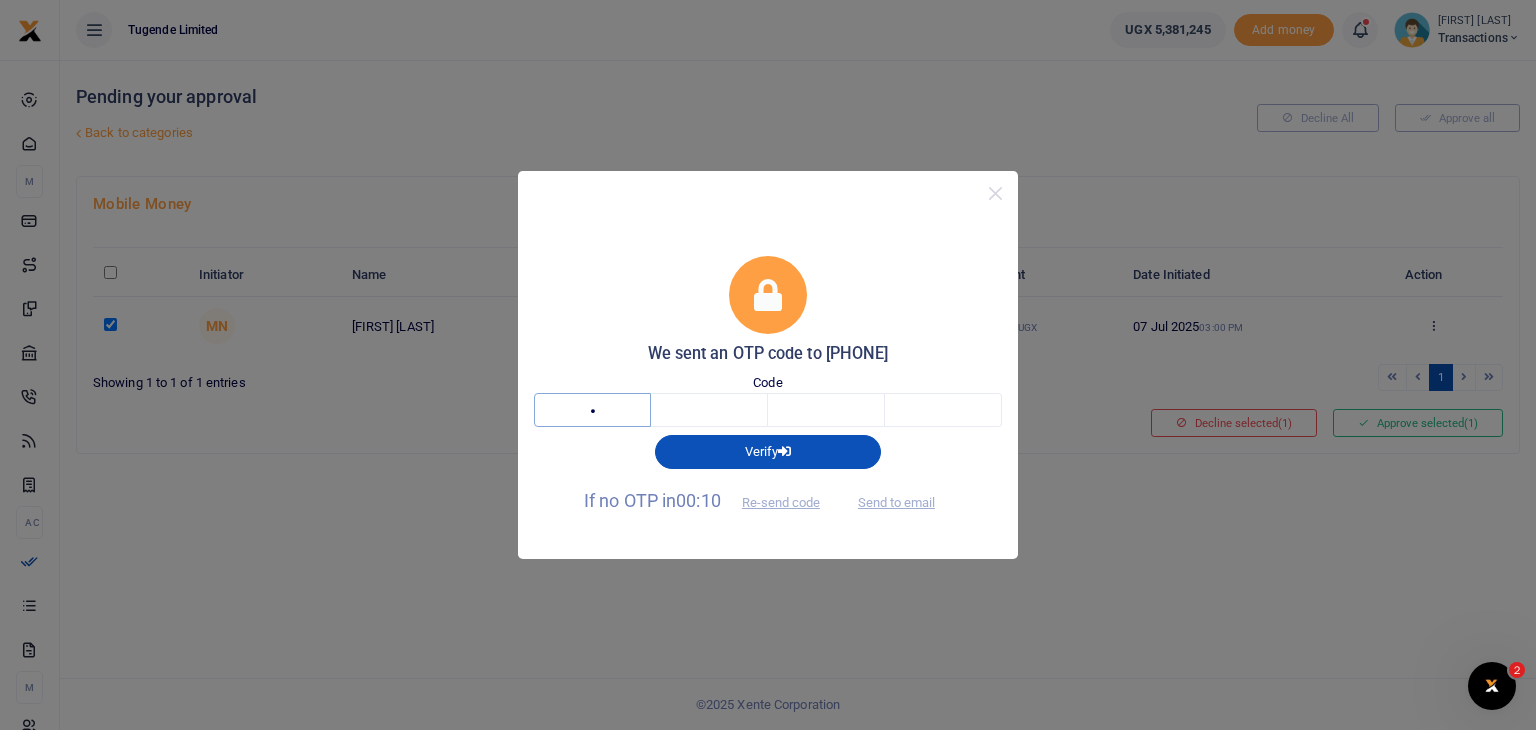 type on "1" 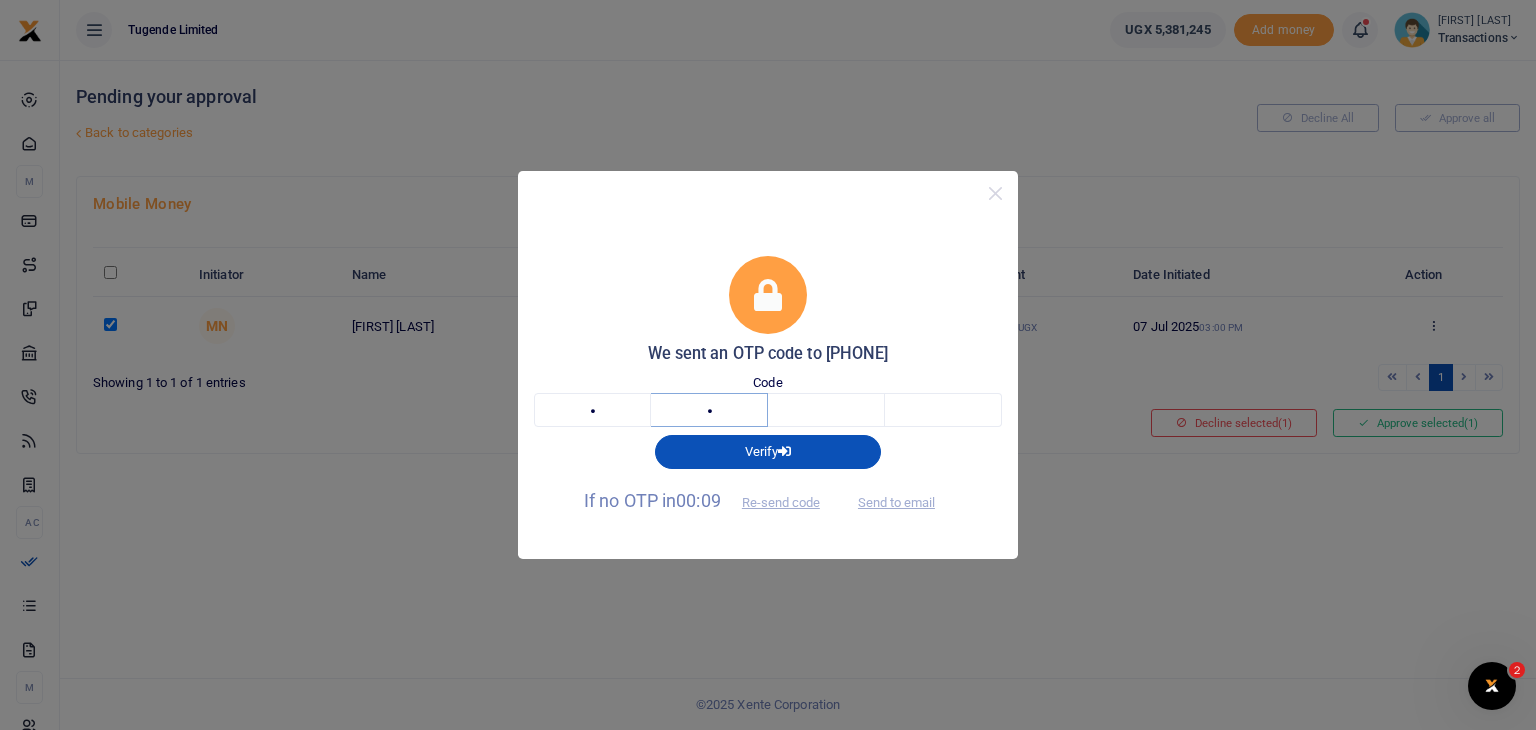 type on "3" 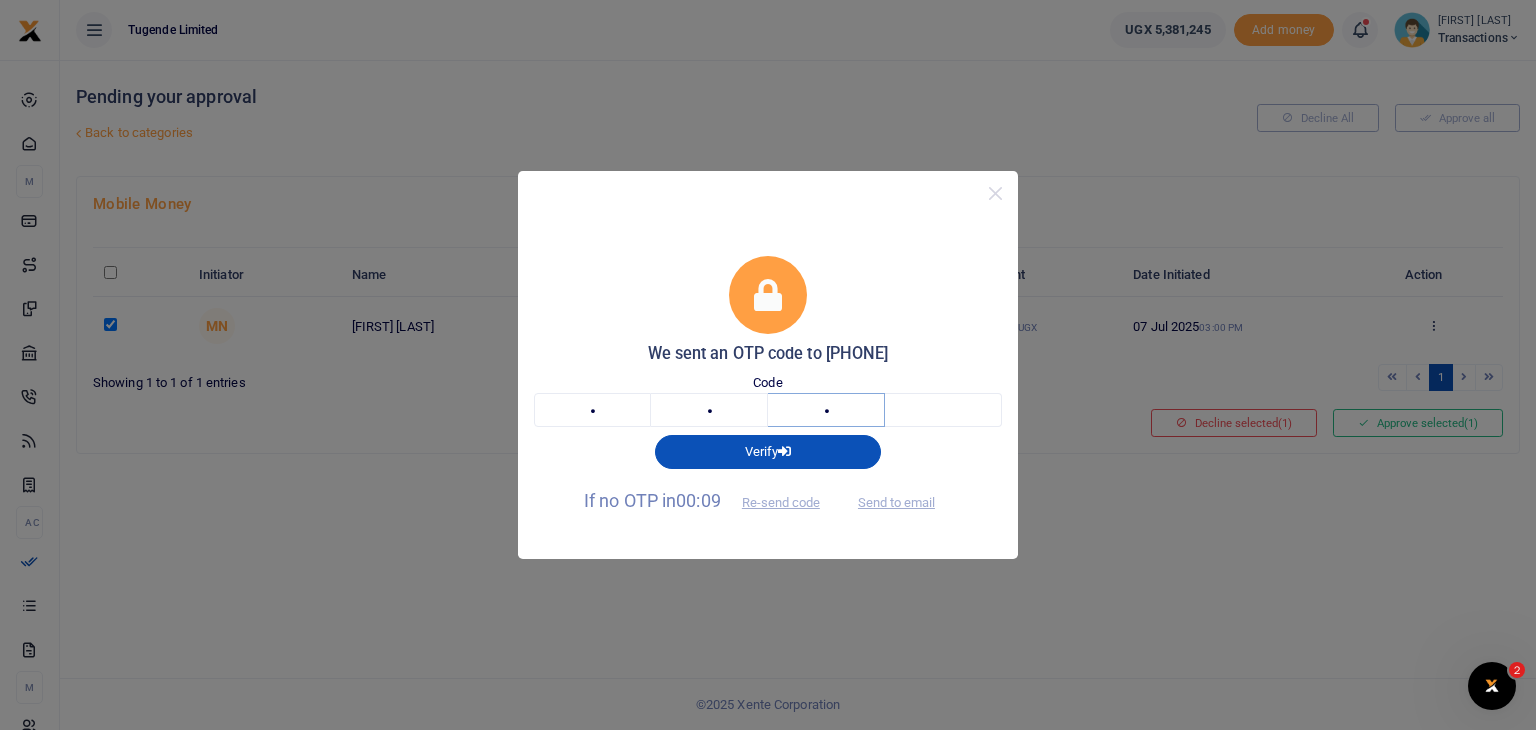 type on "4" 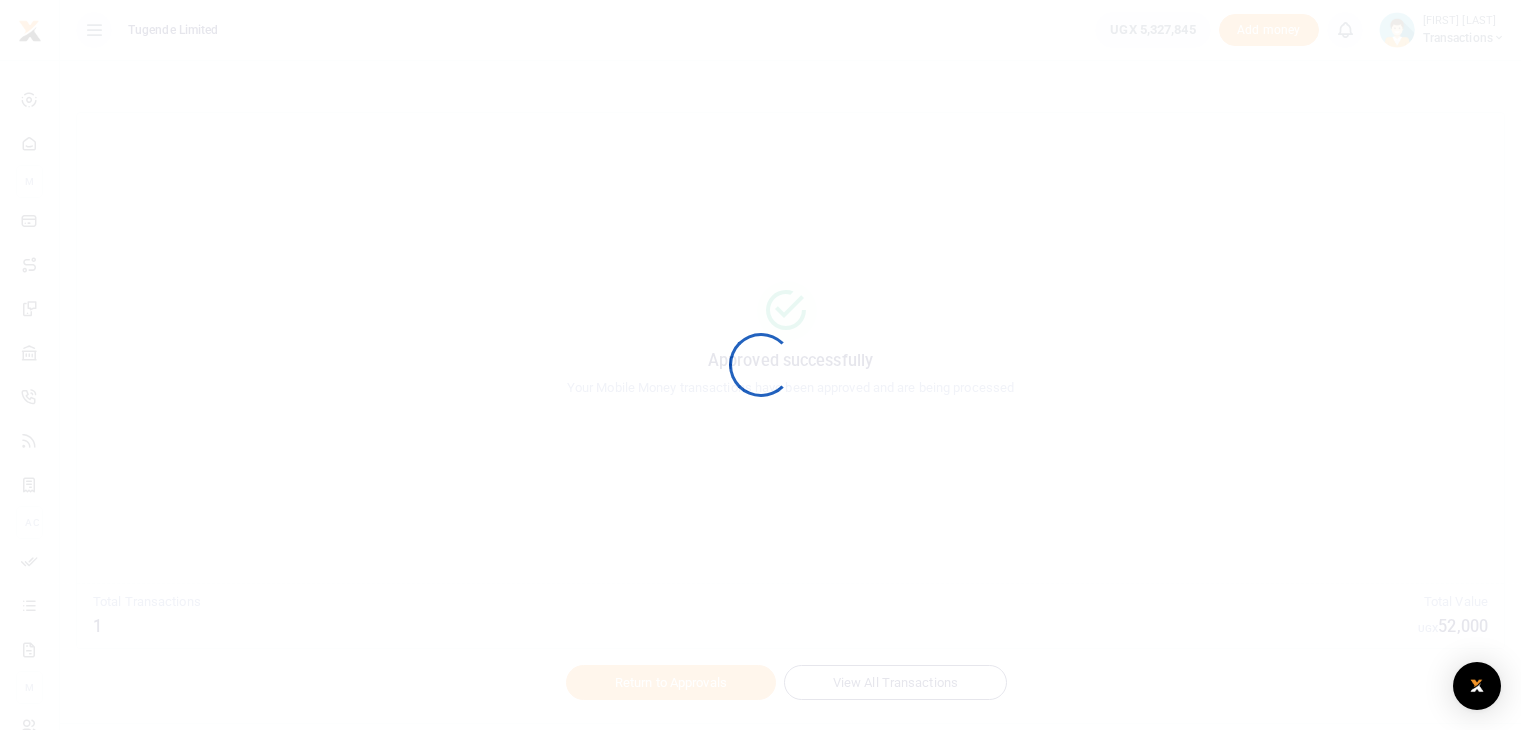scroll, scrollTop: 0, scrollLeft: 0, axis: both 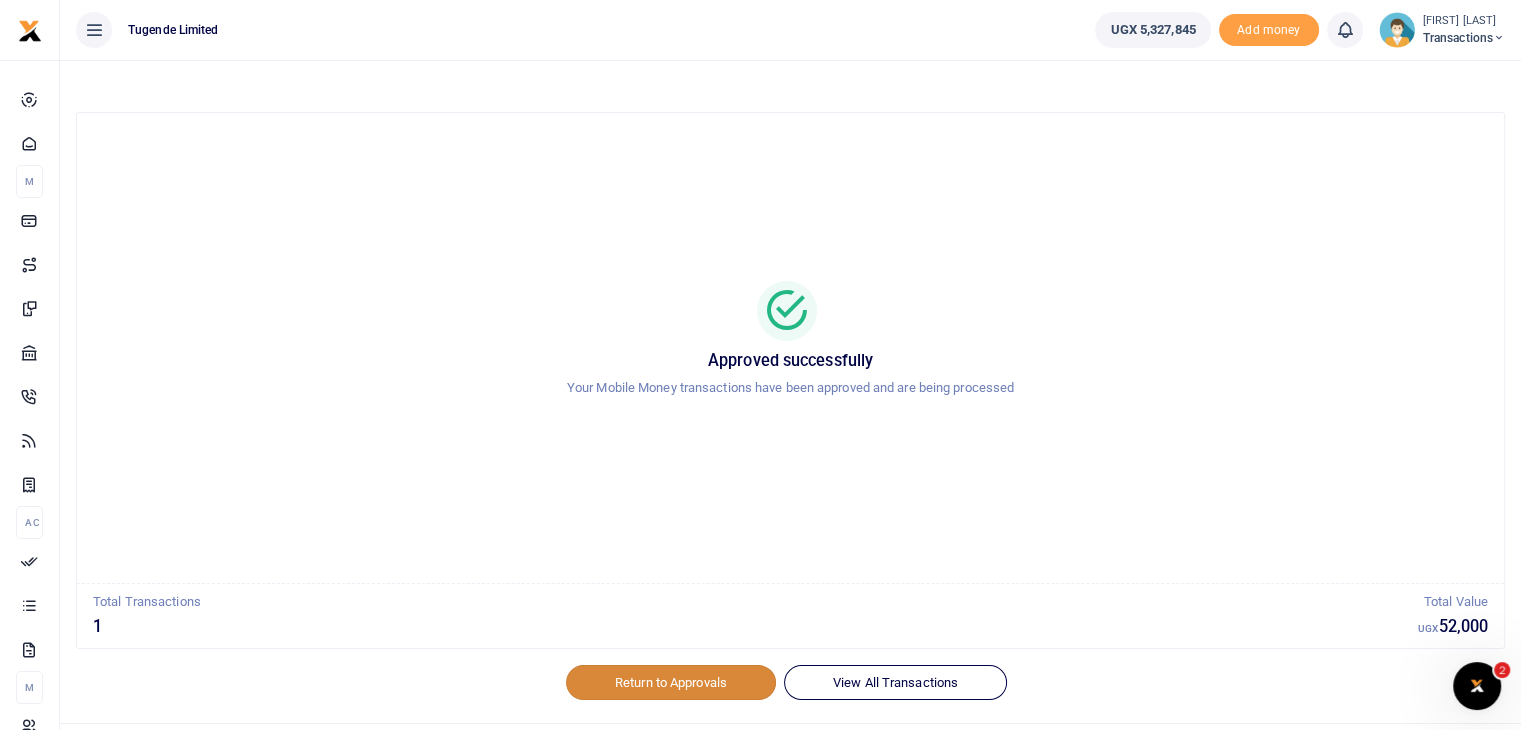 click on "Return to Approvals" at bounding box center [671, 682] 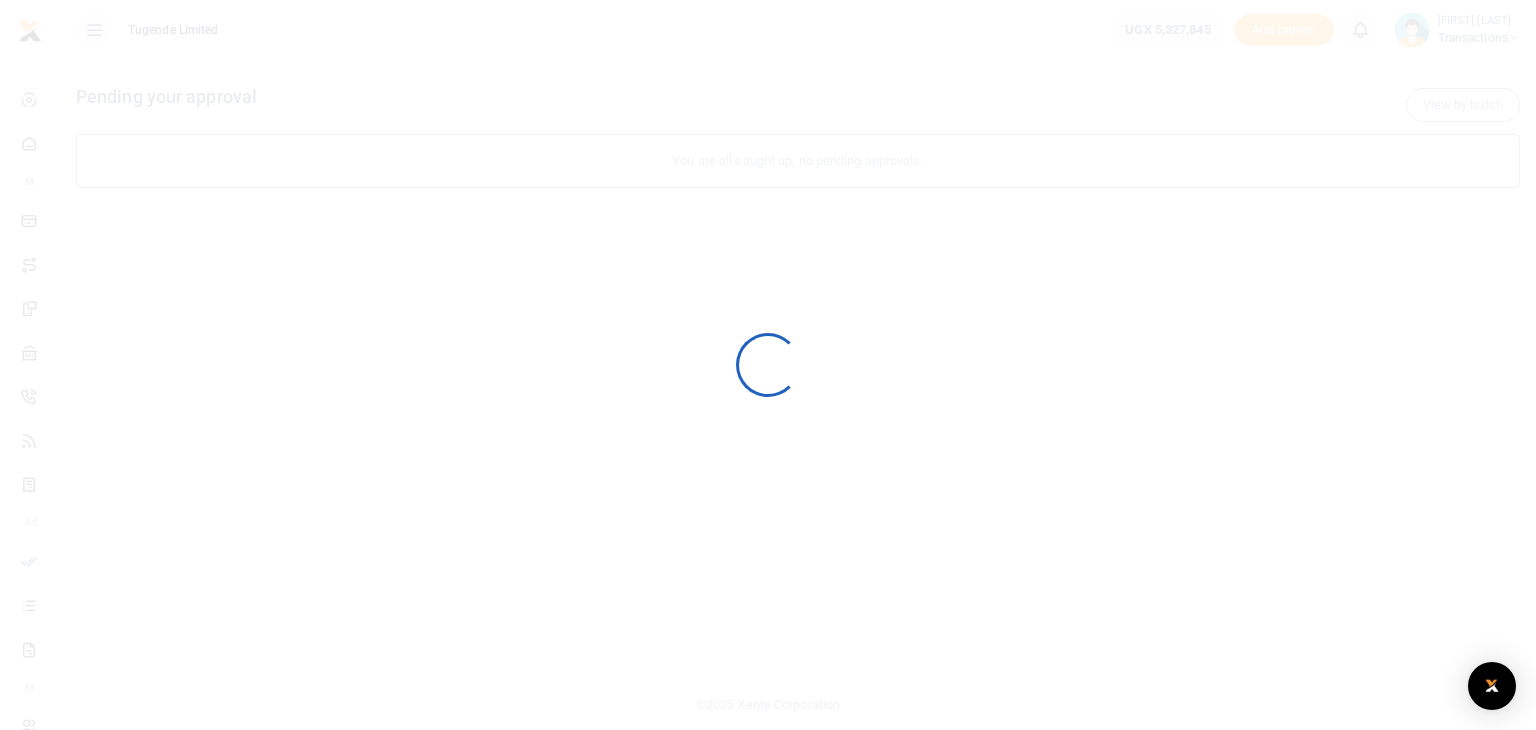 scroll, scrollTop: 0, scrollLeft: 0, axis: both 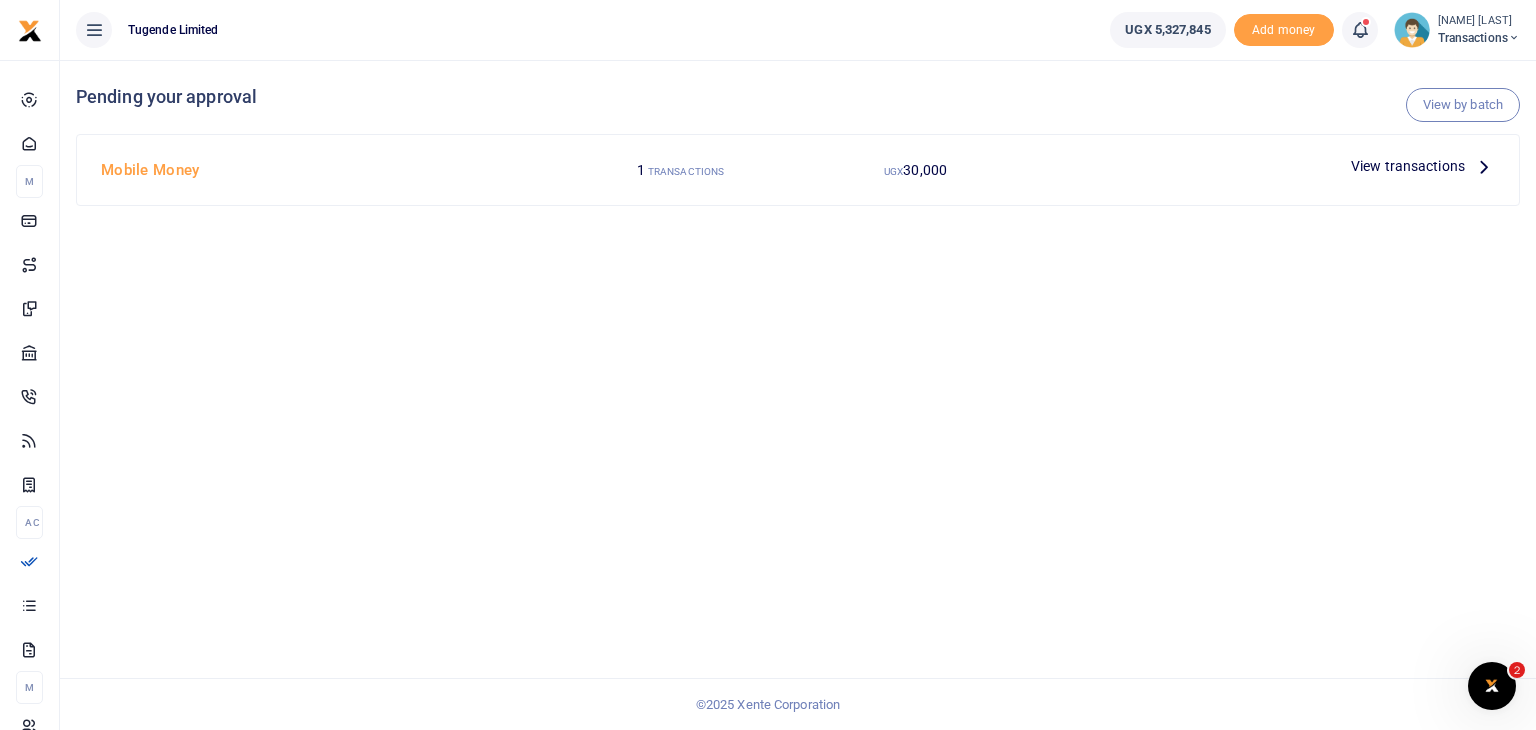 click on "View transactions" at bounding box center [1408, 166] 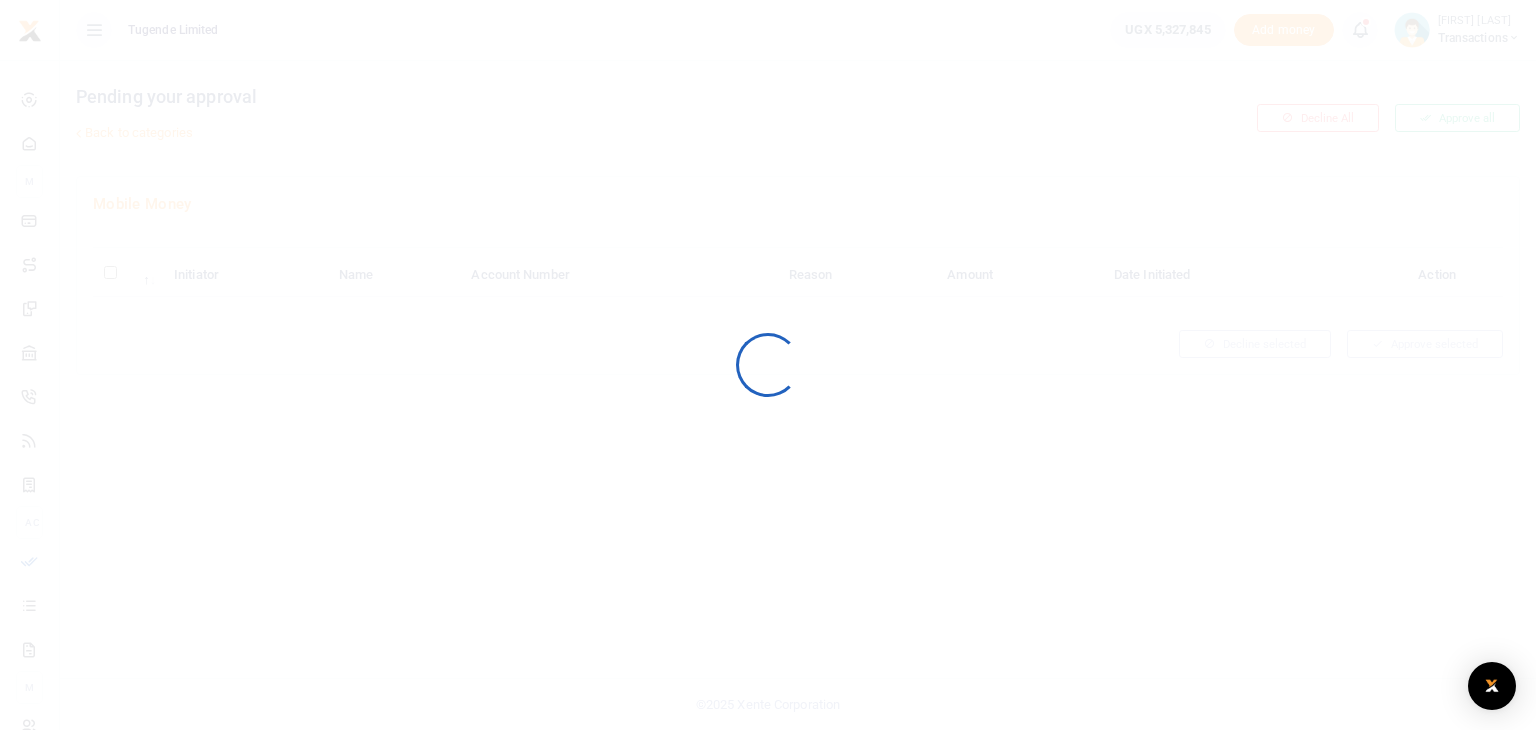 scroll, scrollTop: 0, scrollLeft: 0, axis: both 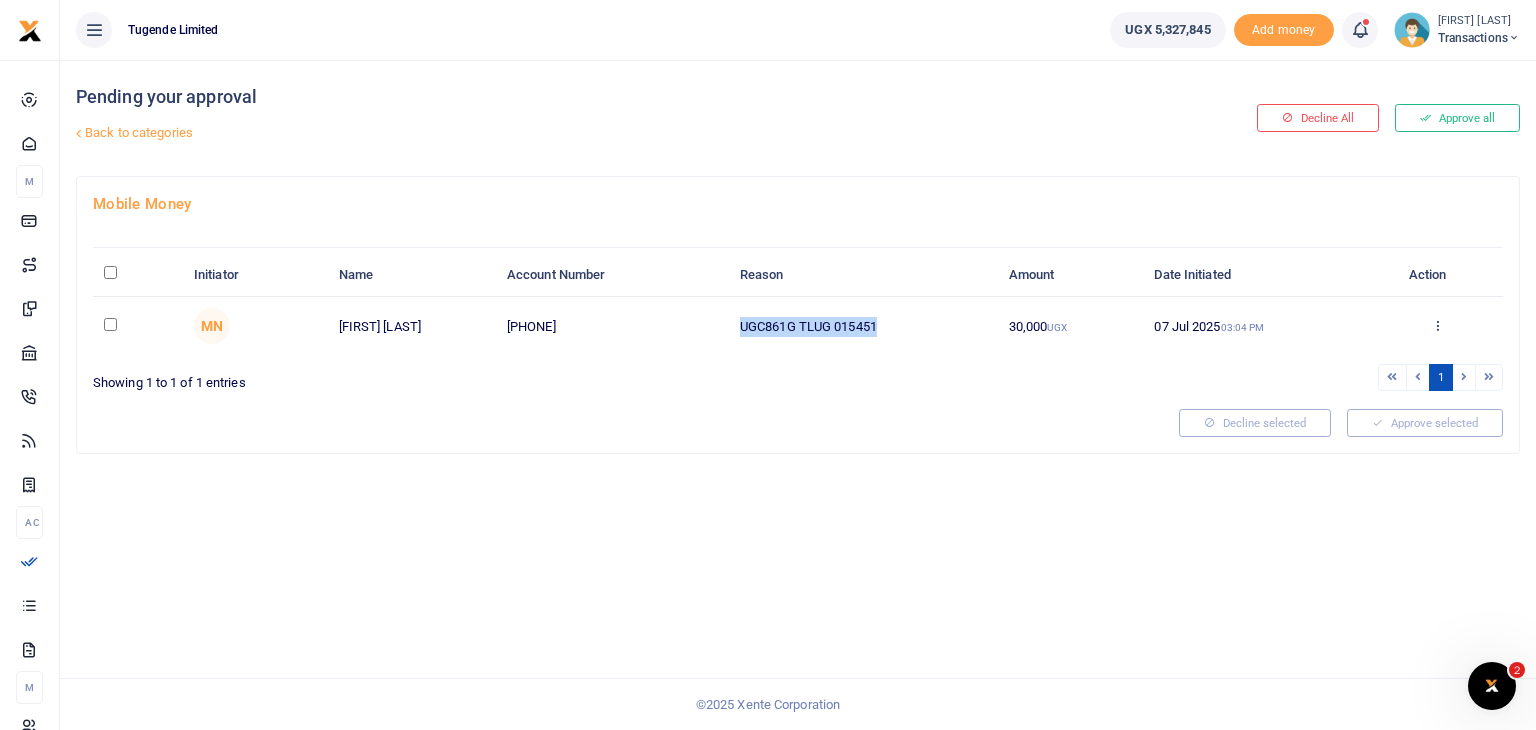drag, startPoint x: 737, startPoint y: 324, endPoint x: 890, endPoint y: 347, distance: 154.7191 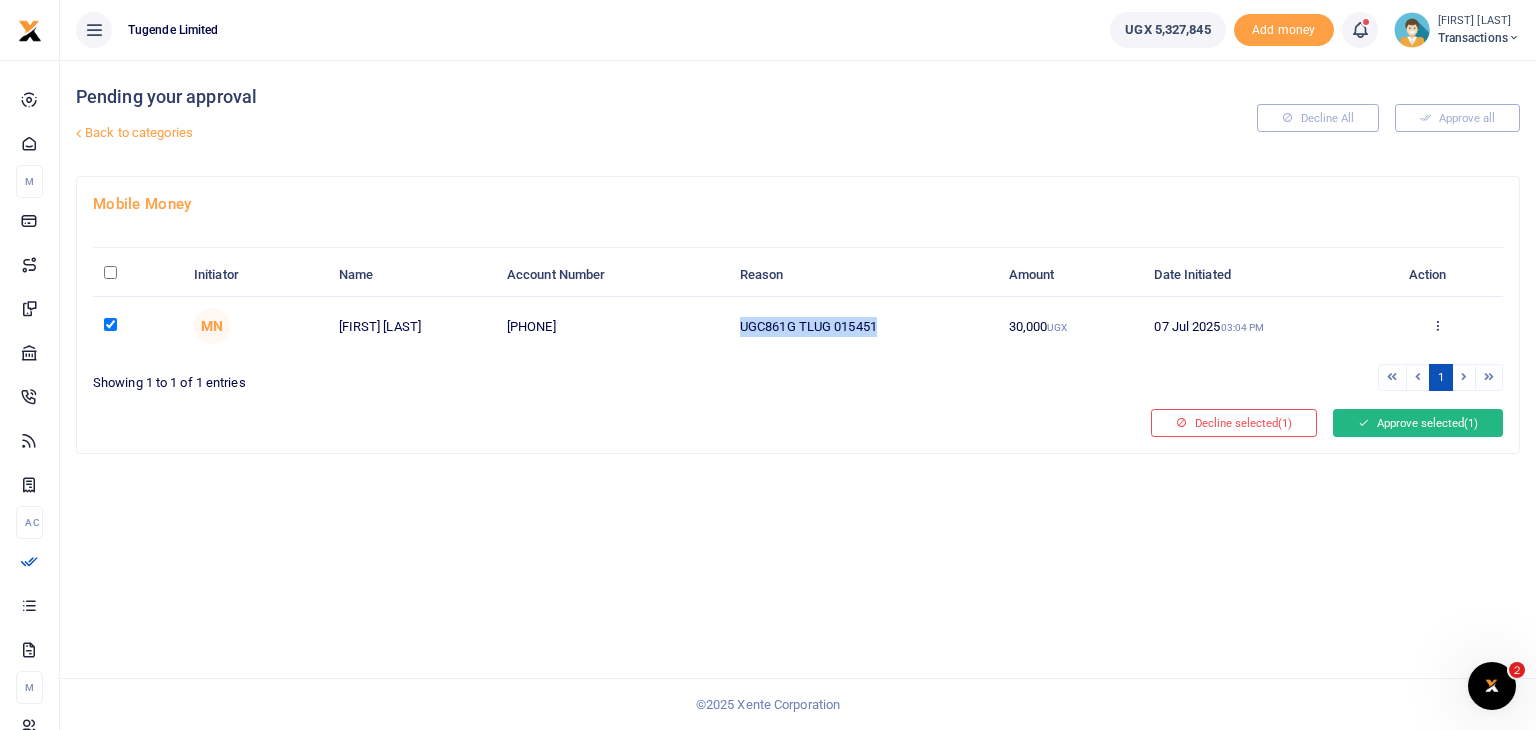 click on "Approve selected  (1)" at bounding box center [1418, 423] 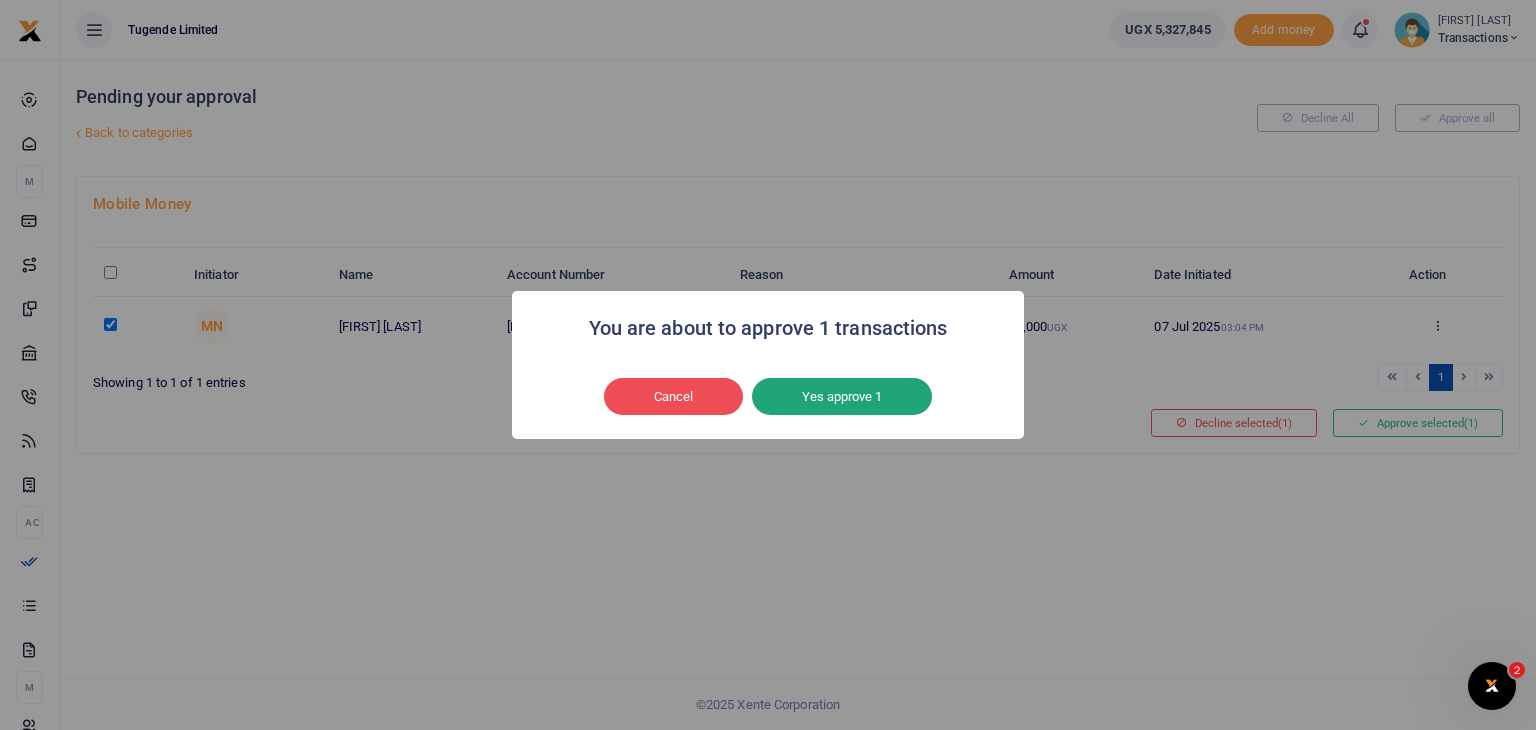 click on "Yes approve 1" at bounding box center [842, 397] 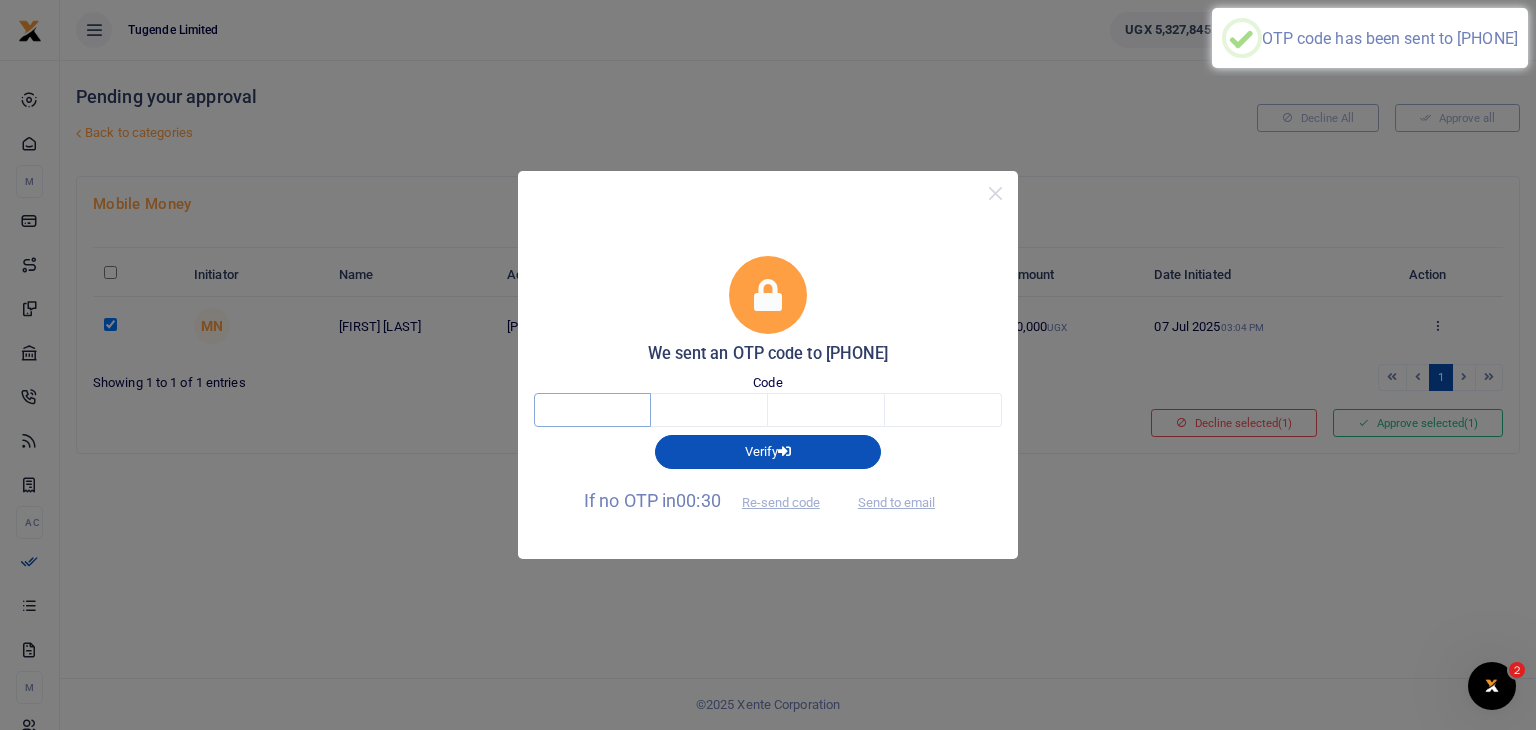 click at bounding box center (592, 410) 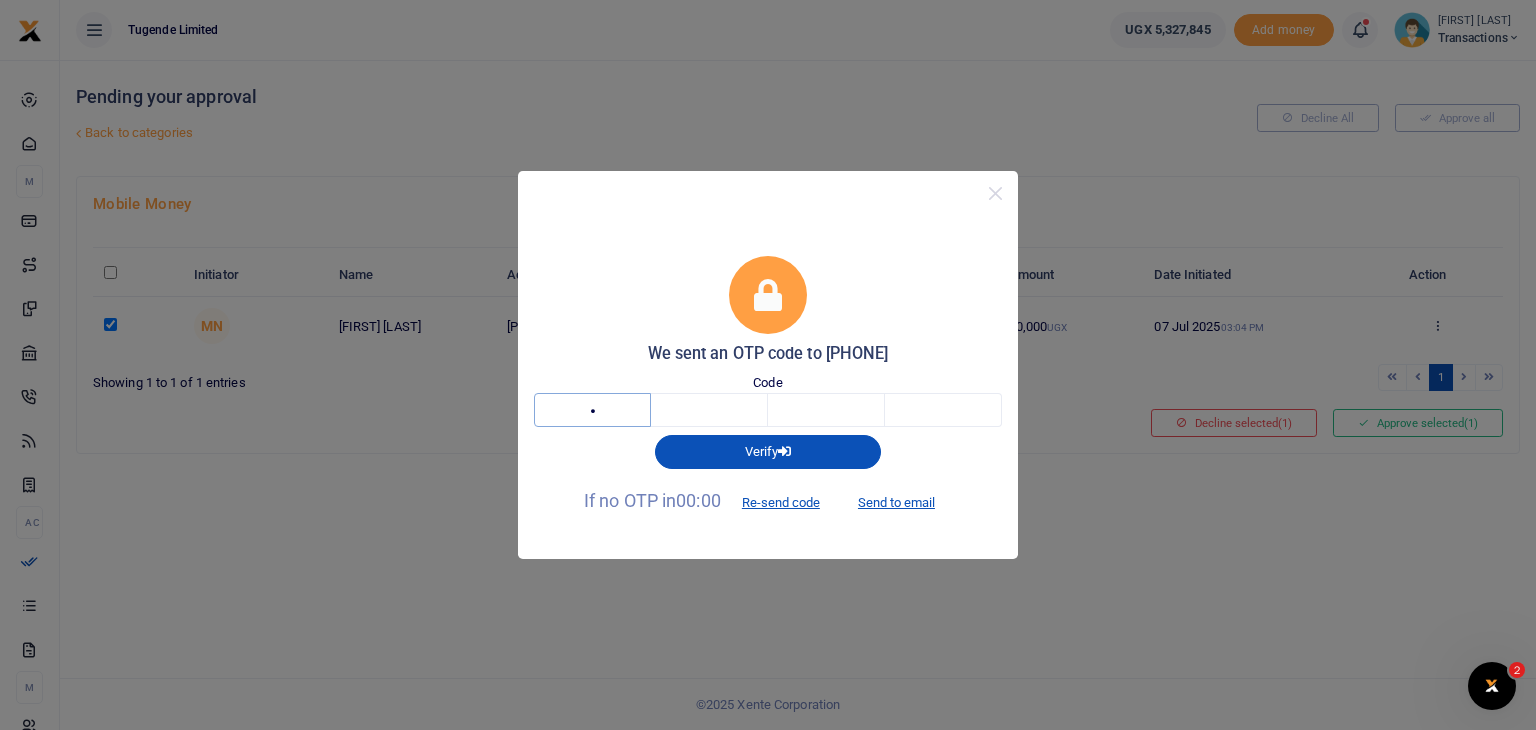 type on "4" 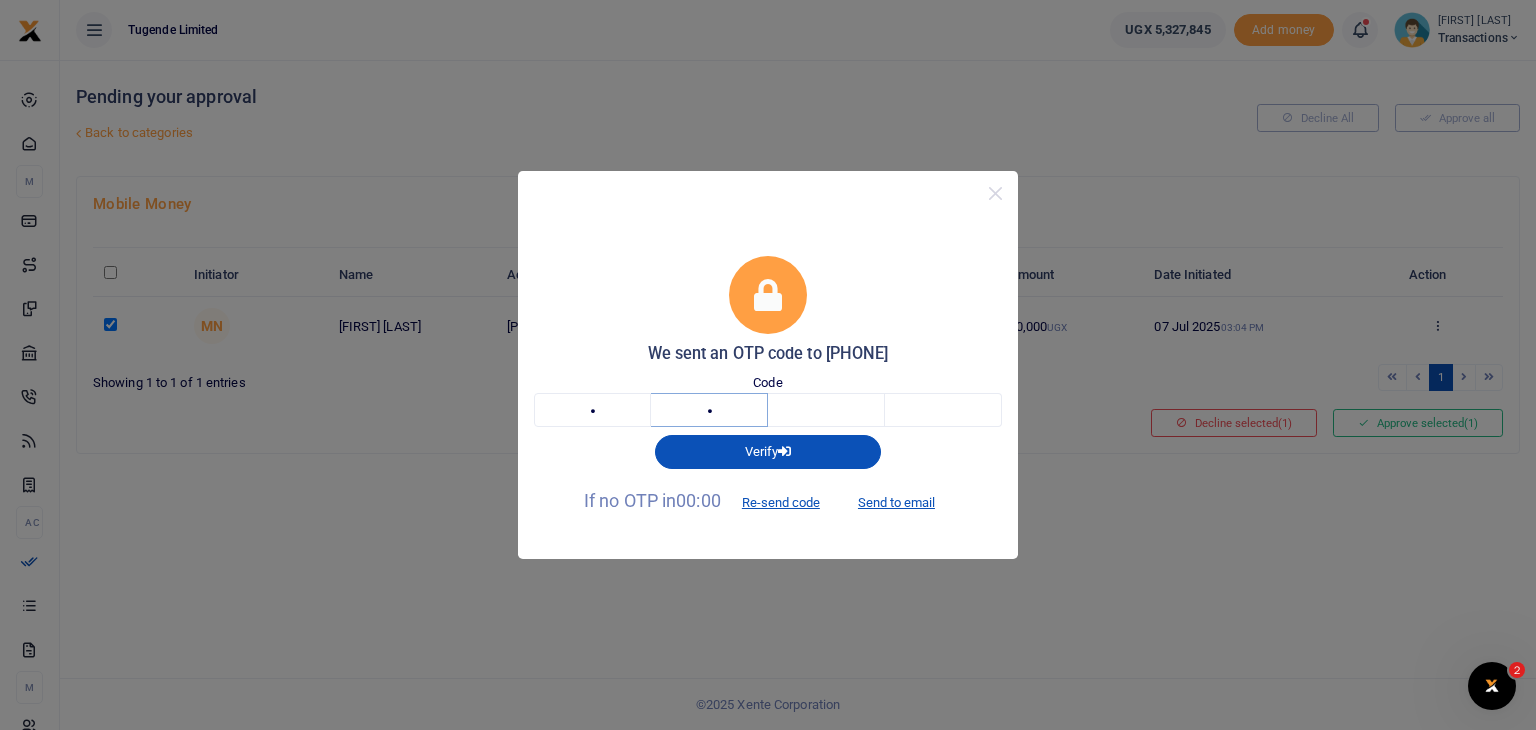 type on "6" 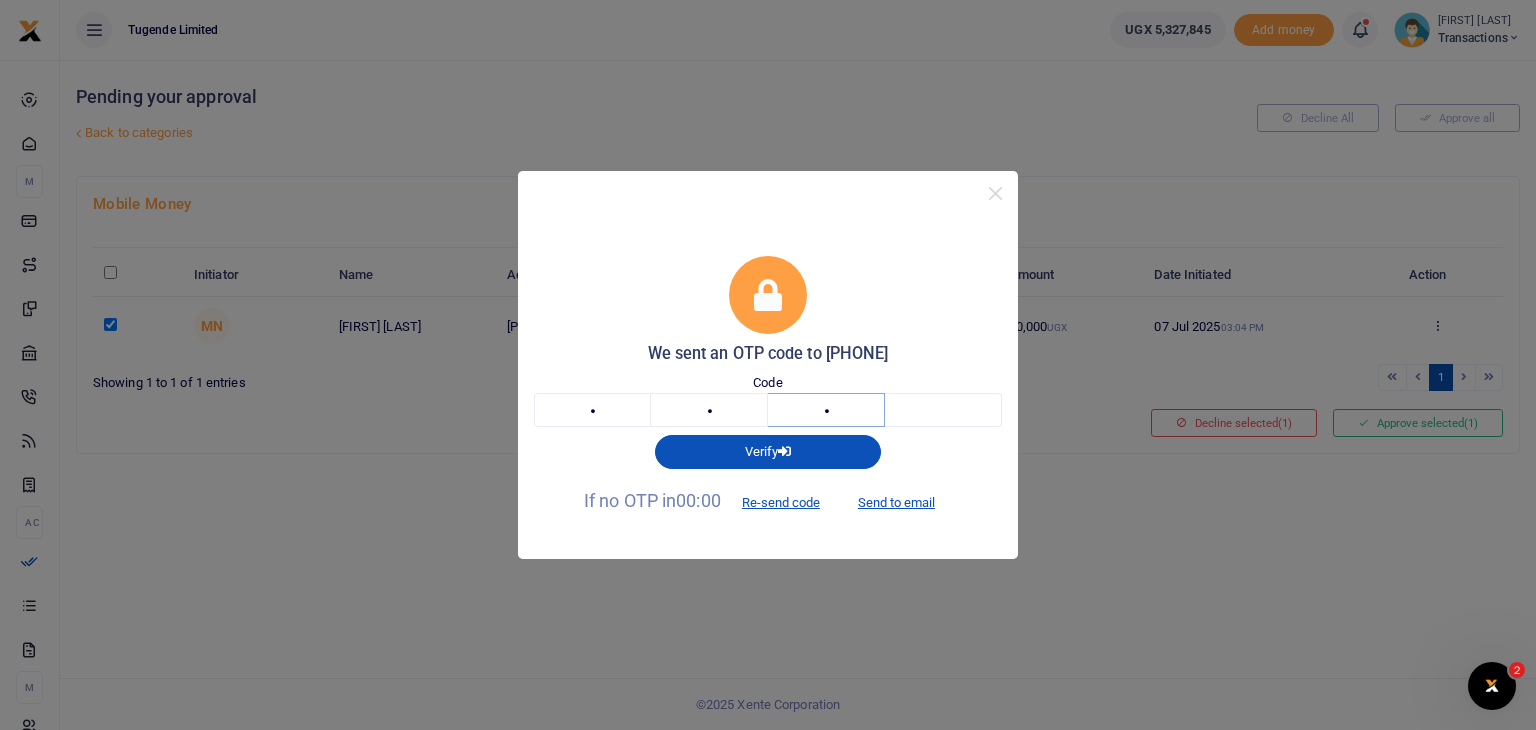 type on "7" 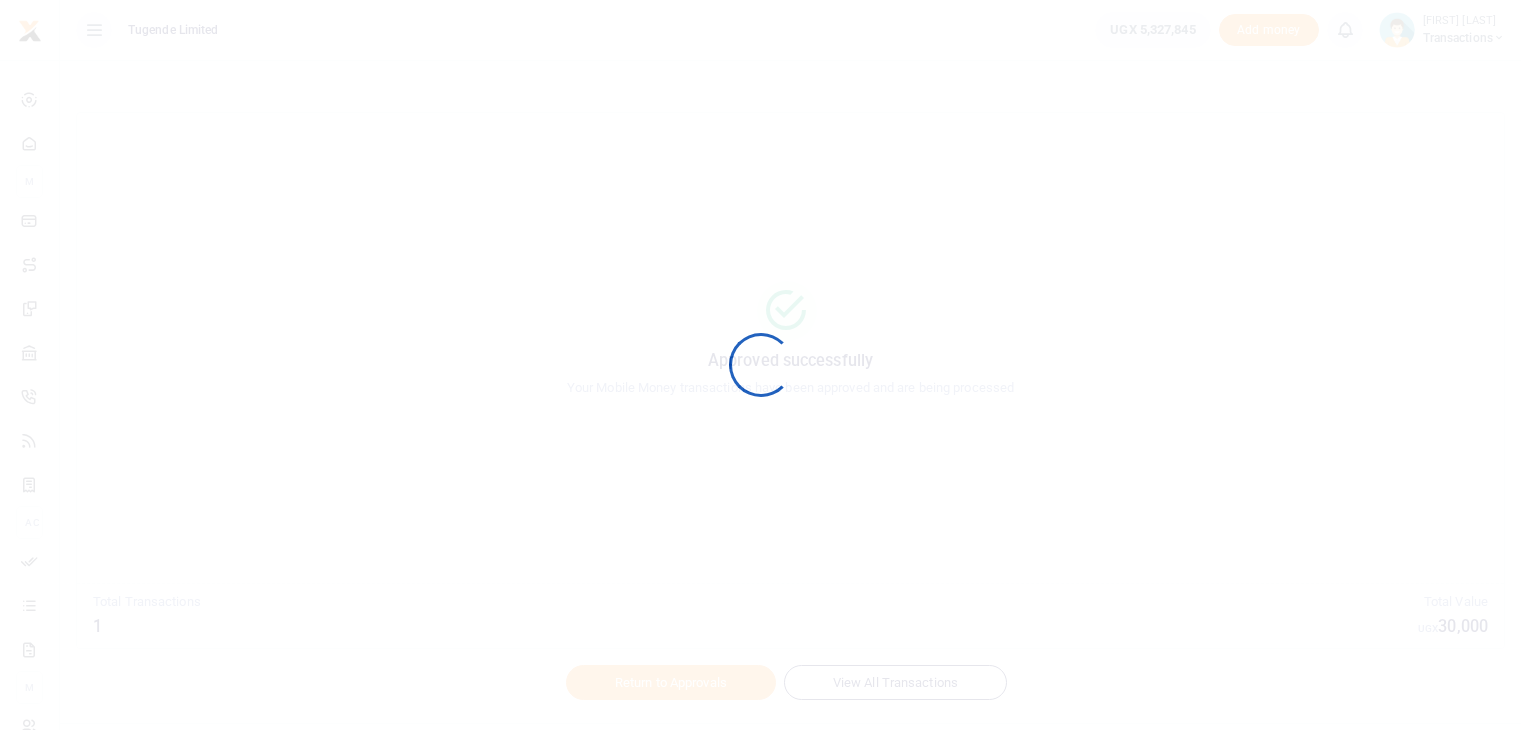 scroll, scrollTop: 0, scrollLeft: 0, axis: both 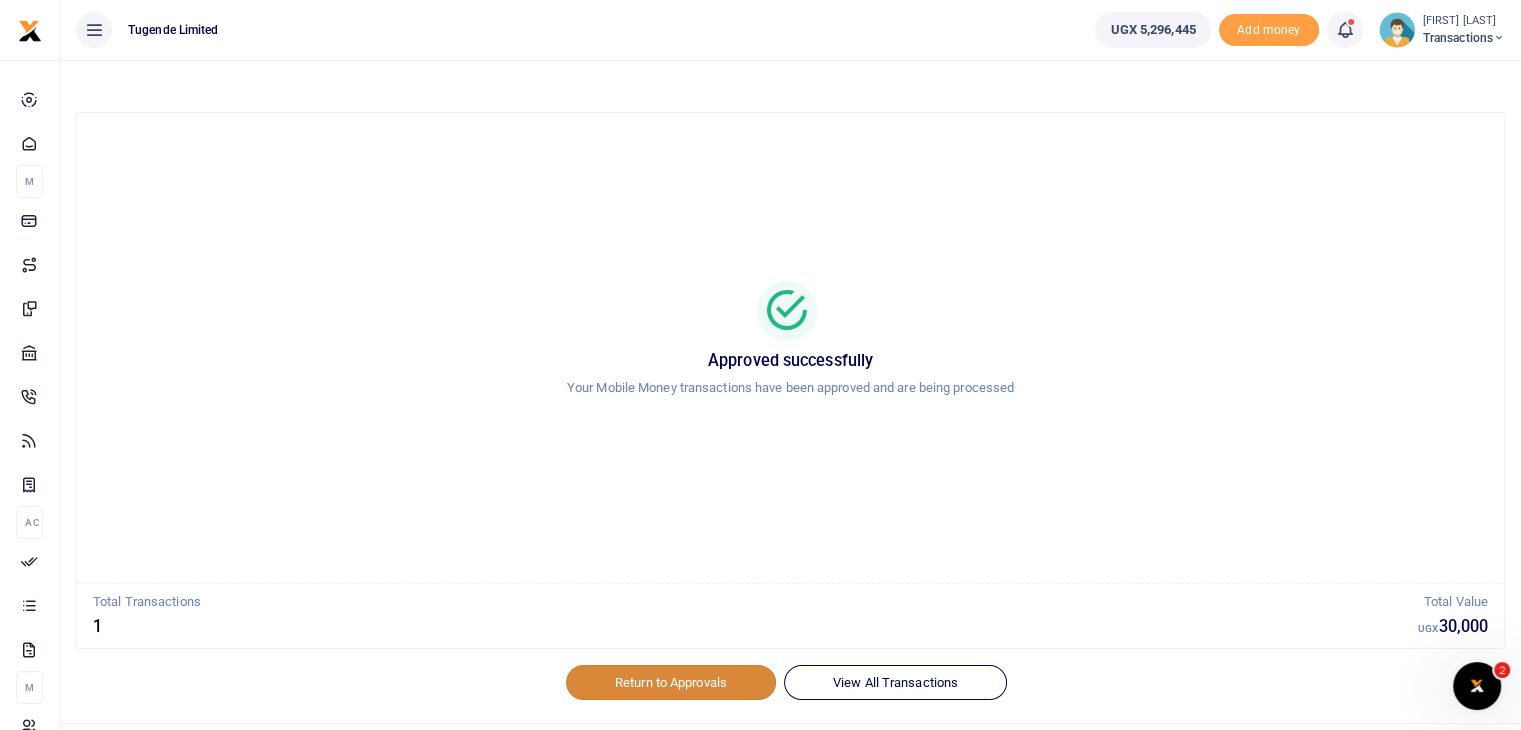 click on "Return to Approvals" at bounding box center (671, 682) 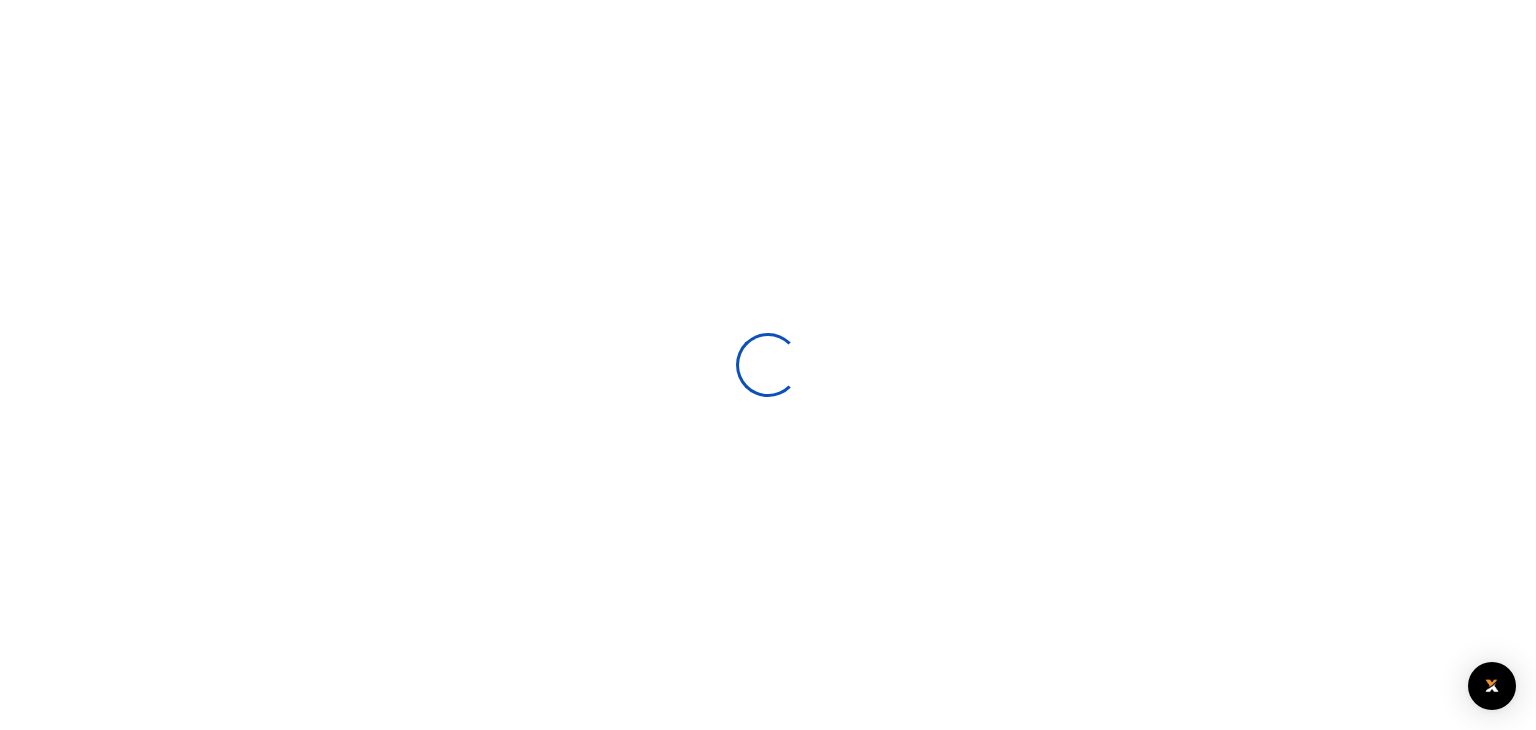 scroll, scrollTop: 0, scrollLeft: 0, axis: both 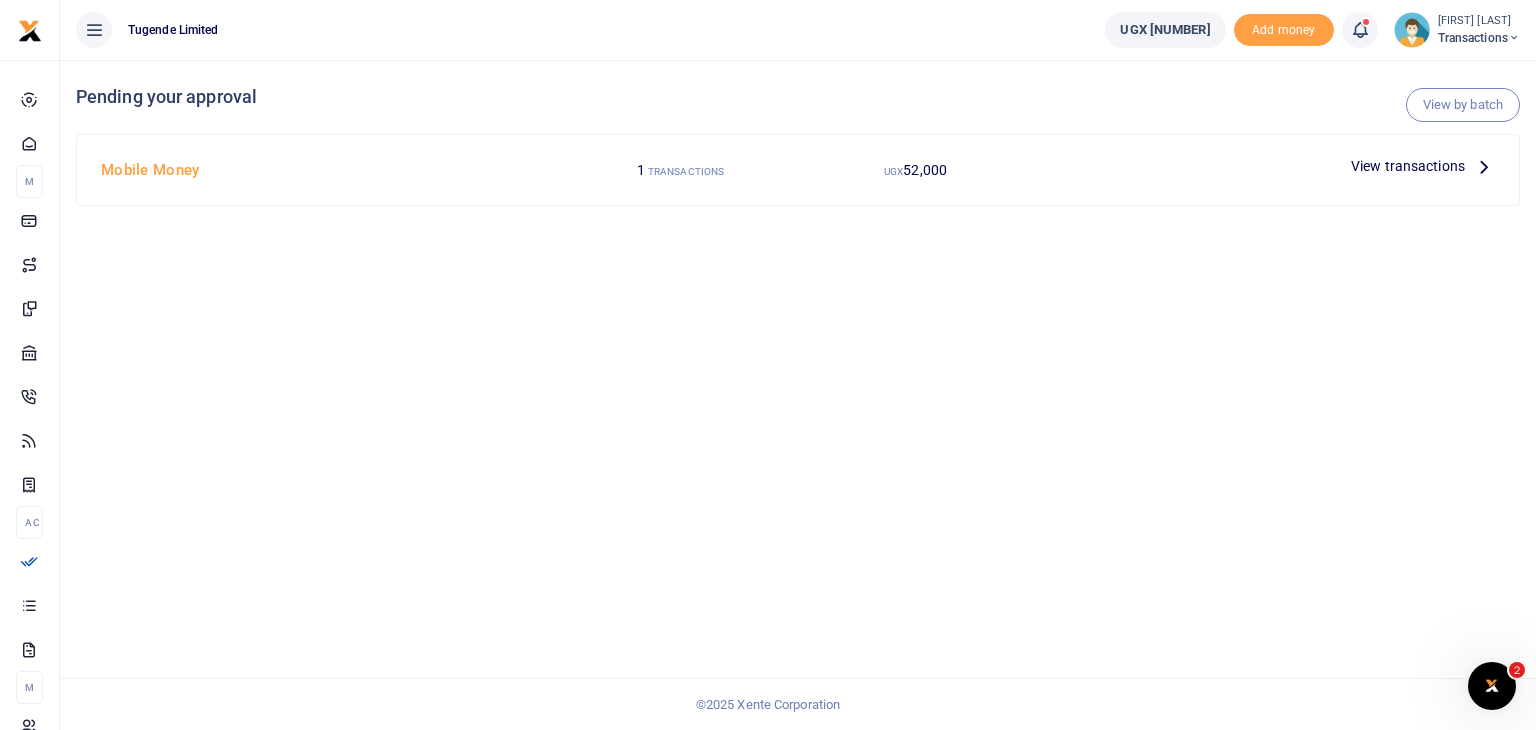 click on "View transactions" at bounding box center [1408, 166] 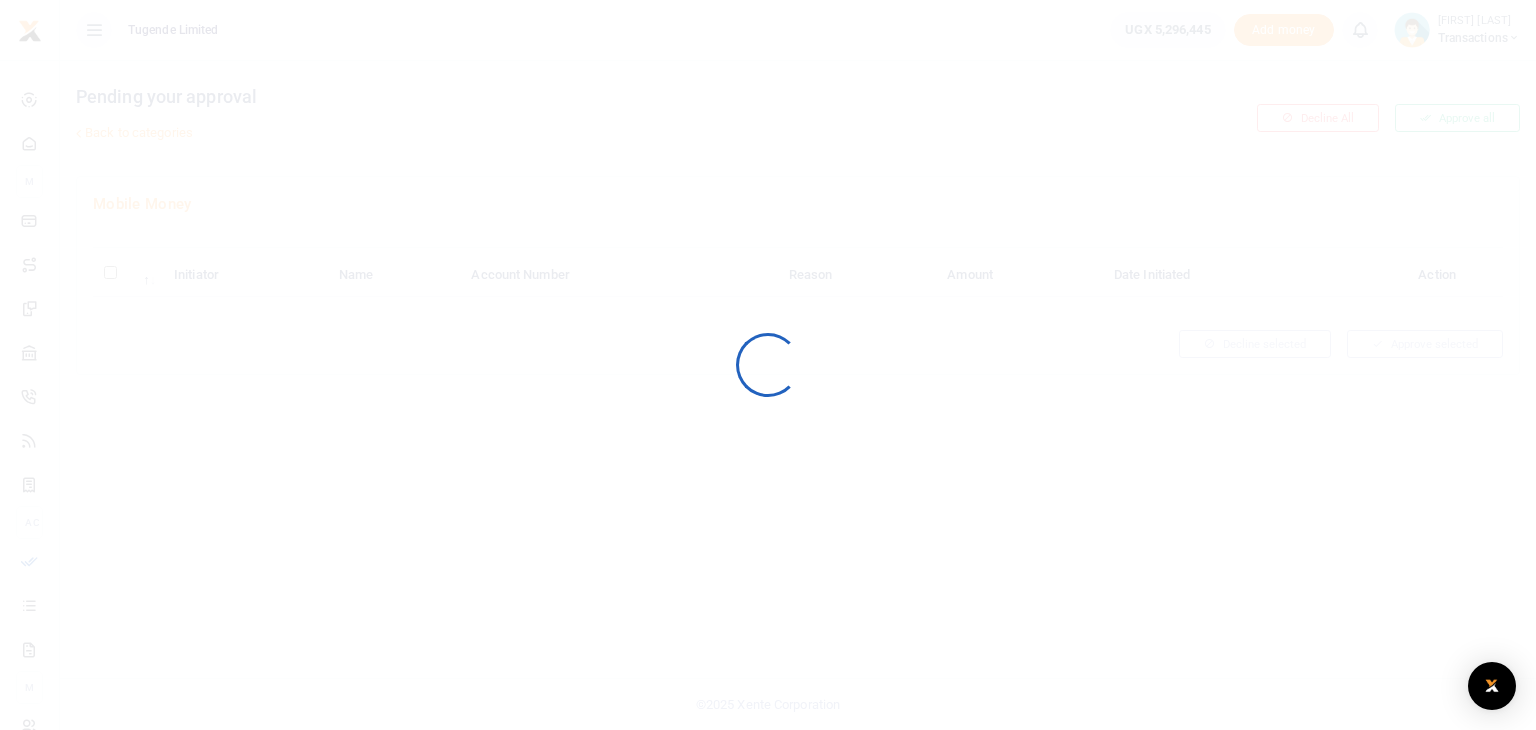 scroll, scrollTop: 0, scrollLeft: 0, axis: both 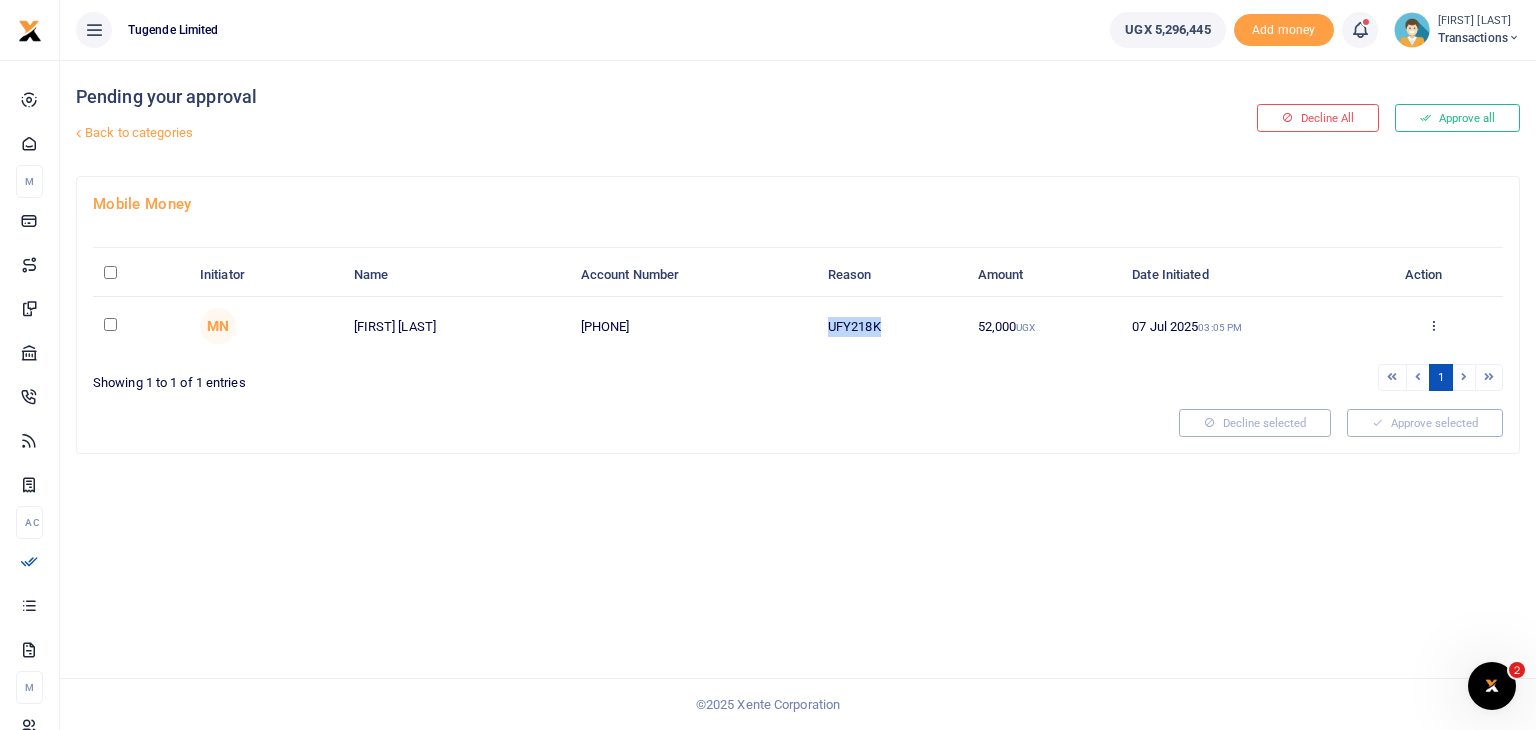 drag, startPoint x: 826, startPoint y: 329, endPoint x: 892, endPoint y: 339, distance: 66.75328 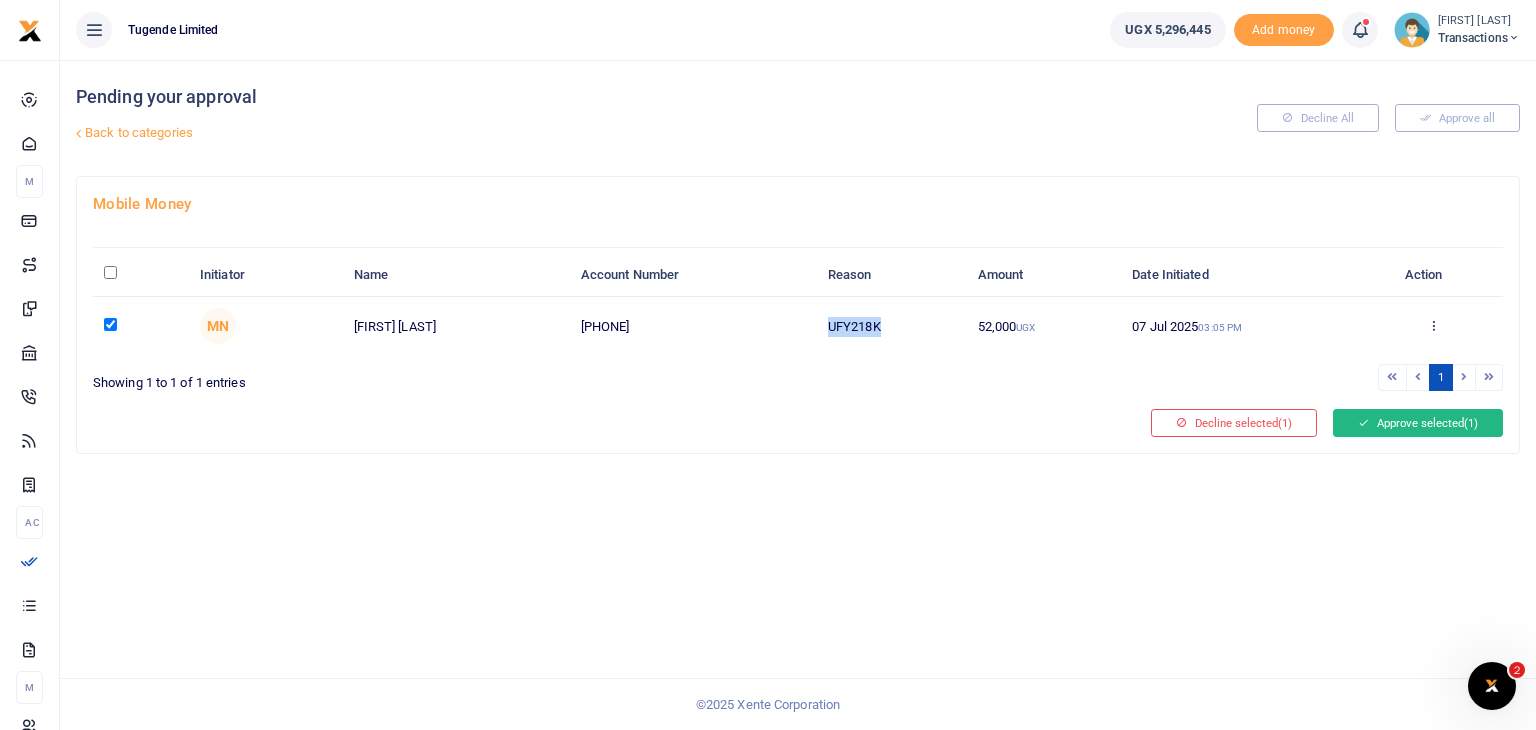 click on "Approve selected  (1)" at bounding box center [1418, 423] 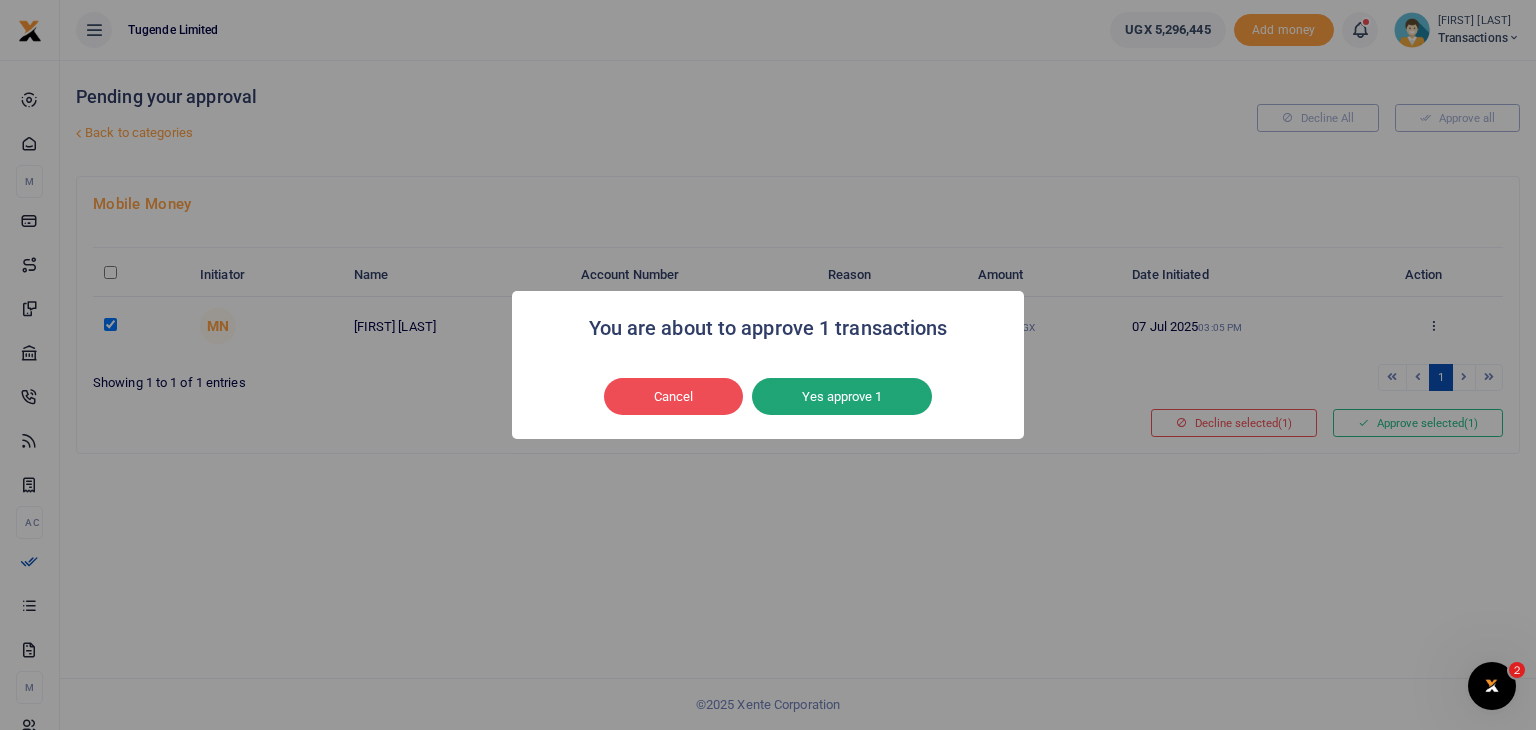 click on "Yes approve 1" at bounding box center [842, 397] 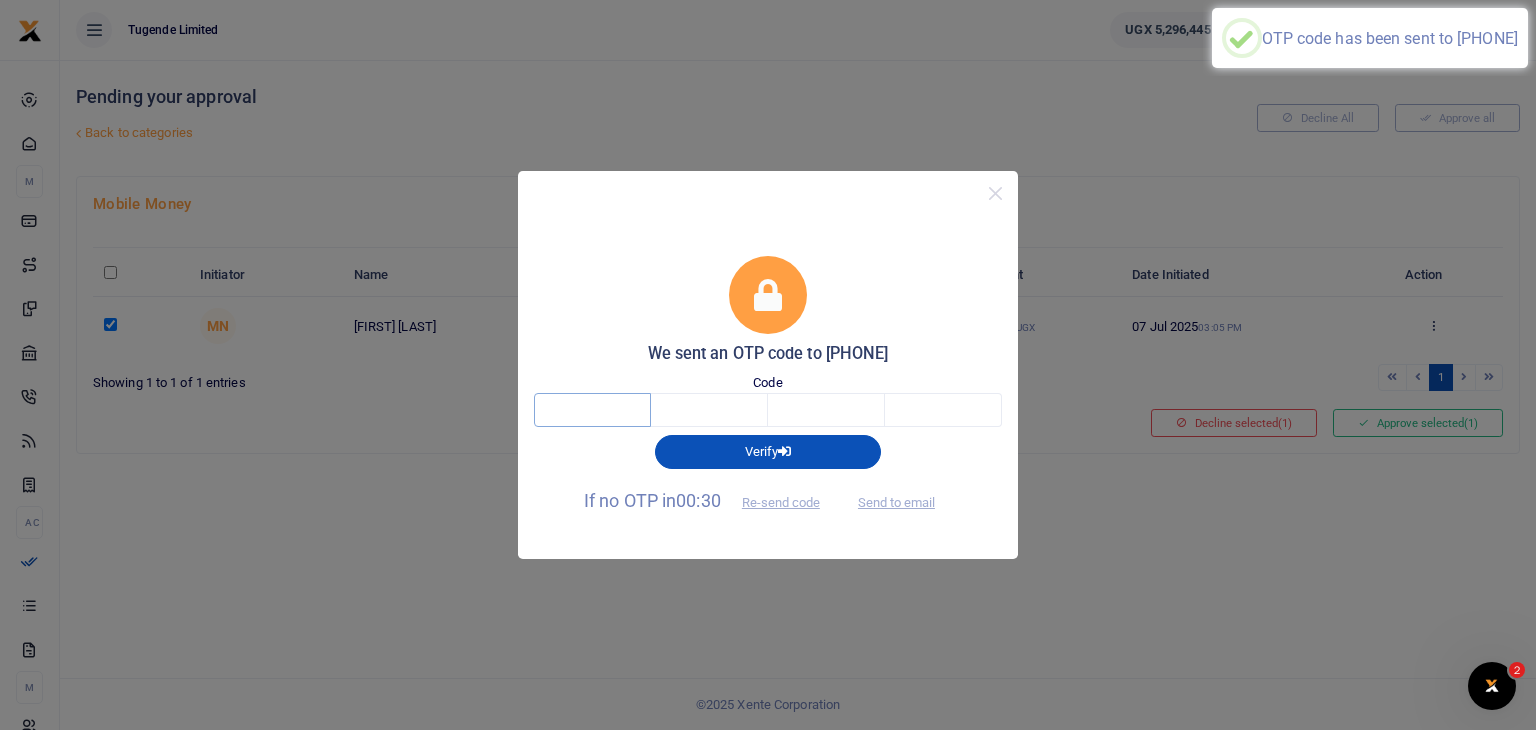 click at bounding box center [592, 410] 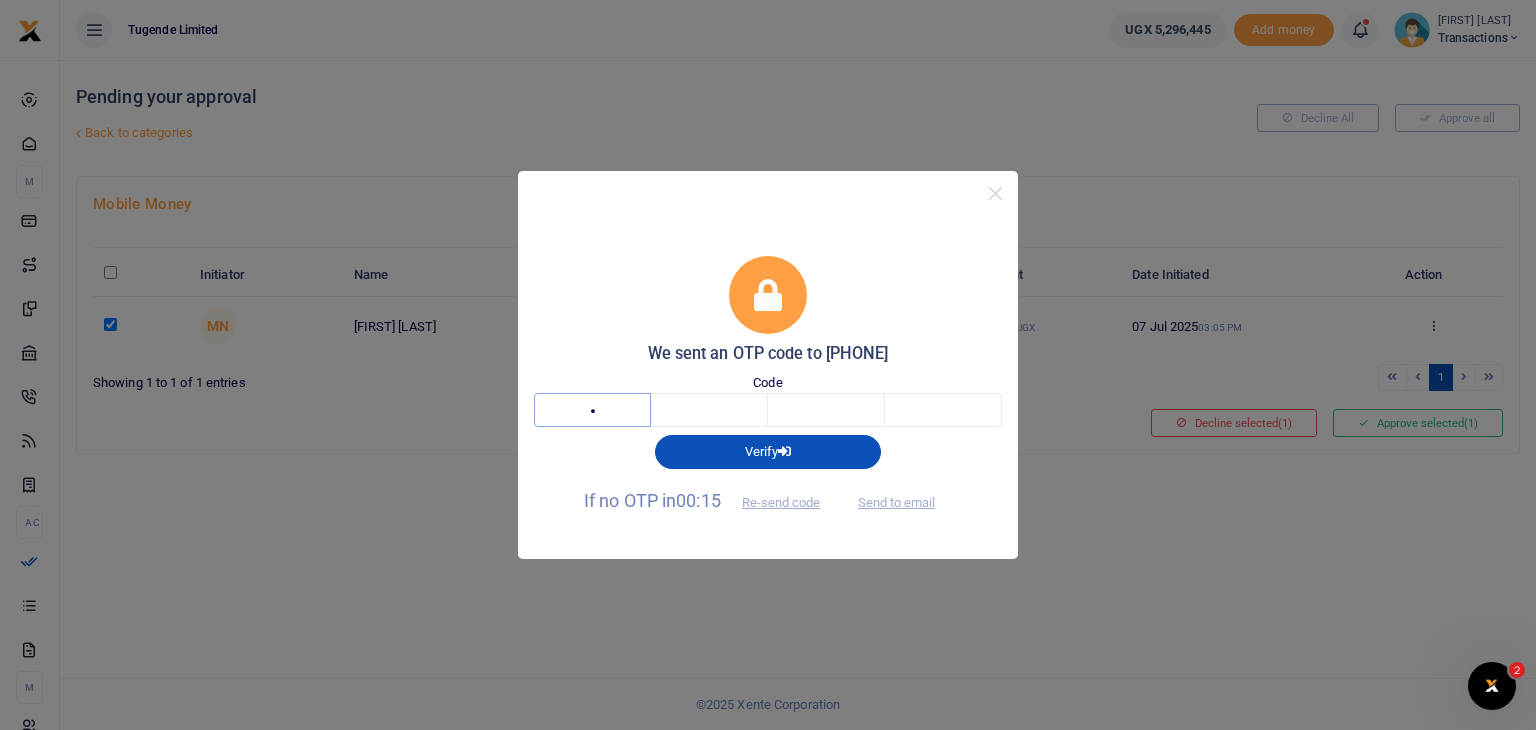 type on "7" 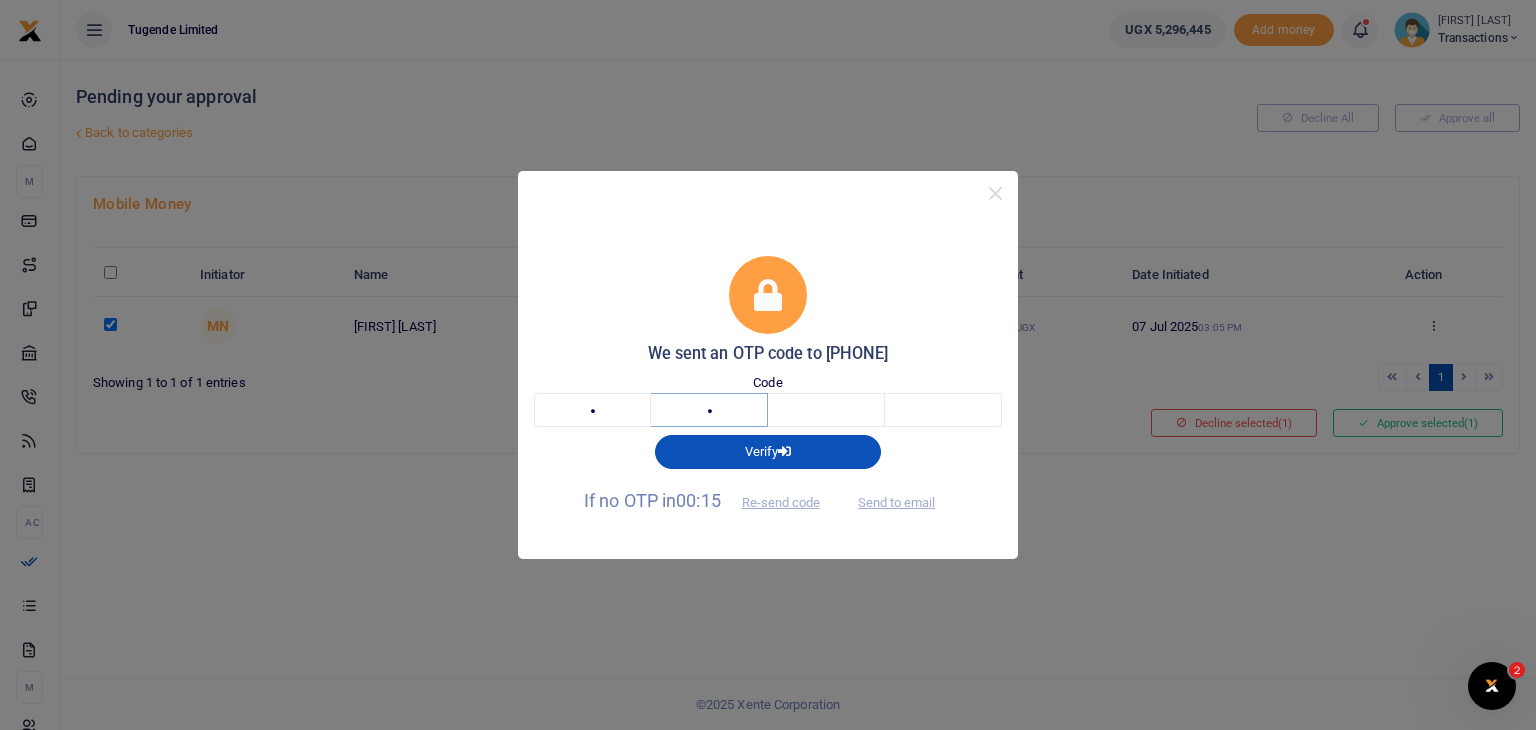 type on "3" 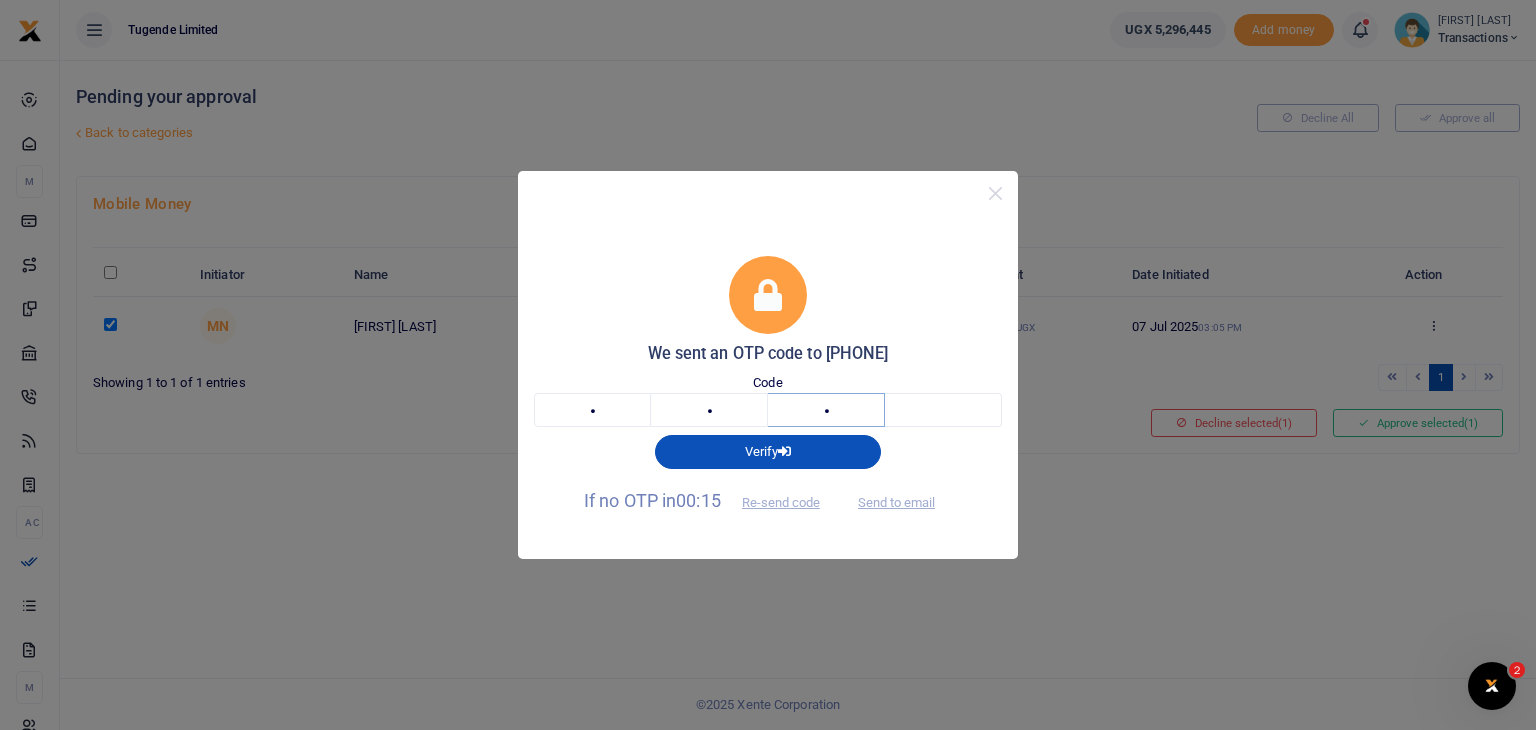 type on "2" 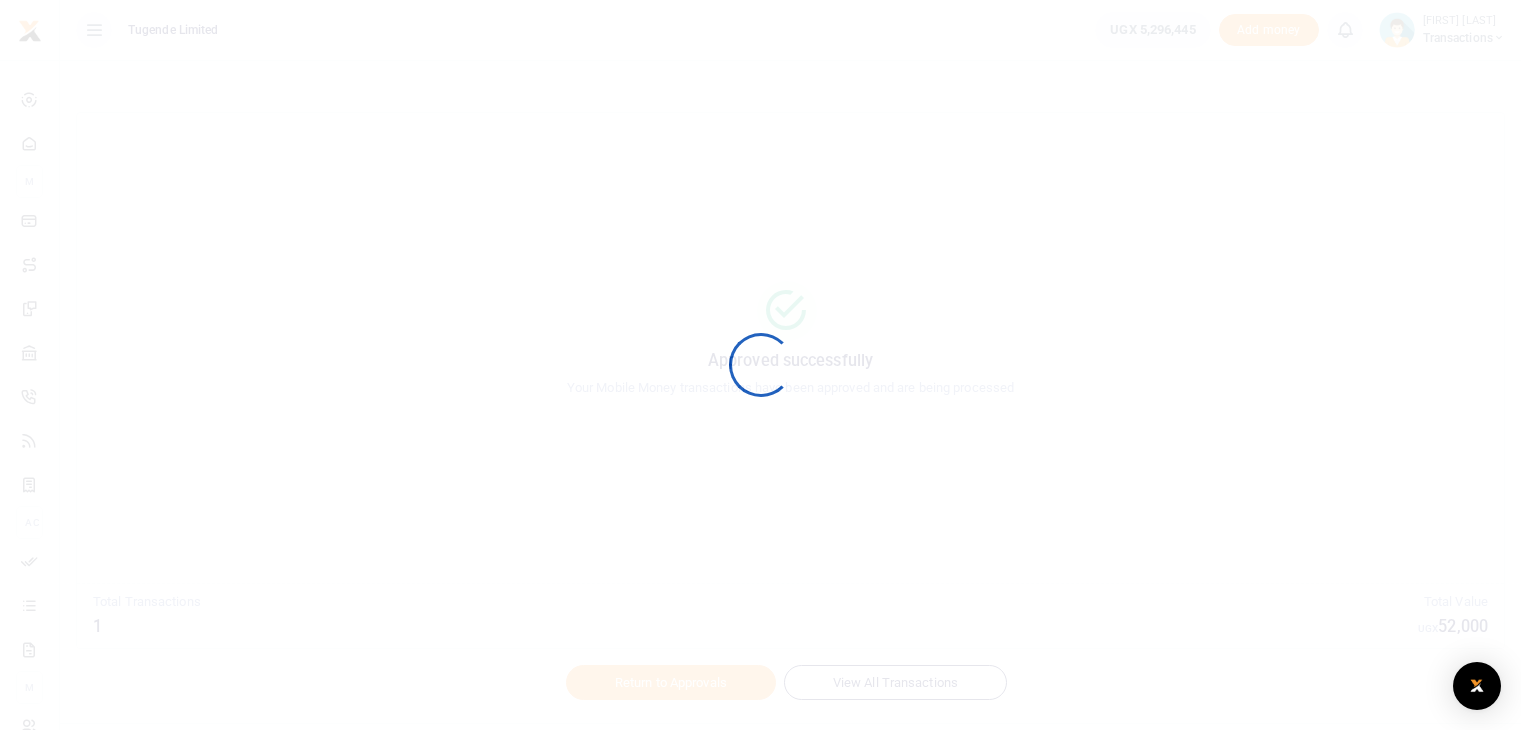 scroll, scrollTop: 0, scrollLeft: 0, axis: both 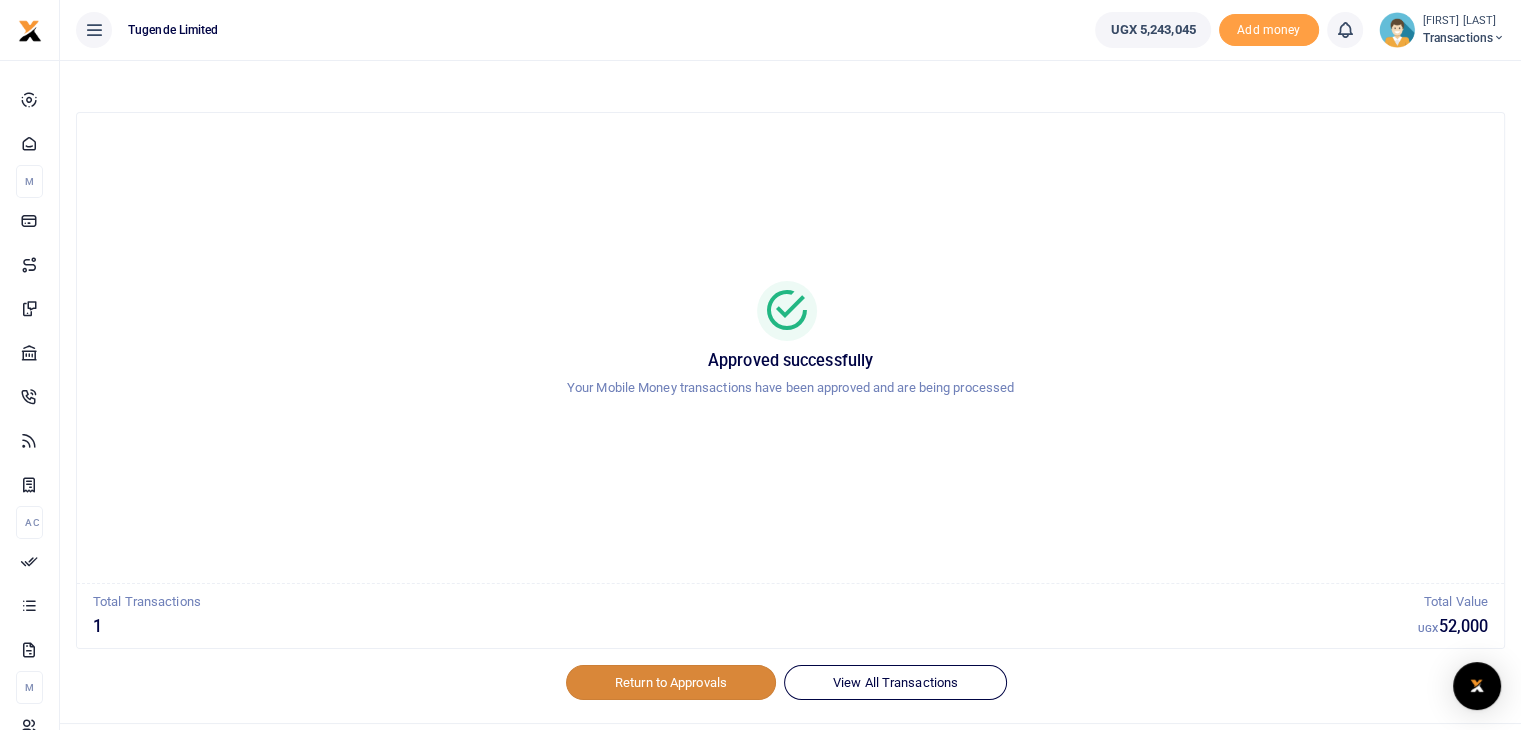 click on "Return to Approvals" at bounding box center [671, 682] 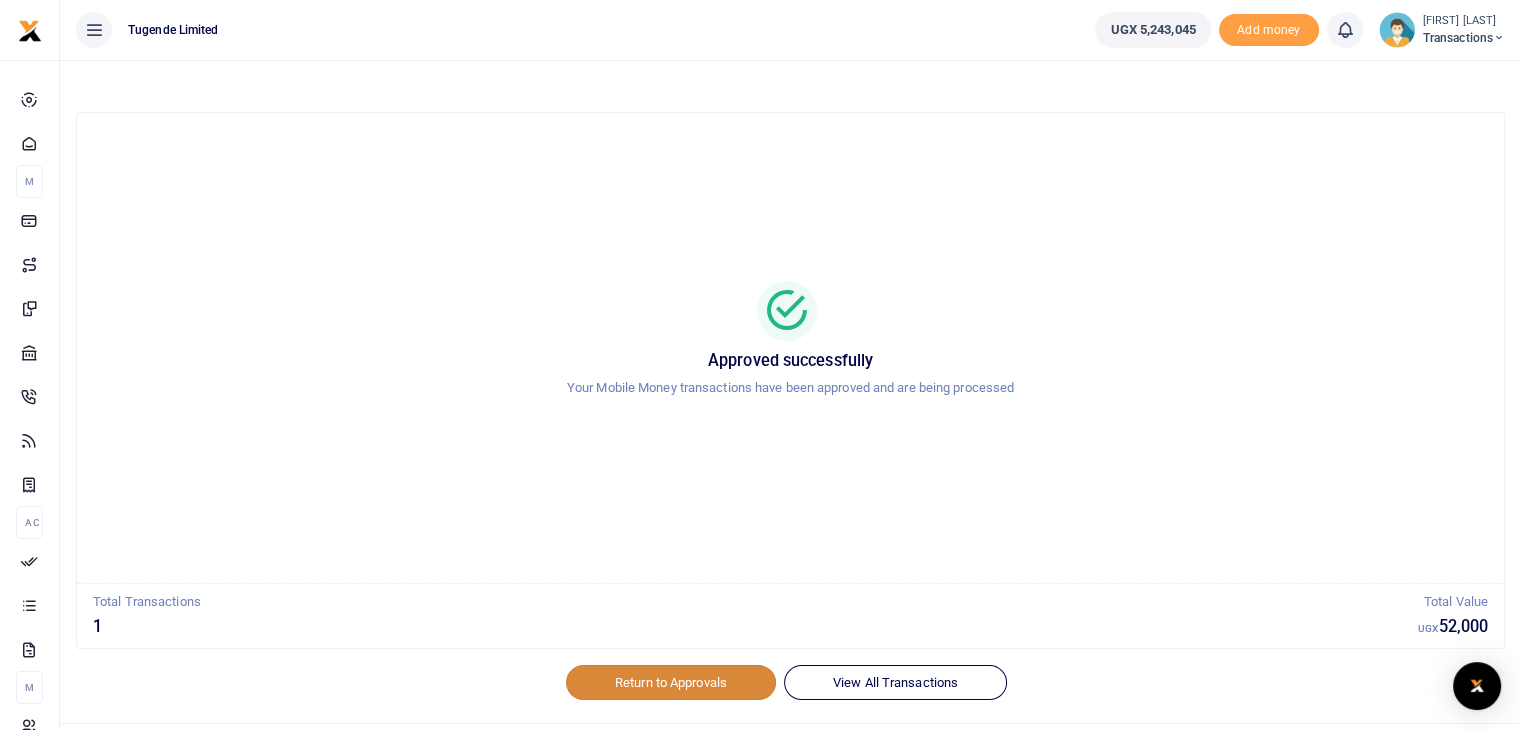 scroll, scrollTop: 0, scrollLeft: 0, axis: both 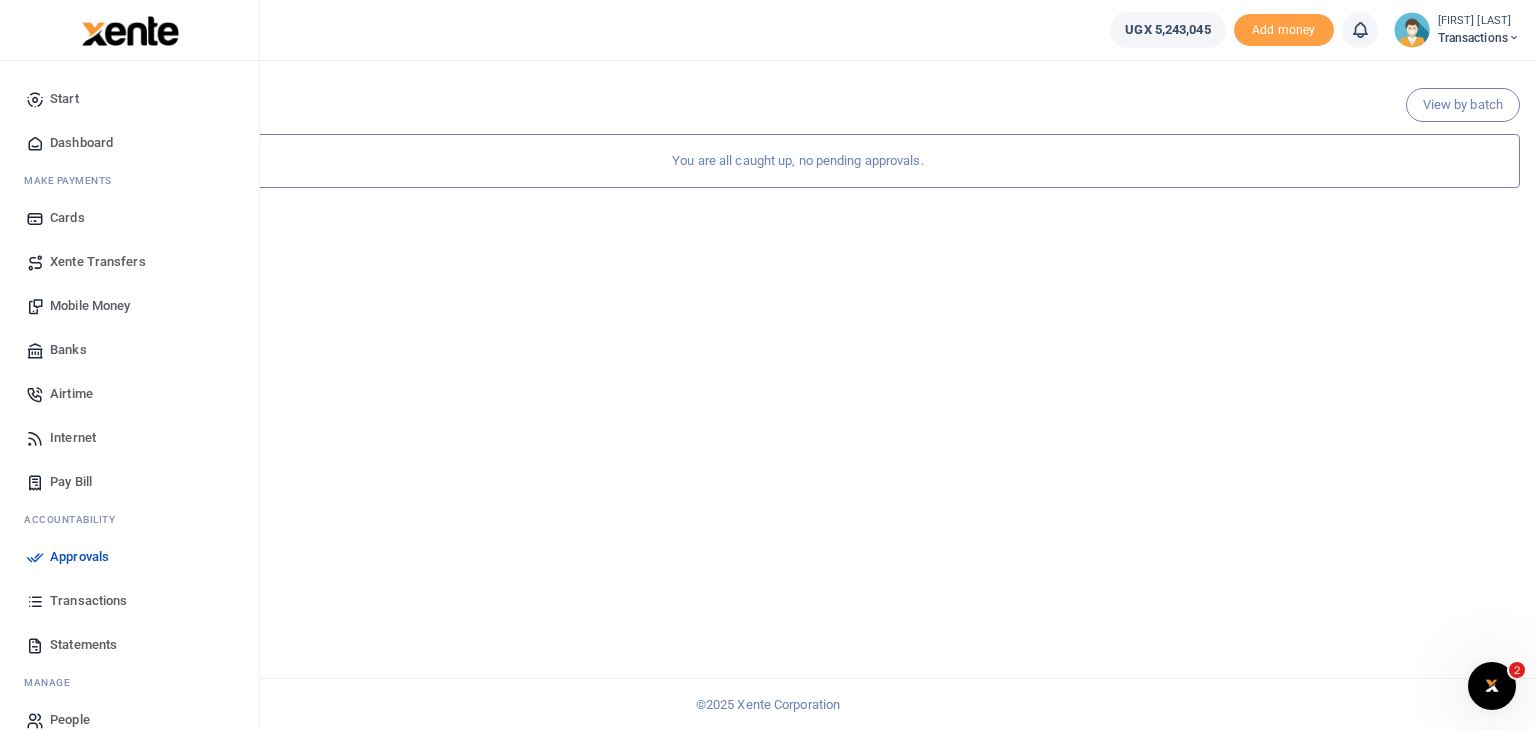 click on "Transactions" at bounding box center (88, 601) 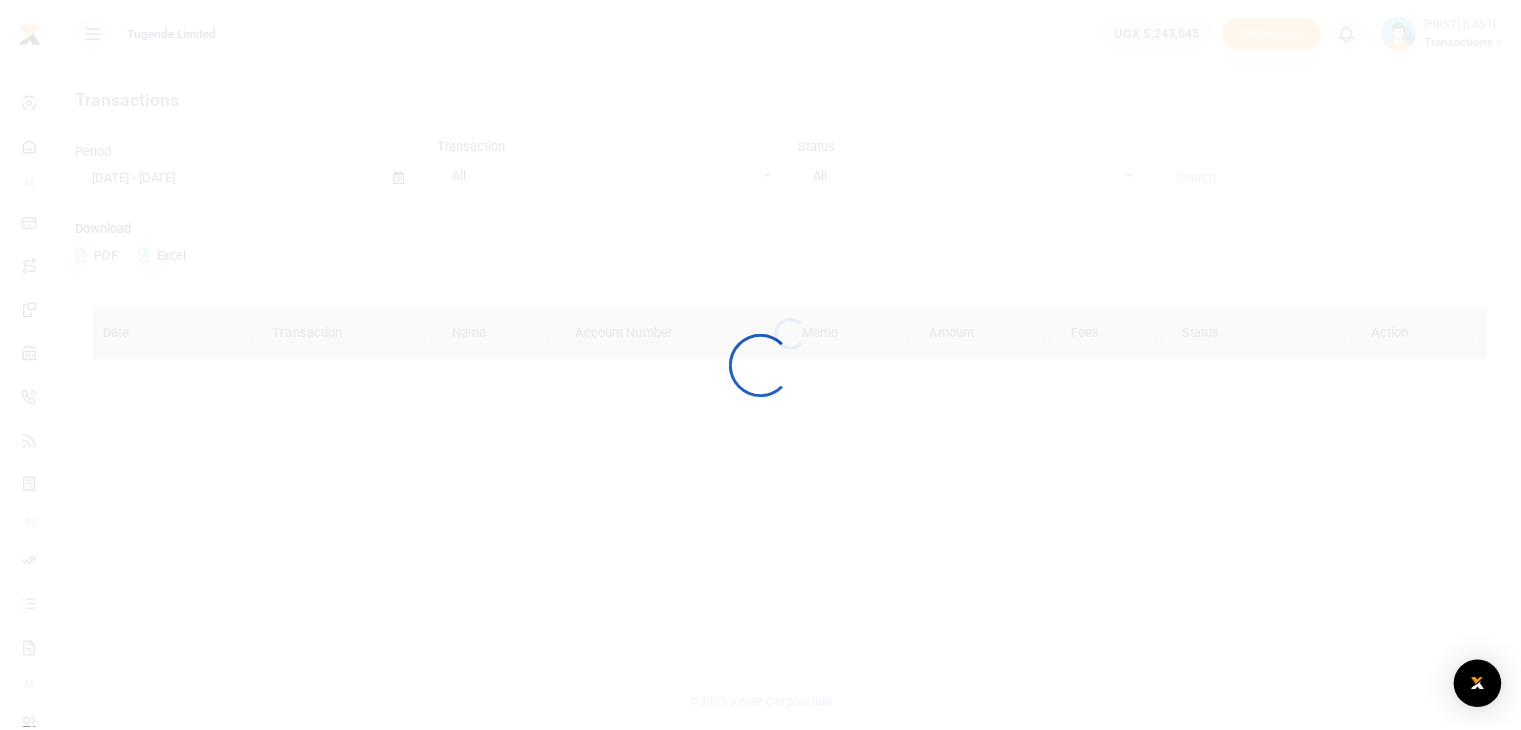 scroll, scrollTop: 0, scrollLeft: 0, axis: both 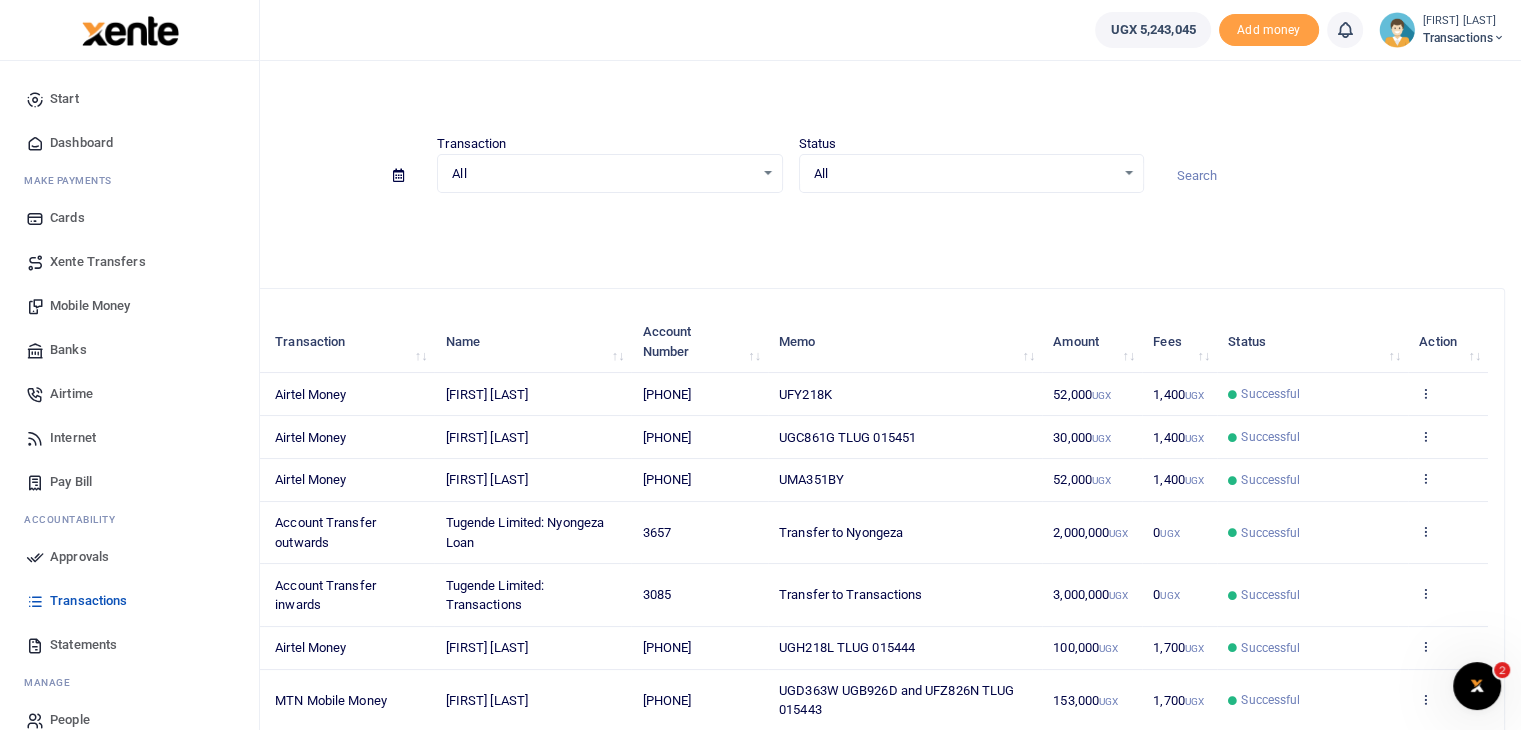 click on "Approvals" at bounding box center [79, 557] 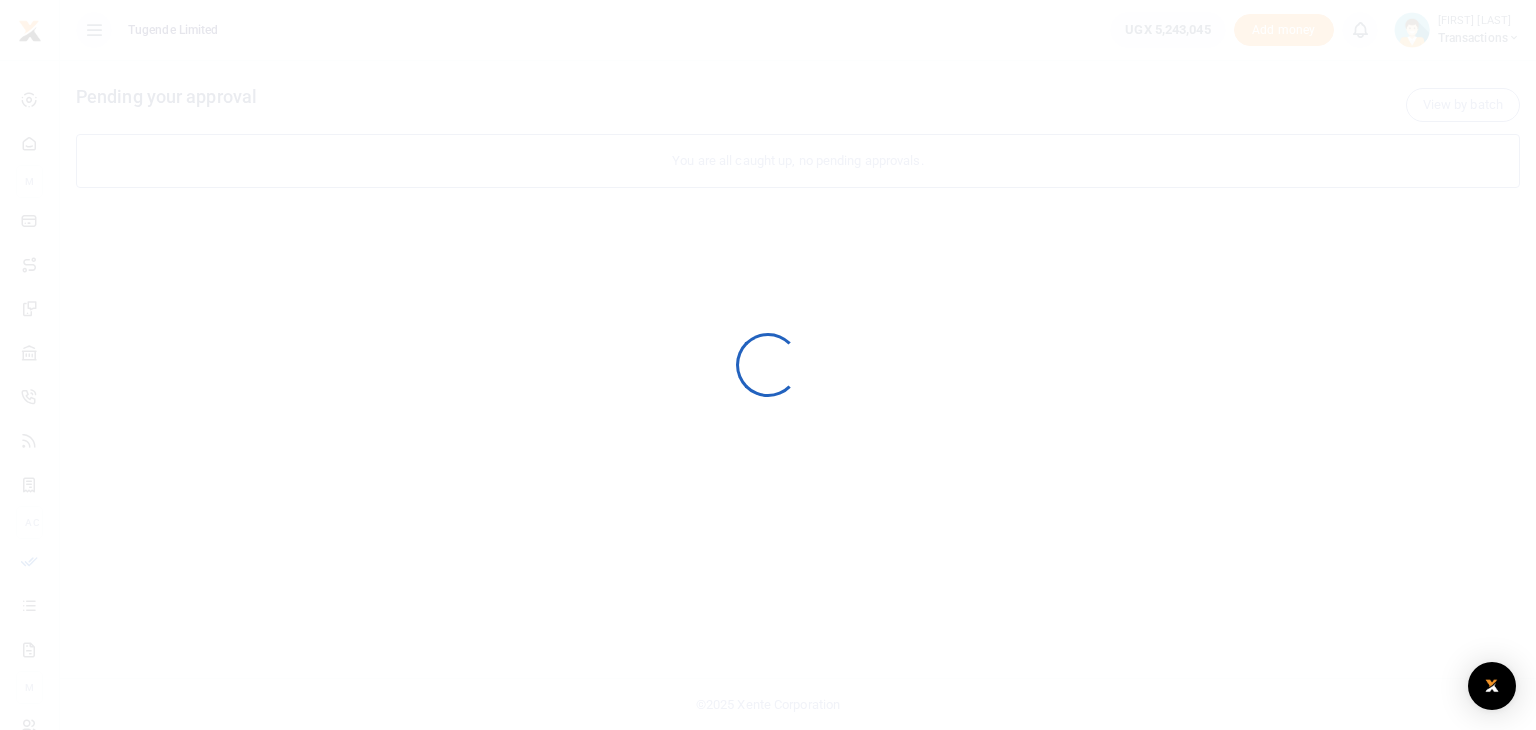 scroll, scrollTop: 0, scrollLeft: 0, axis: both 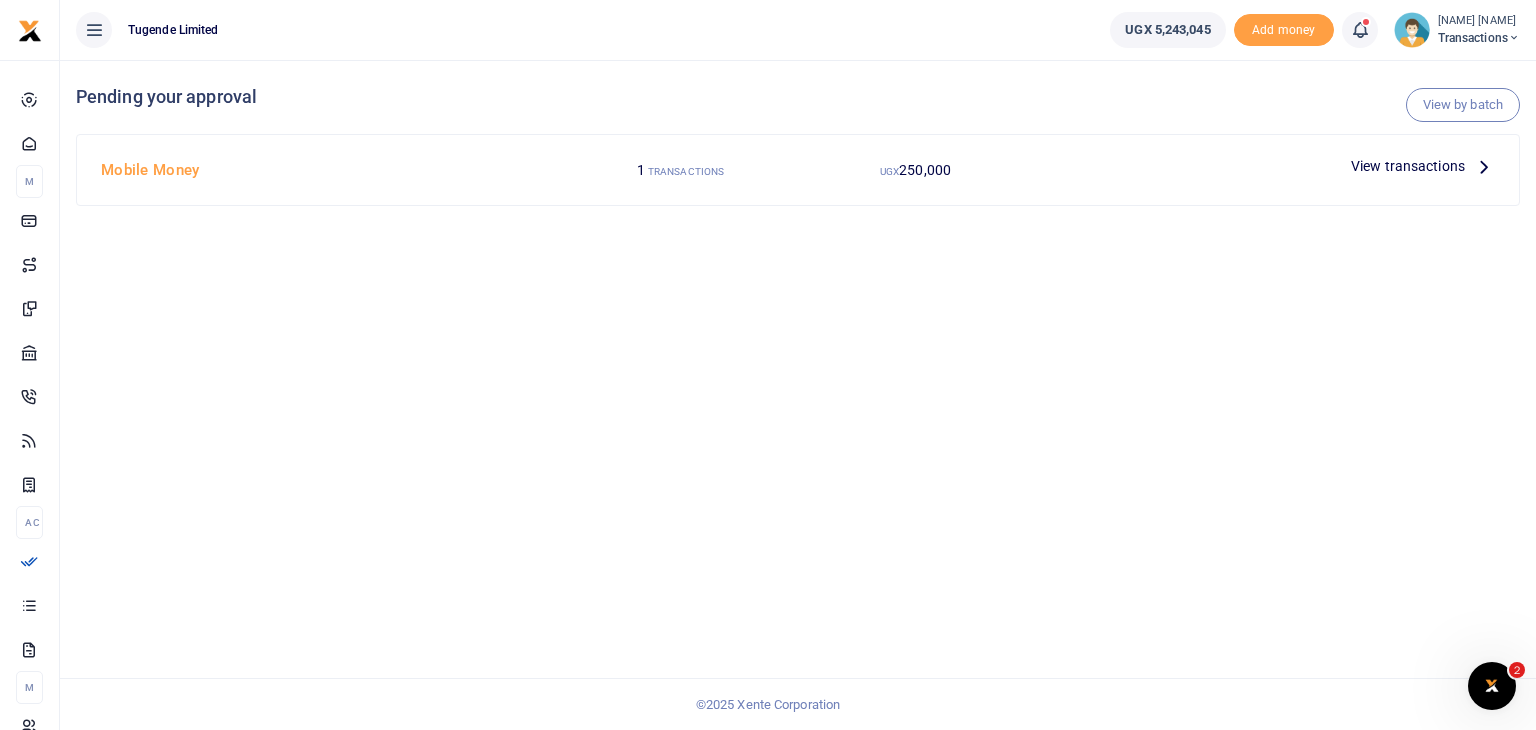 click on "View transactions" at bounding box center [1408, 166] 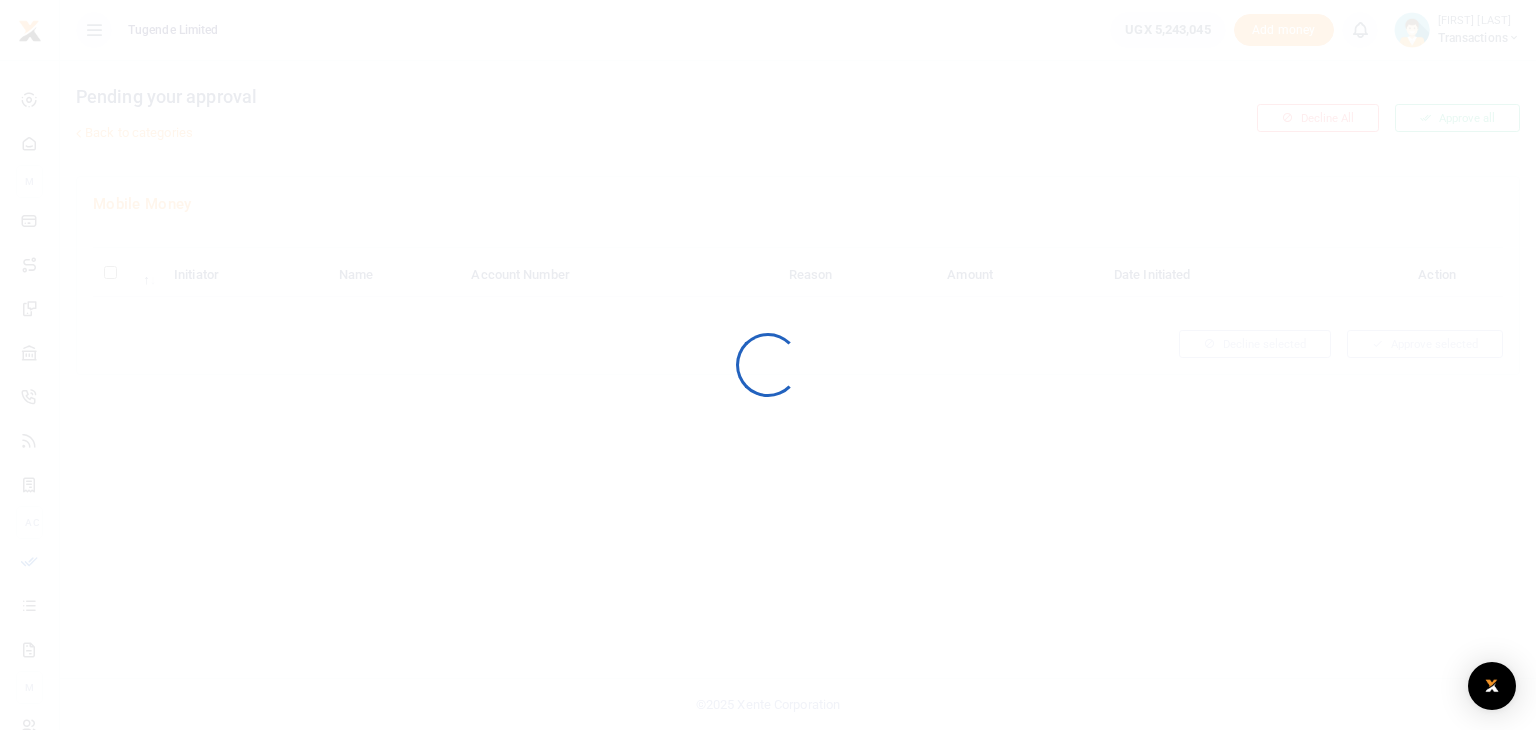 scroll, scrollTop: 0, scrollLeft: 0, axis: both 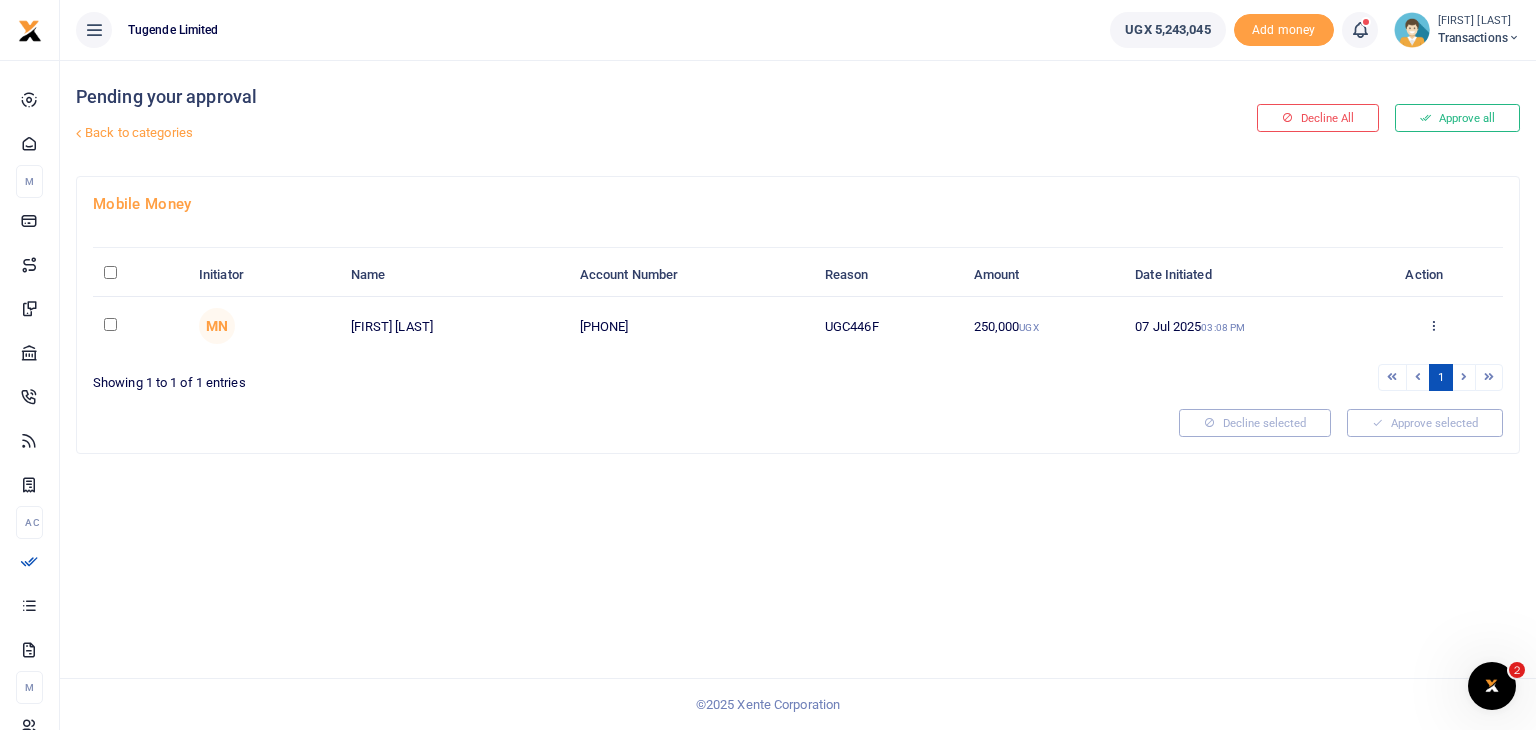 drag, startPoint x: 826, startPoint y: 326, endPoint x: 900, endPoint y: 317, distance: 74.54529 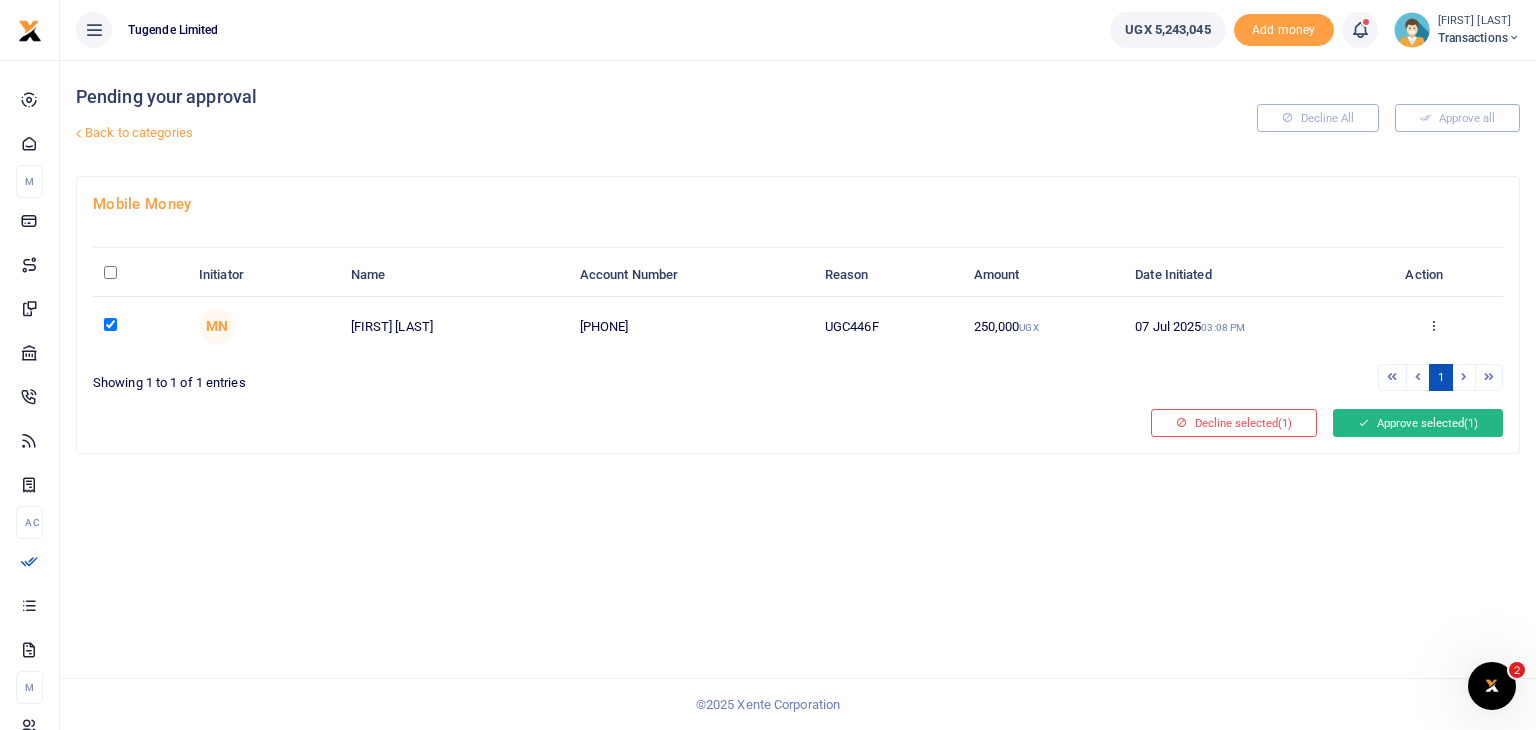 click on "Approve selected  (1)" at bounding box center [1418, 423] 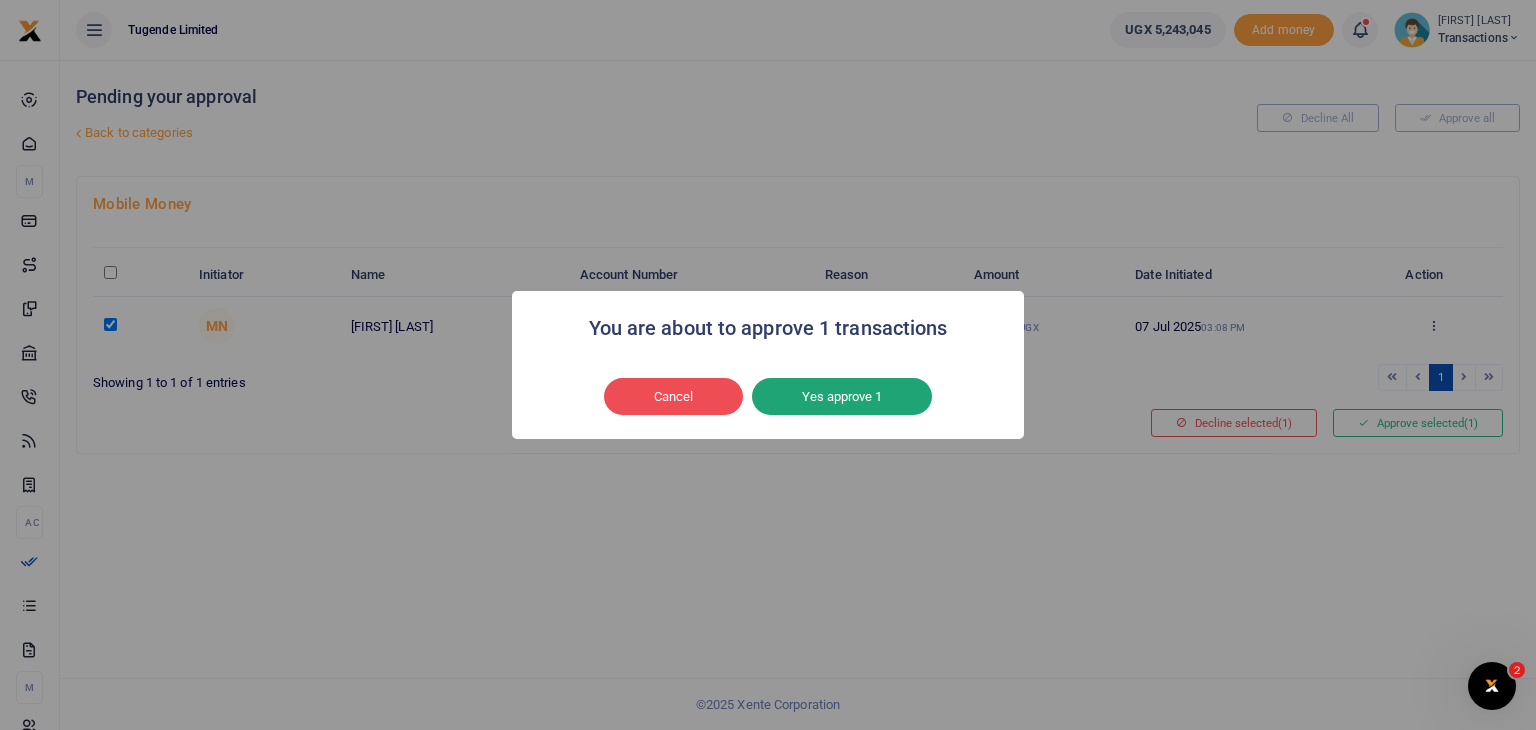 click on "Yes approve 1" at bounding box center (842, 397) 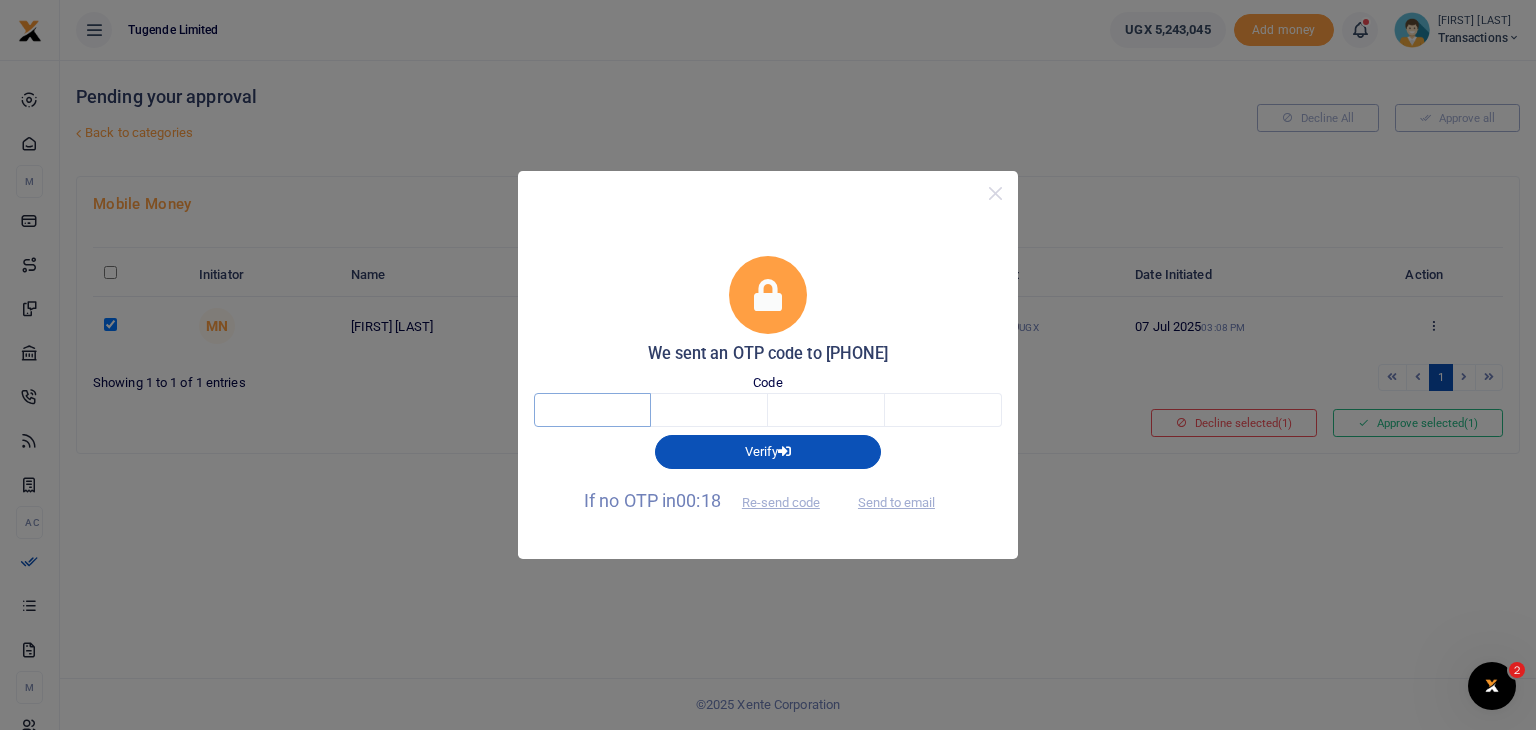 click at bounding box center (592, 410) 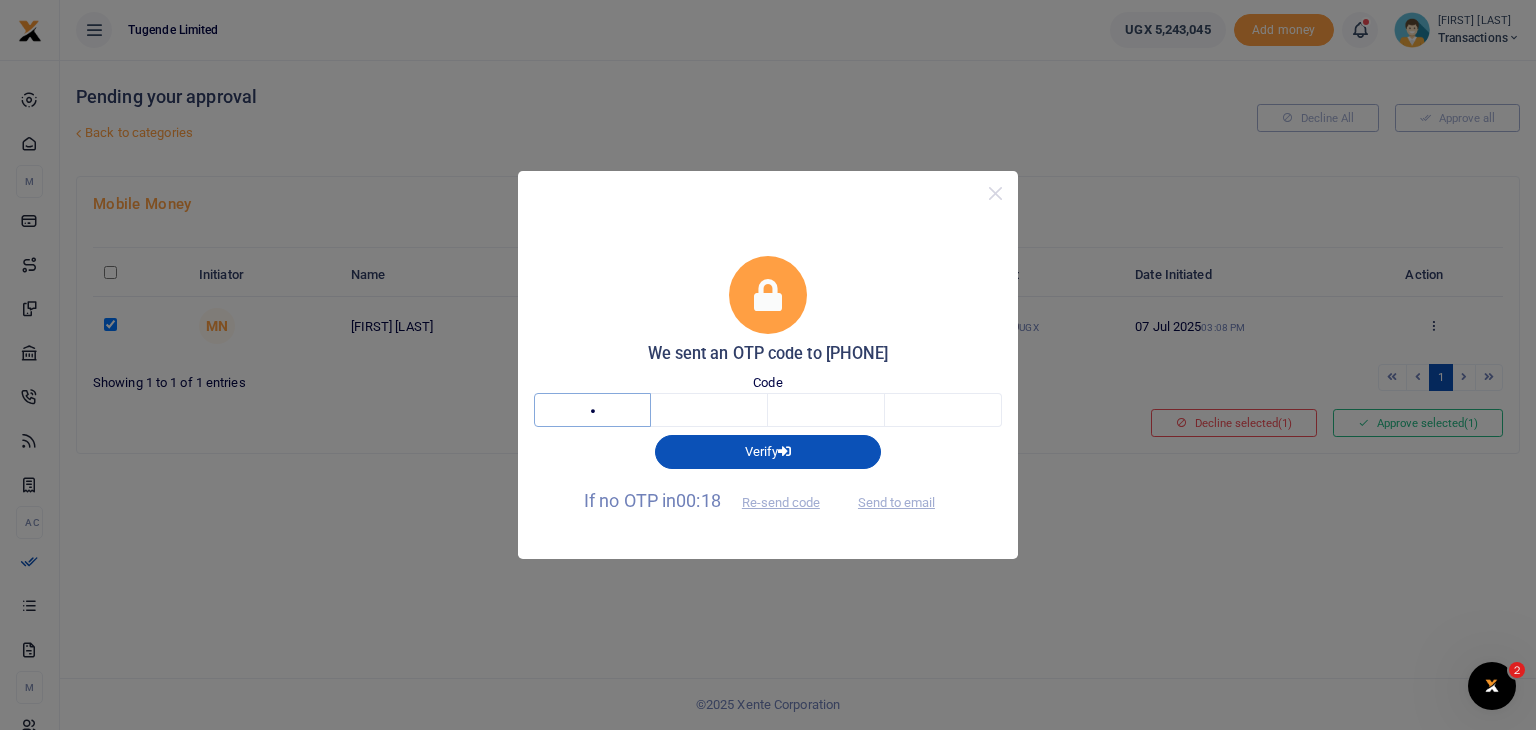 type on "3" 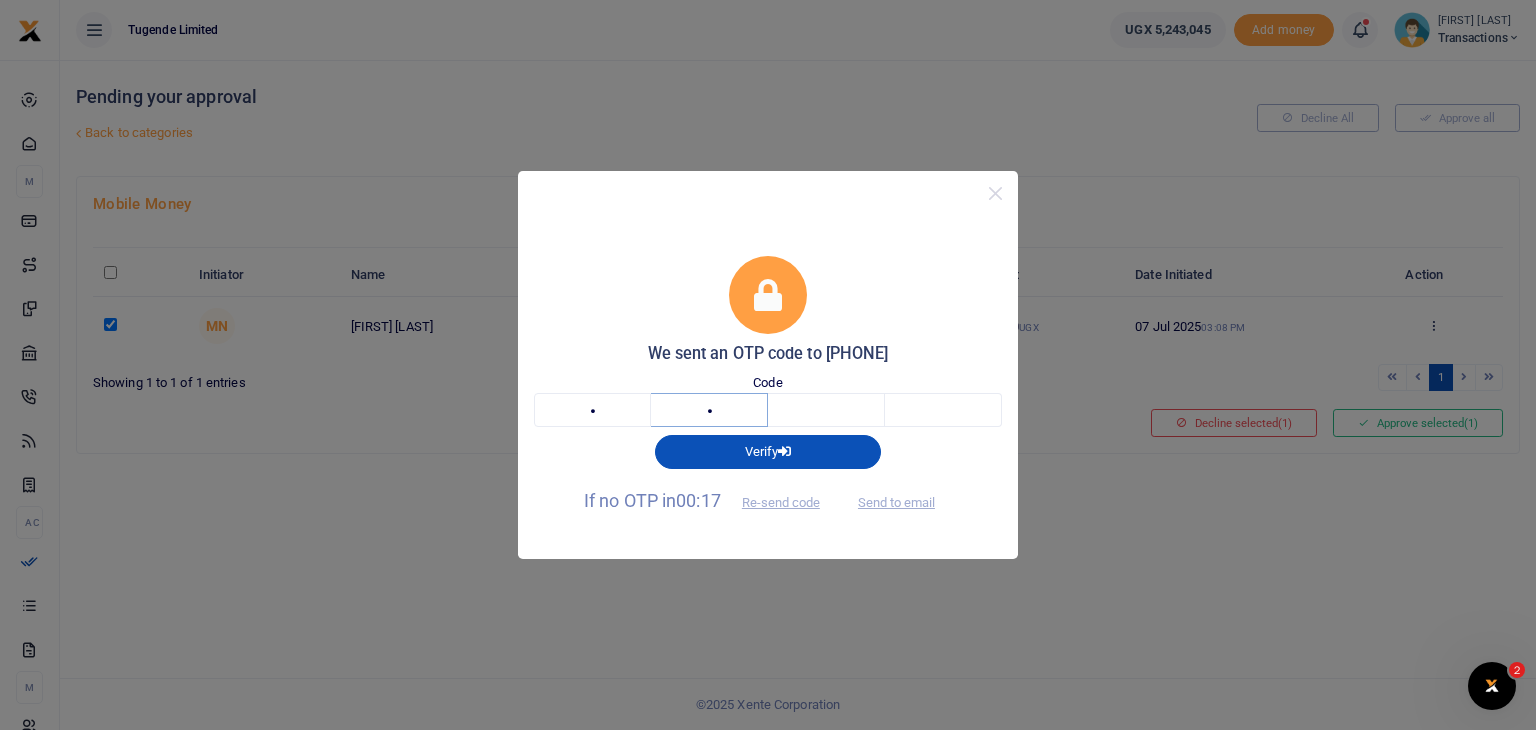 type on "5" 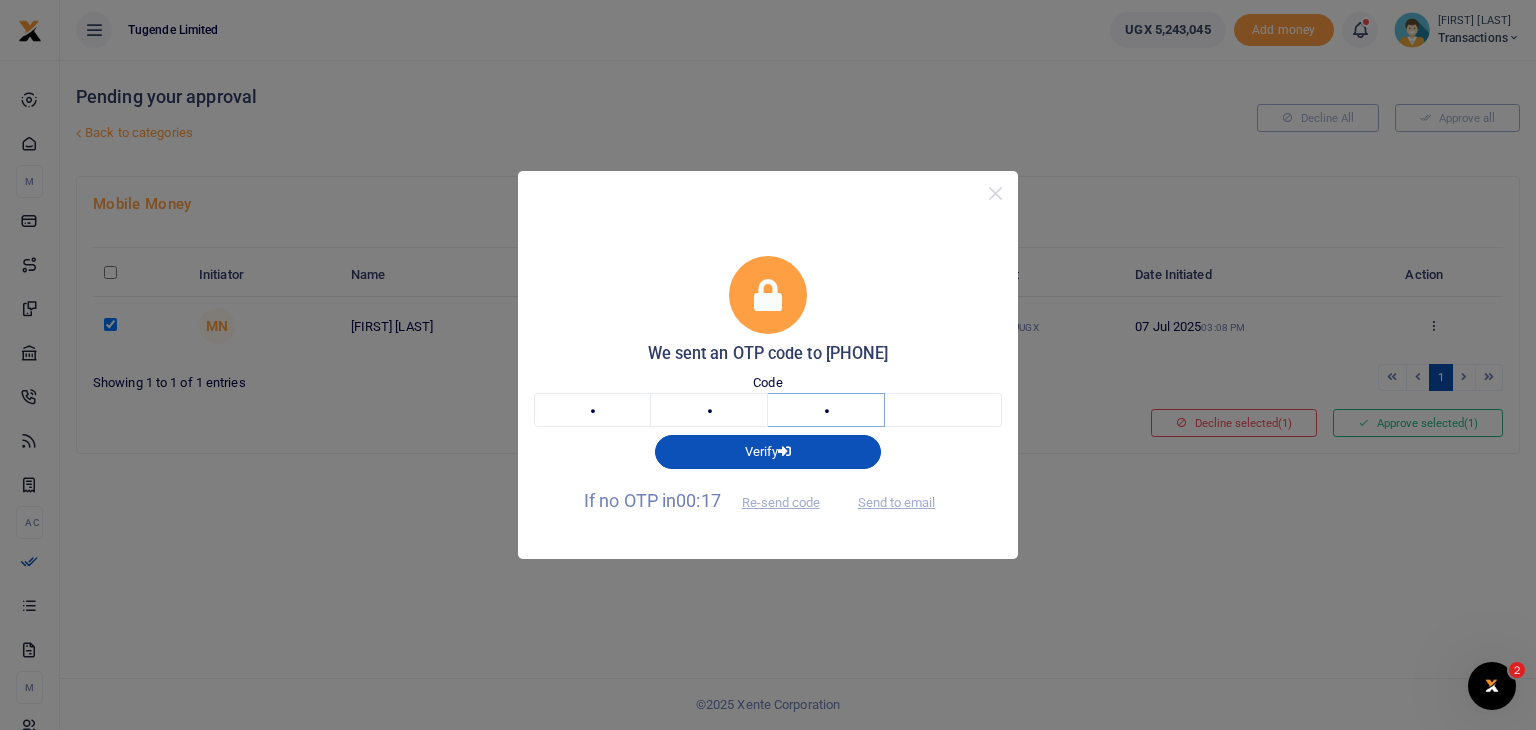 type on "6" 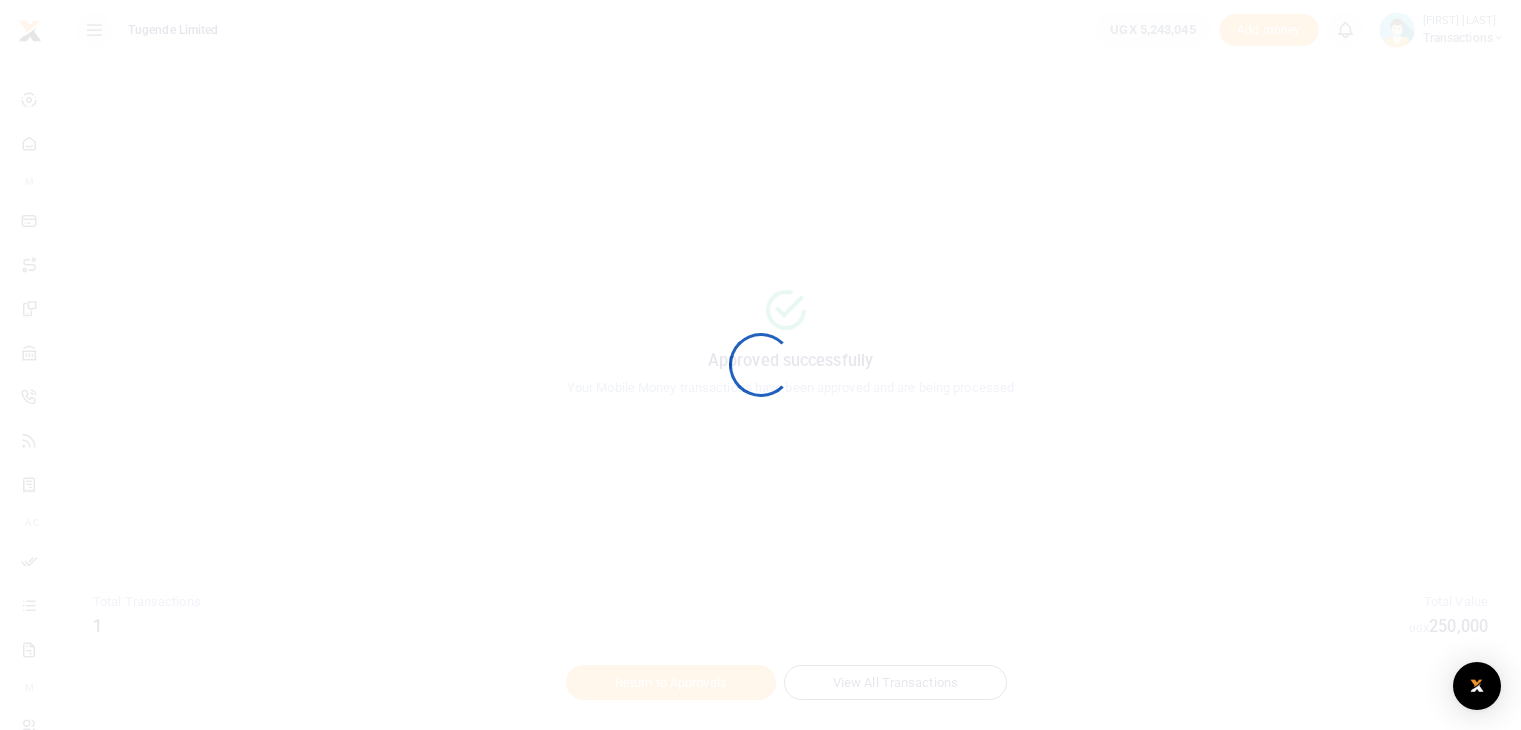 scroll, scrollTop: 0, scrollLeft: 0, axis: both 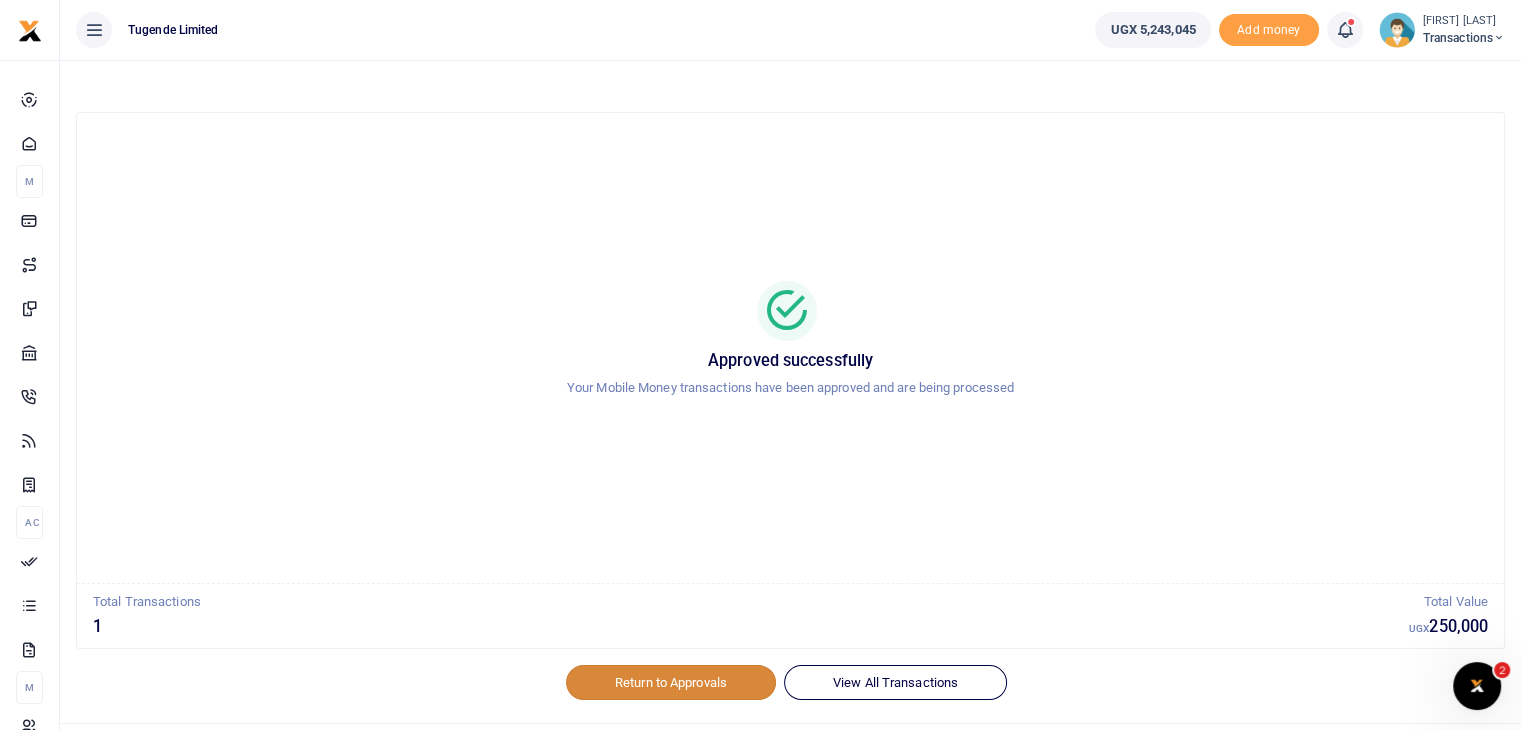 click on "Return to Approvals" at bounding box center (671, 682) 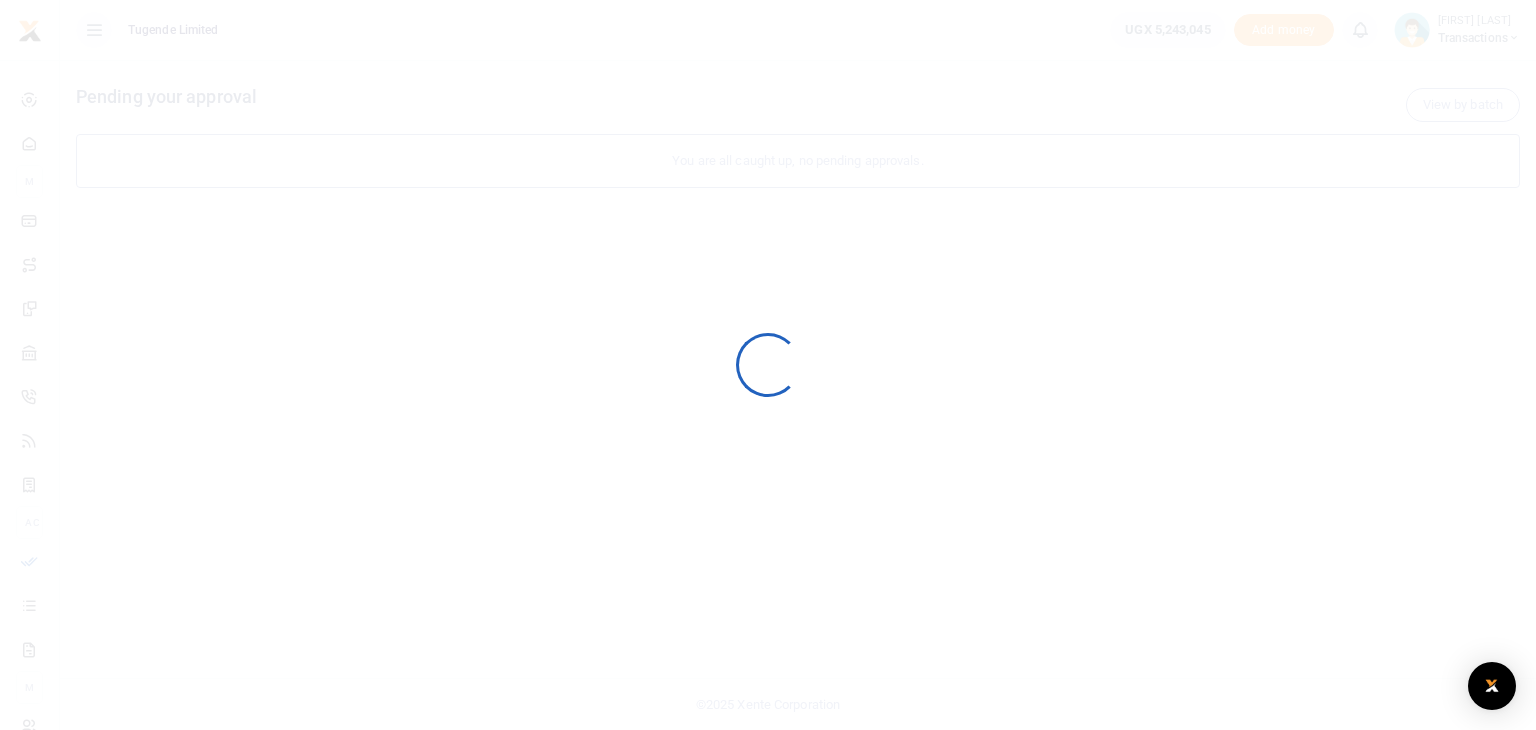 scroll, scrollTop: 0, scrollLeft: 0, axis: both 